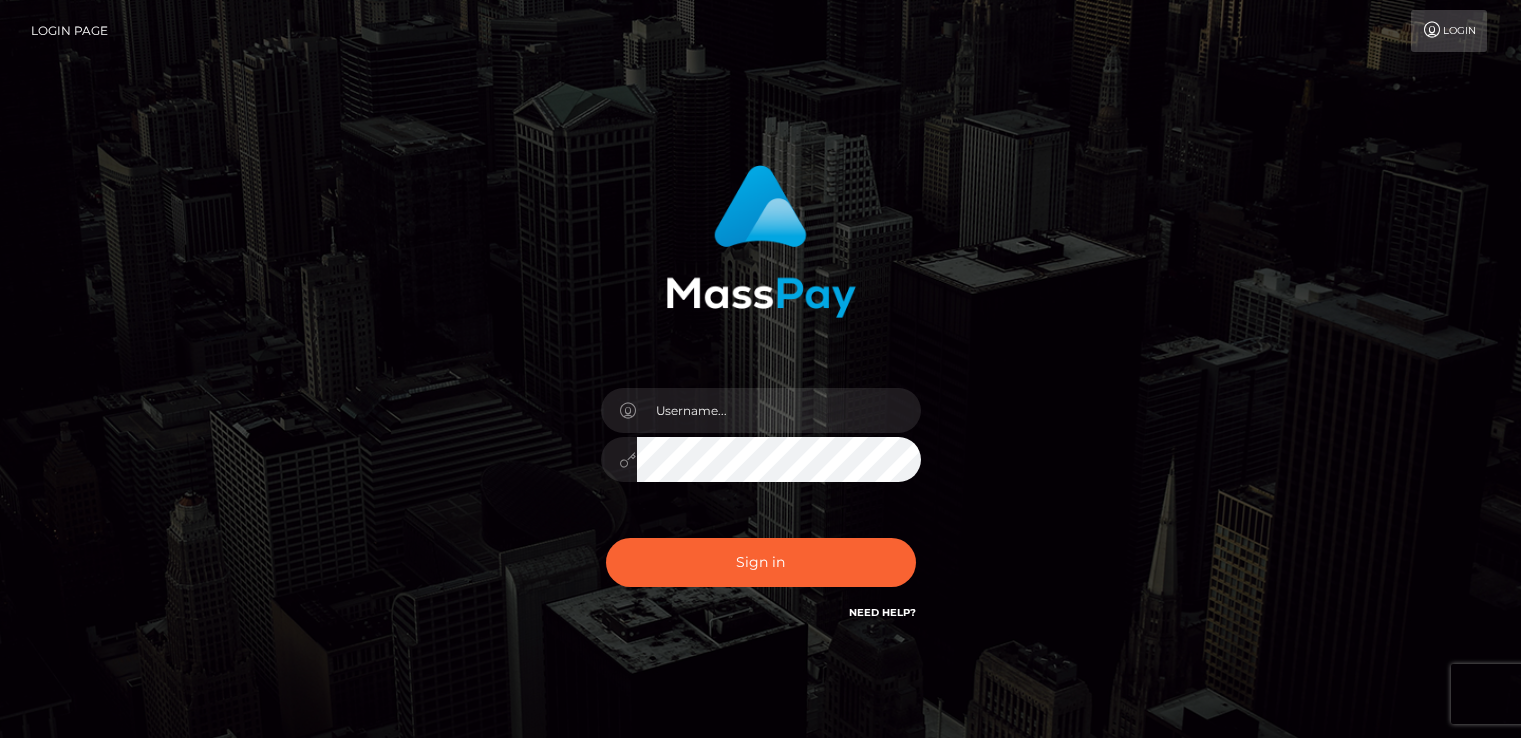 scroll, scrollTop: 0, scrollLeft: 0, axis: both 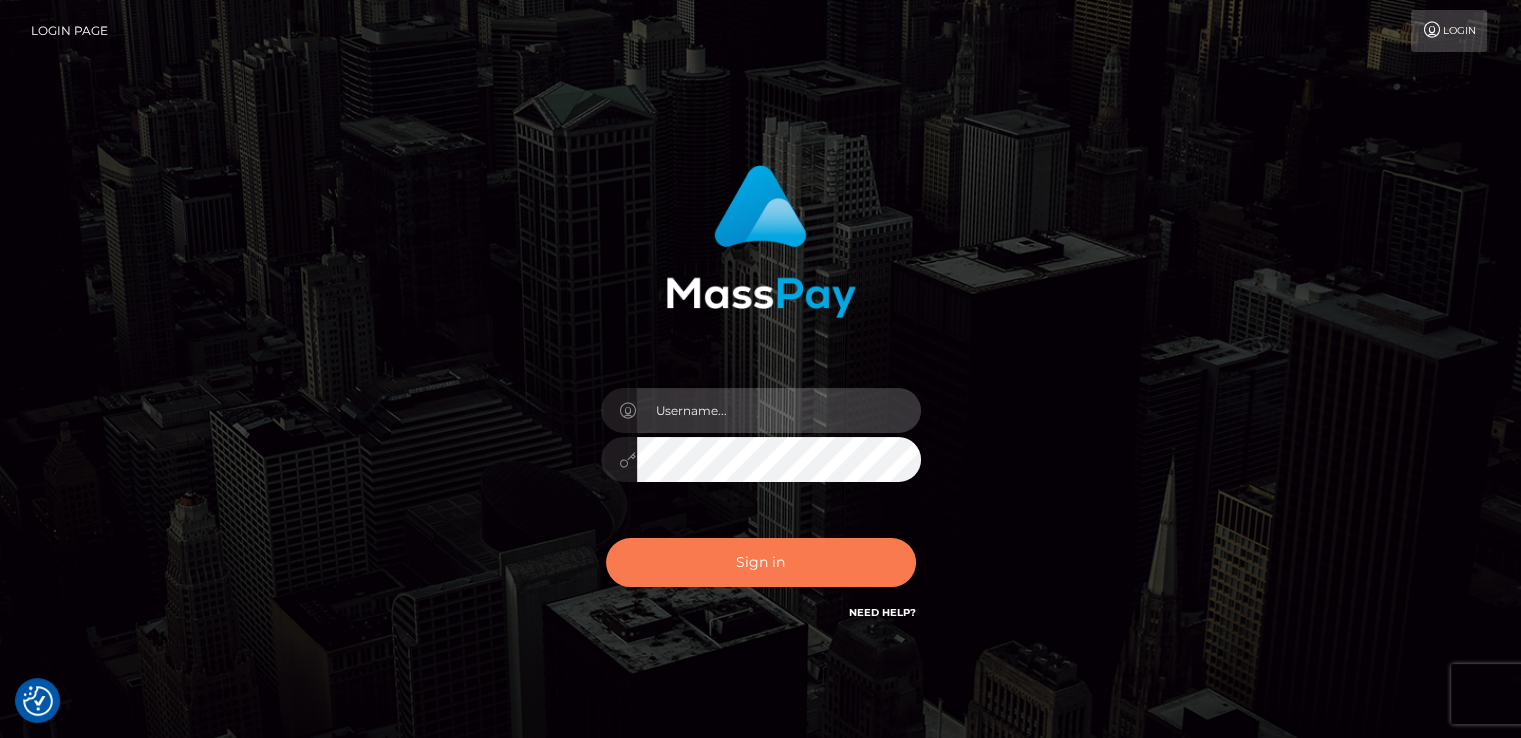 type on "catalinad" 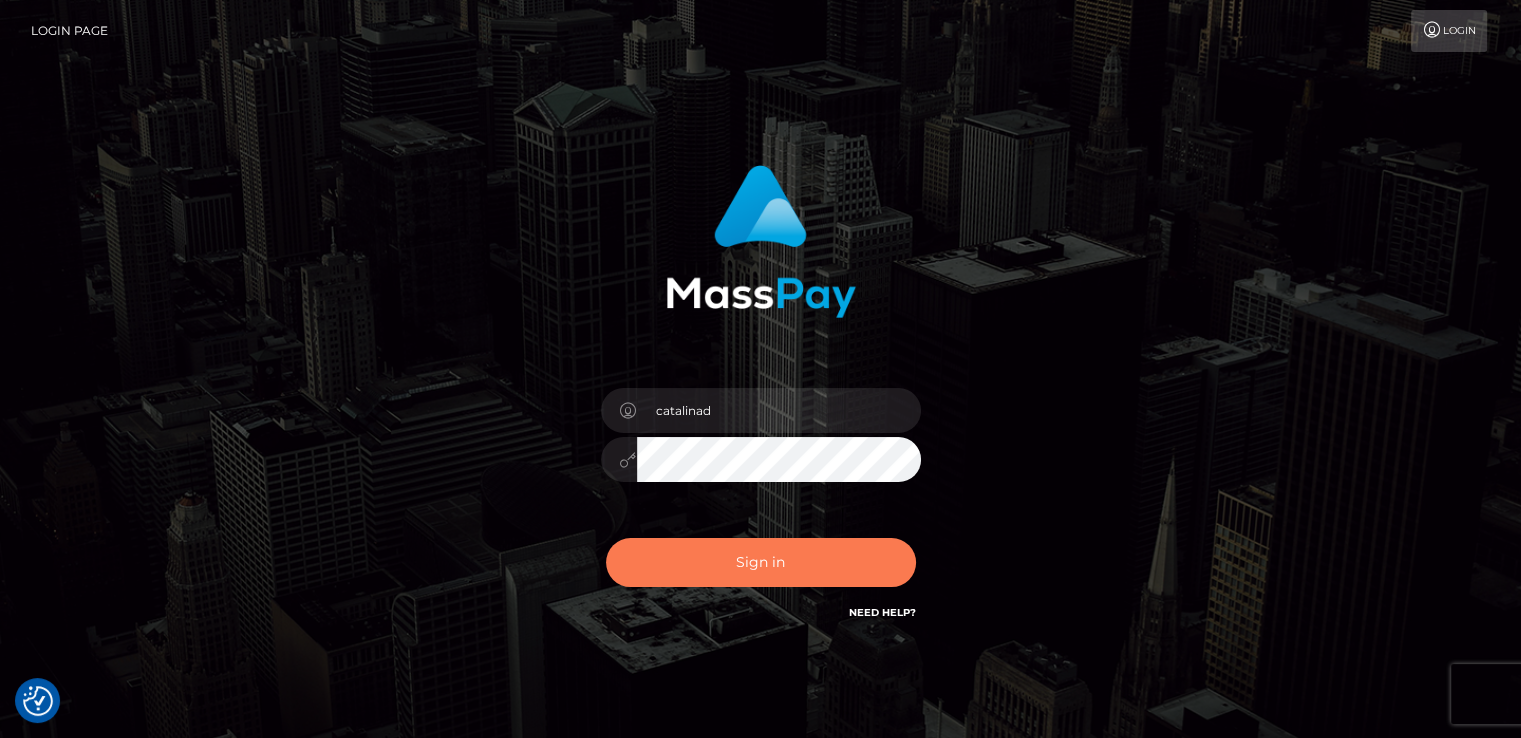 click on "Sign in" at bounding box center (761, 562) 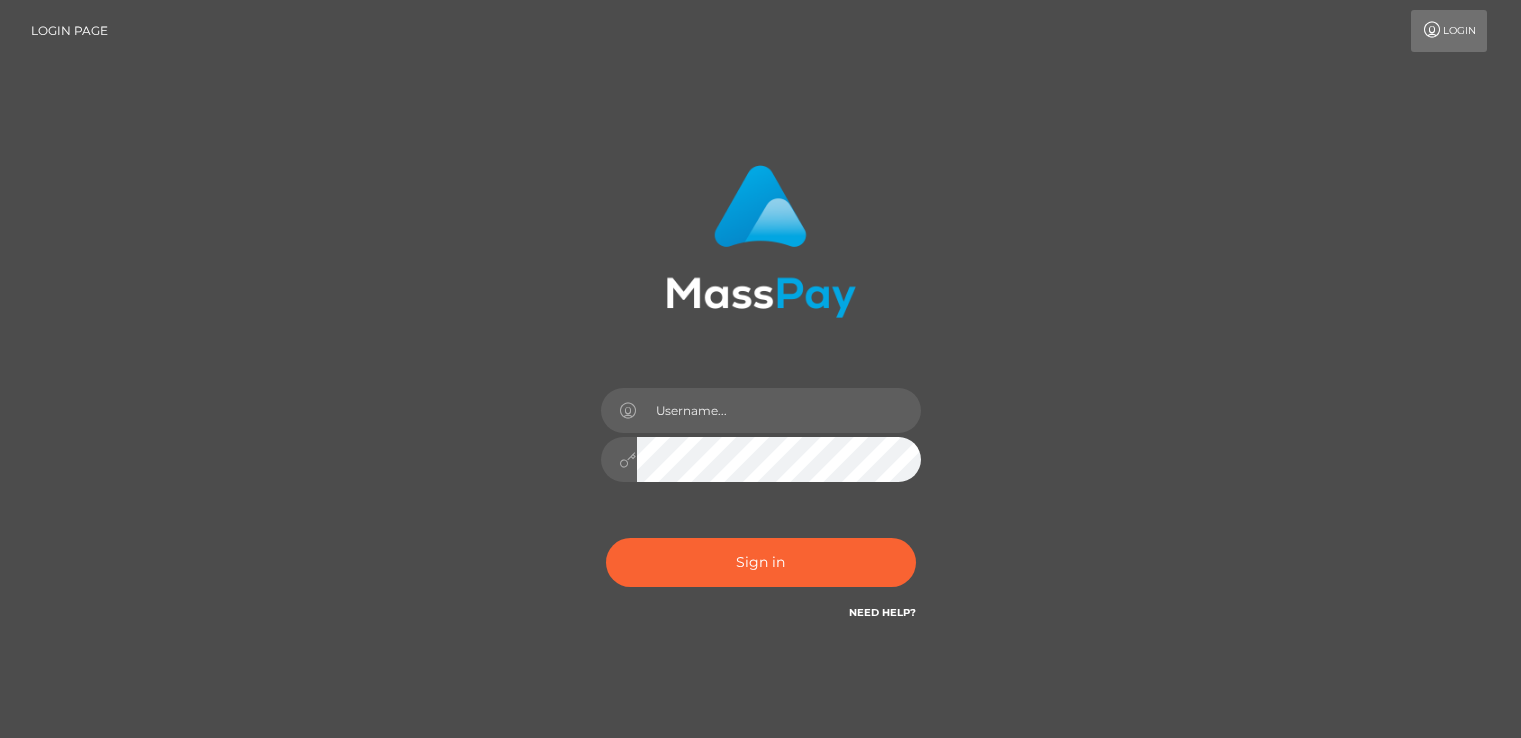 scroll, scrollTop: 0, scrollLeft: 0, axis: both 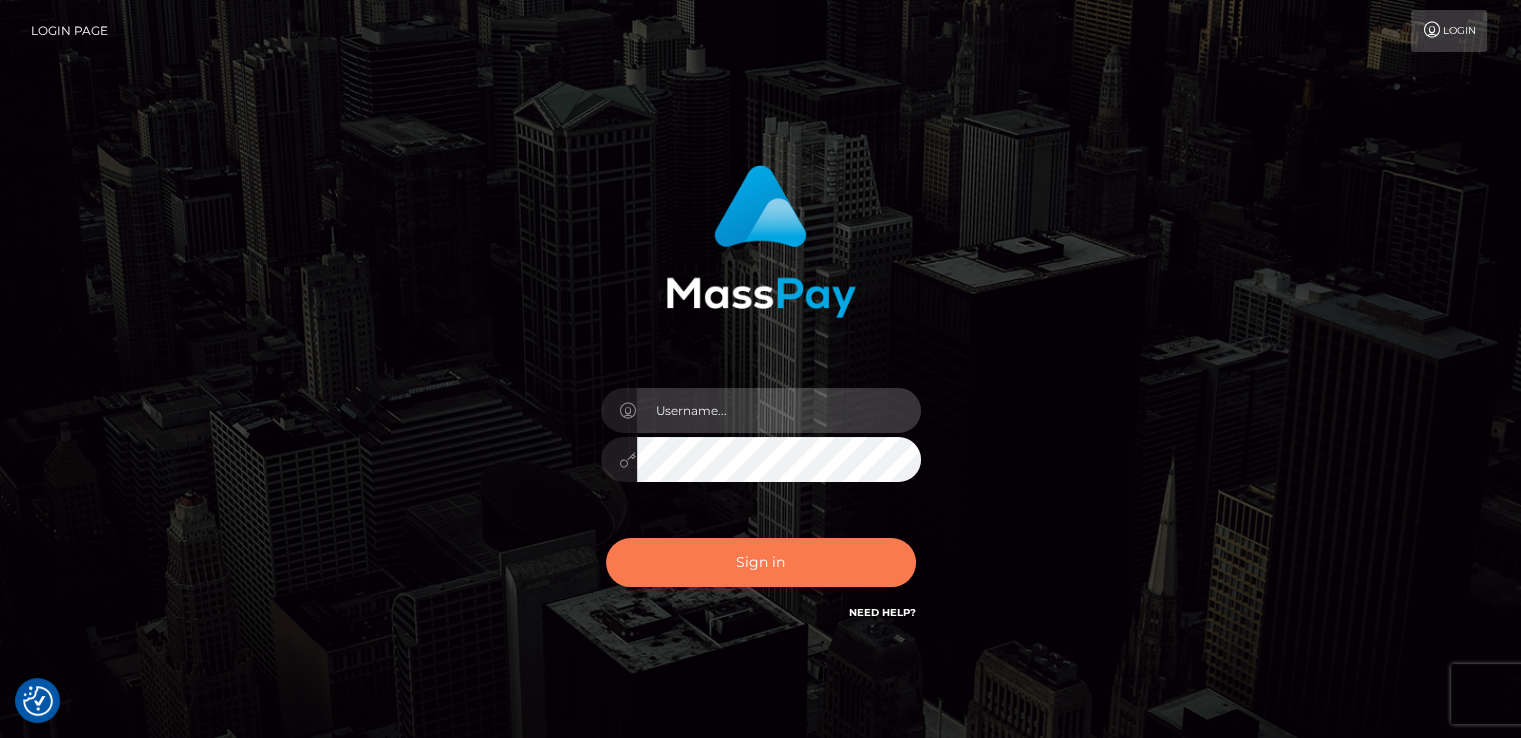 type on "catalinad" 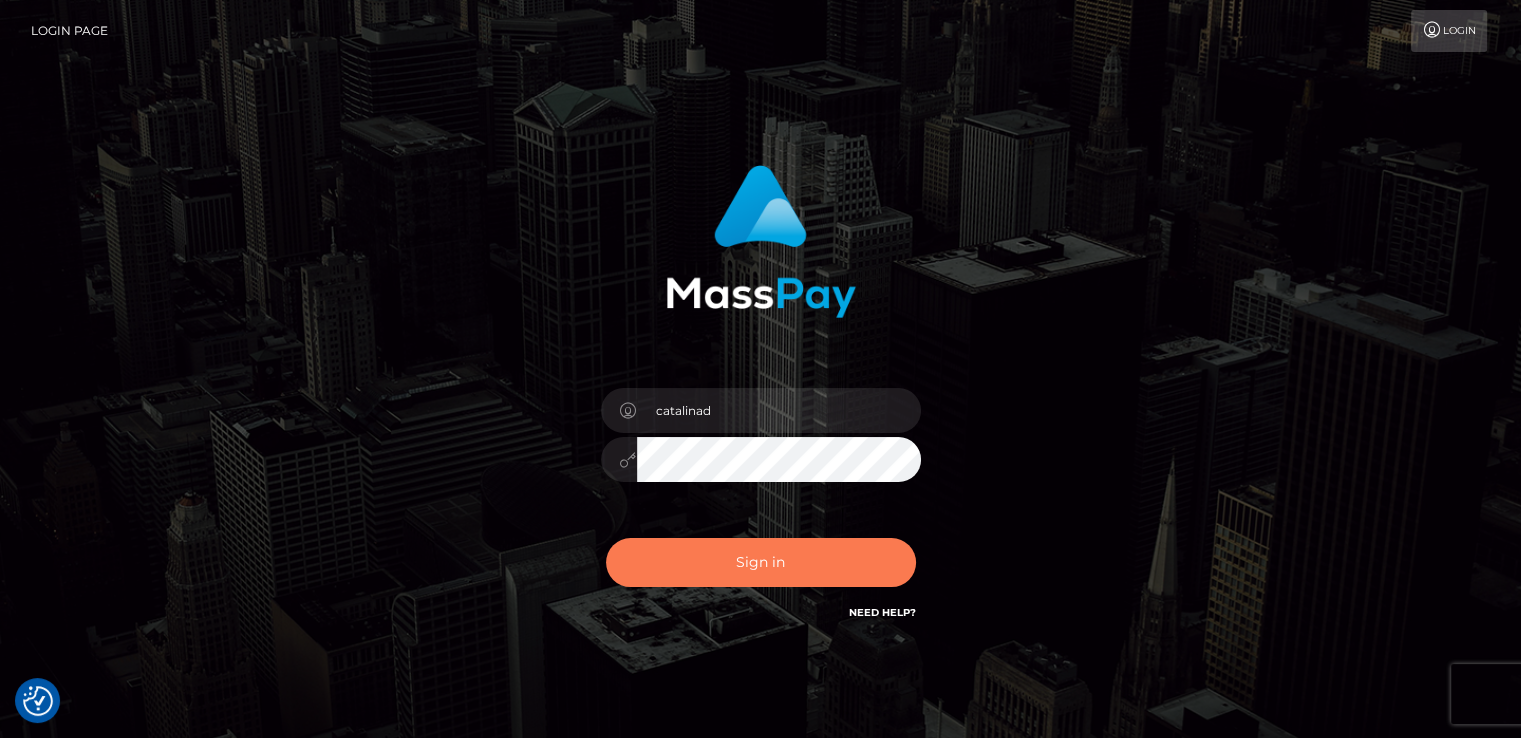 click on "Sign in" at bounding box center [761, 562] 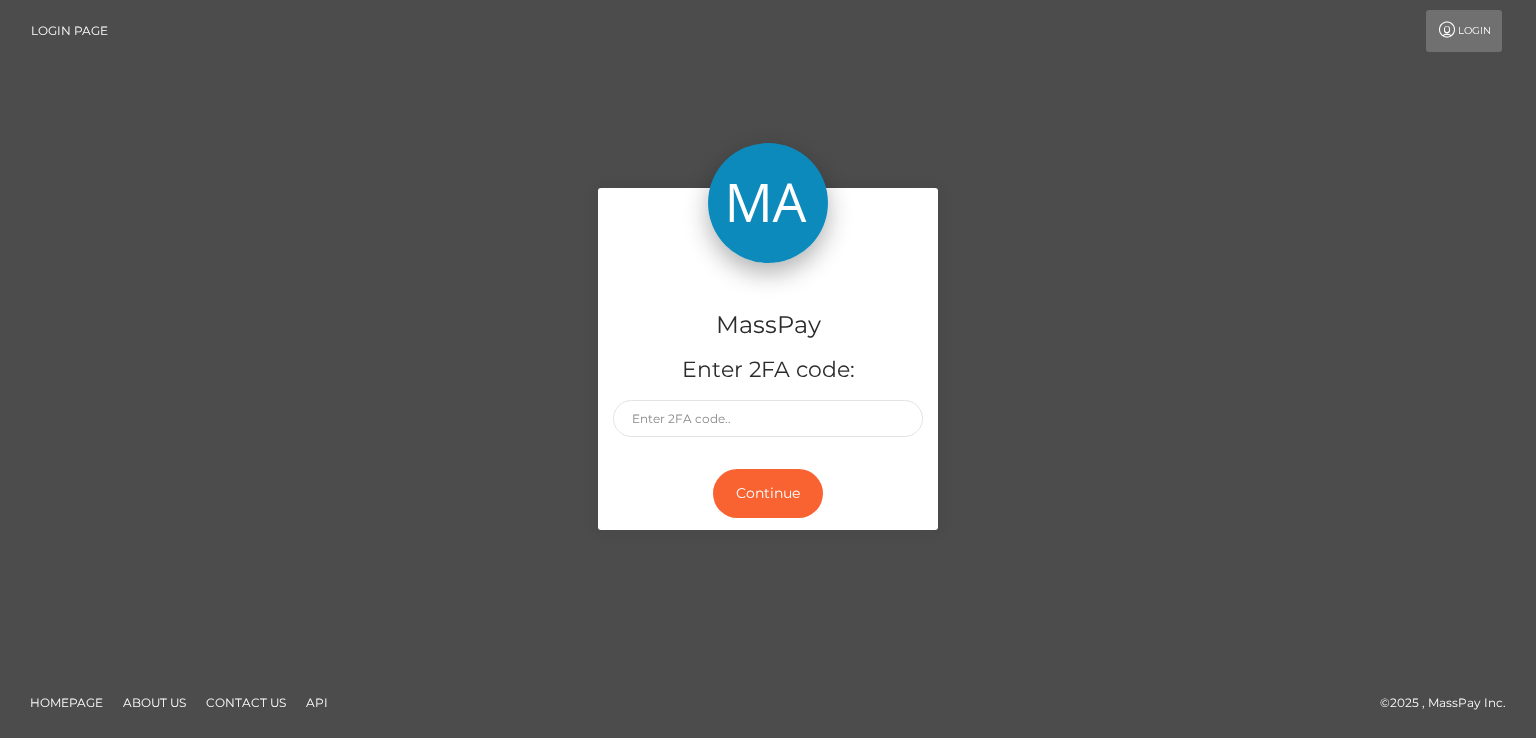 scroll, scrollTop: 0, scrollLeft: 0, axis: both 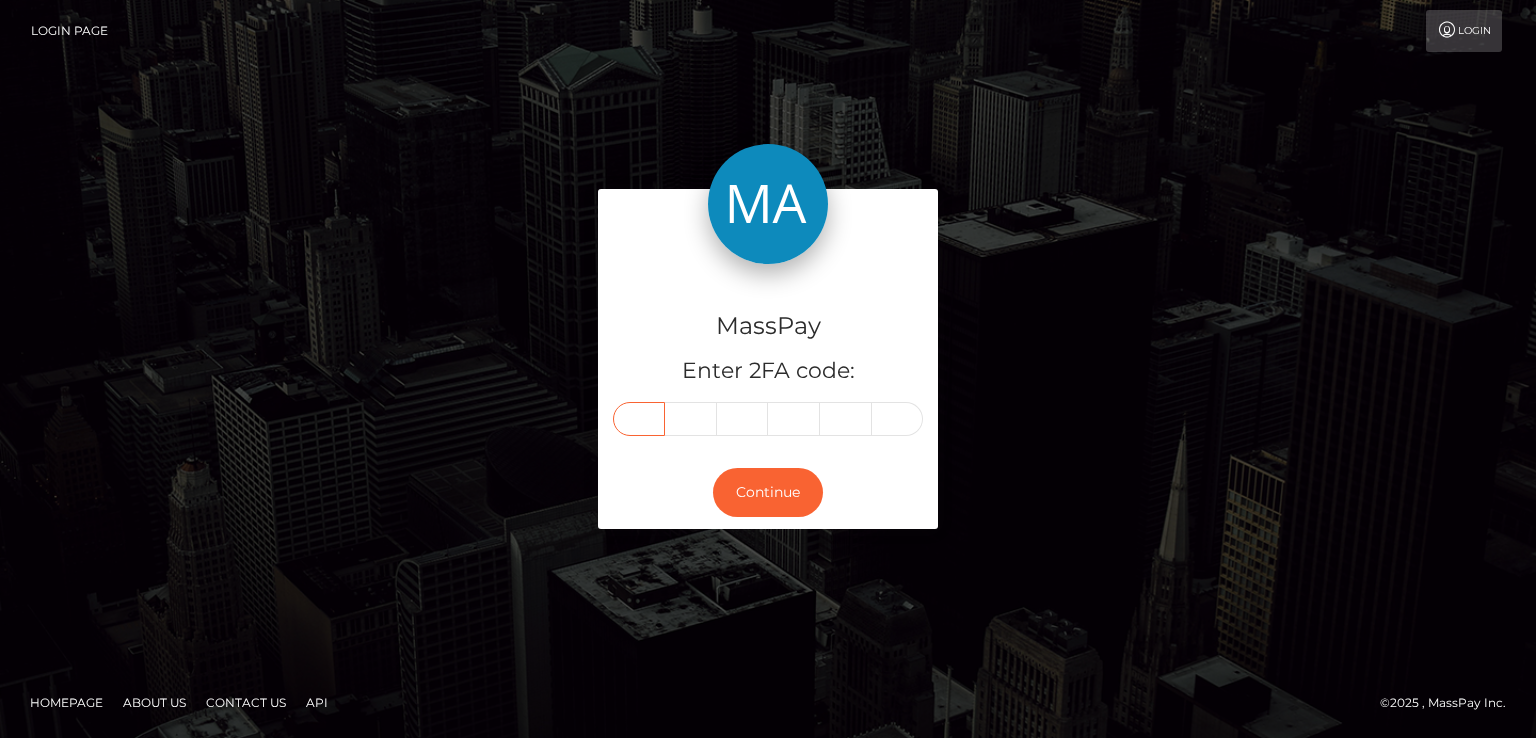 click at bounding box center (639, 419) 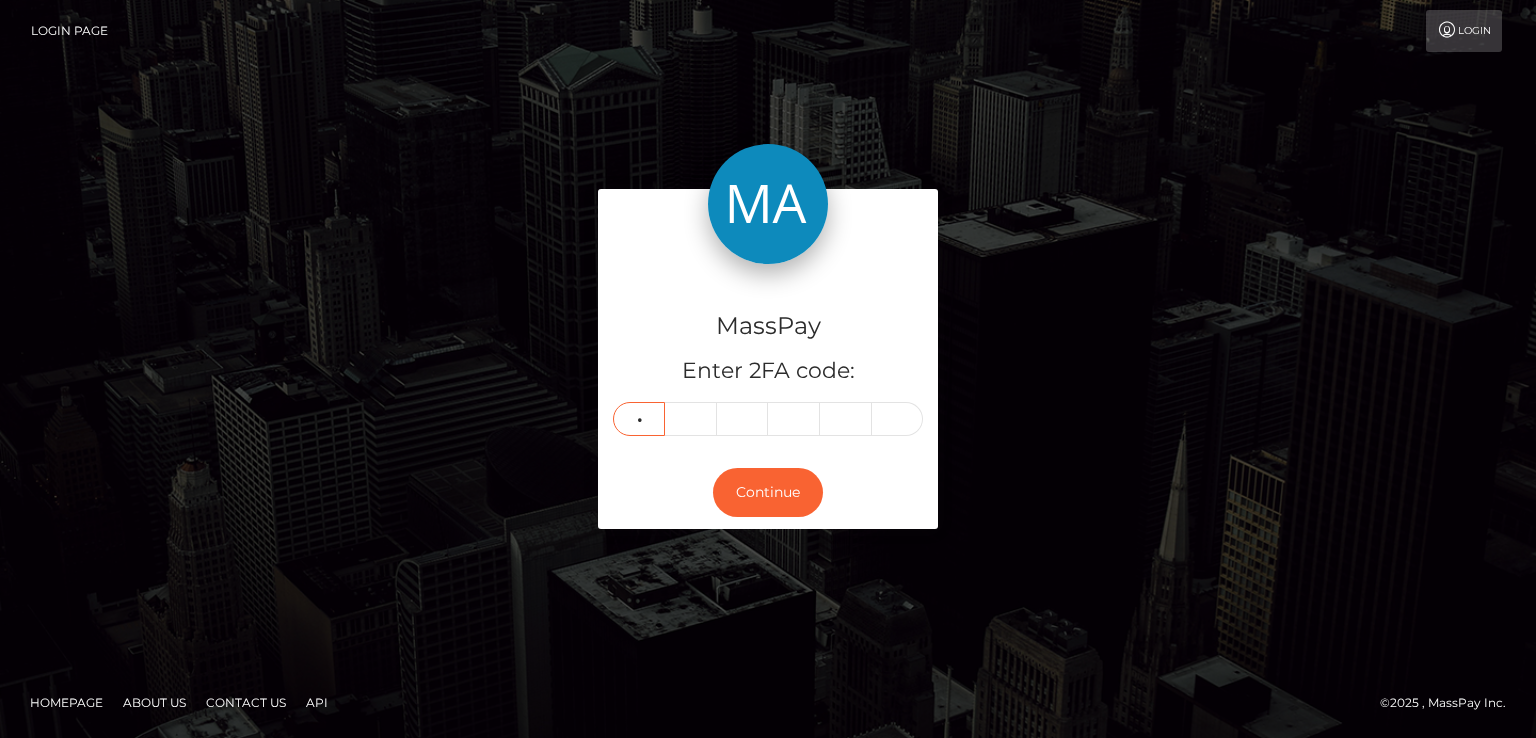type on "2" 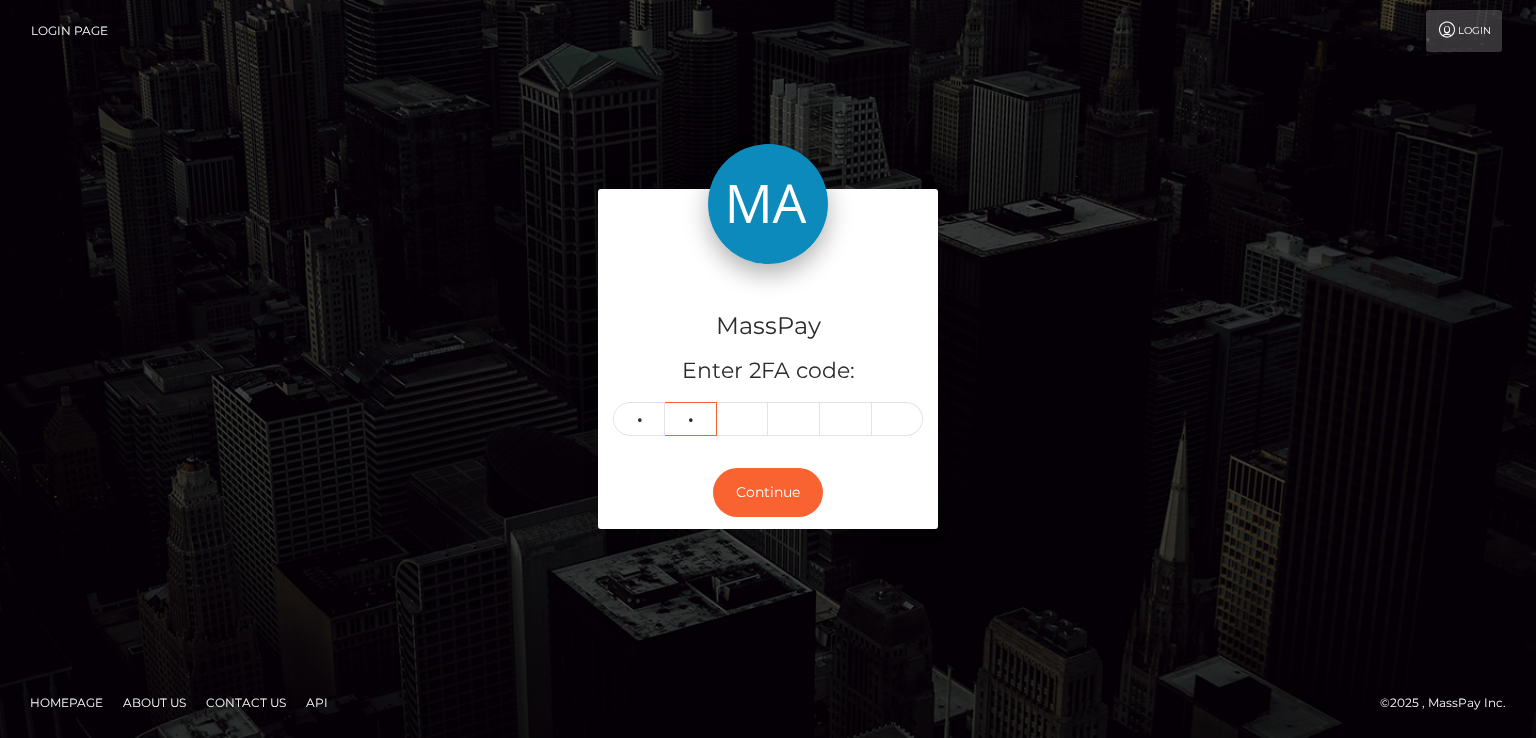 type on "2" 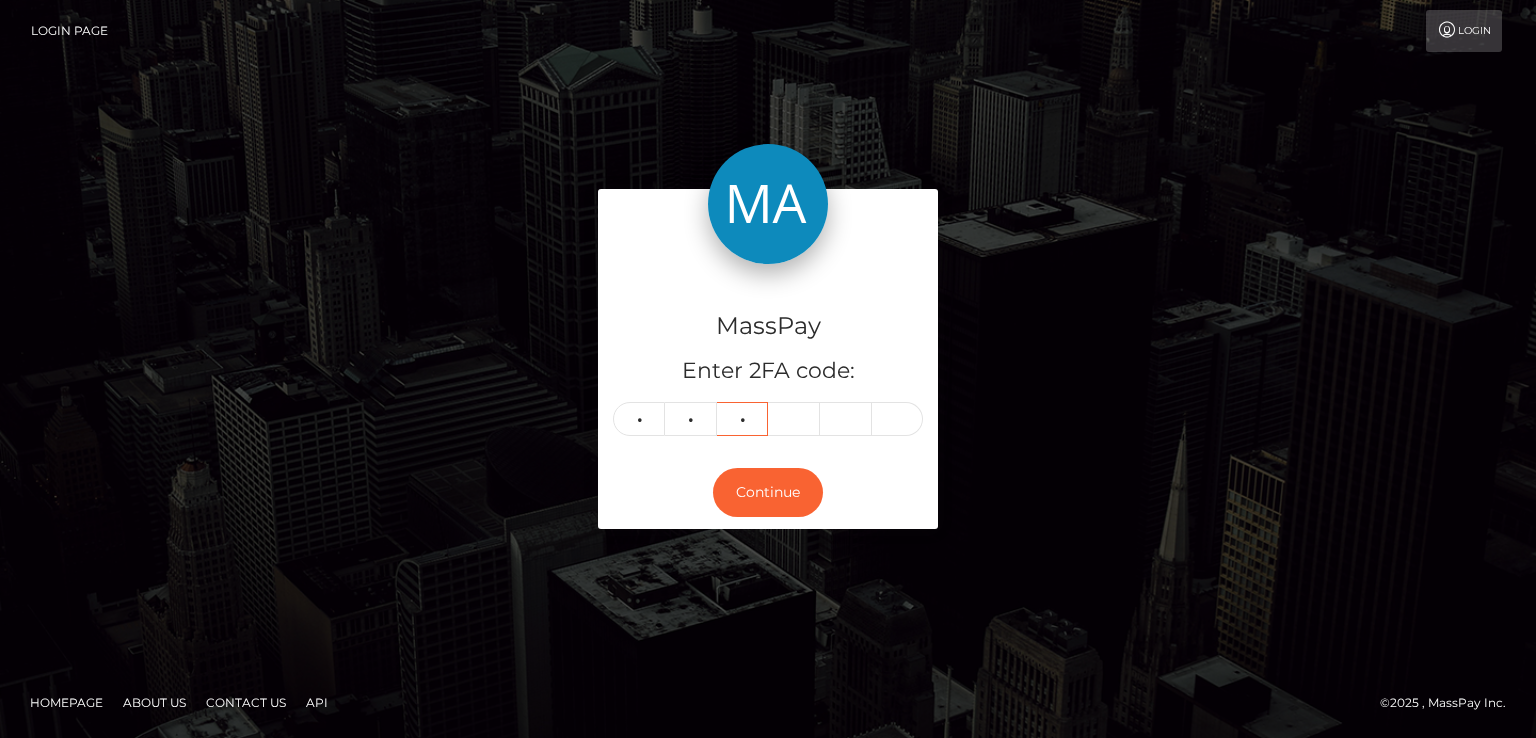 type on "2" 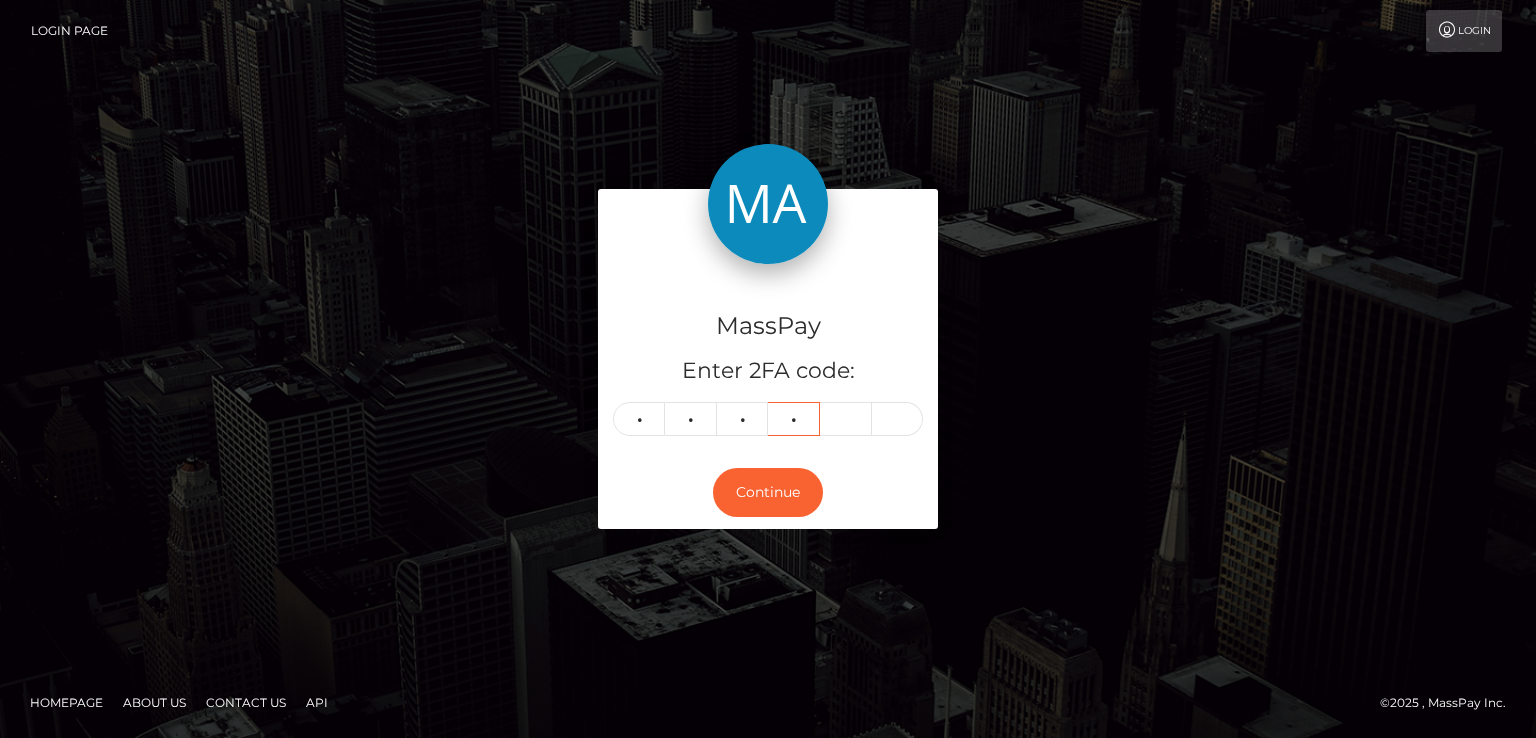 type on "7" 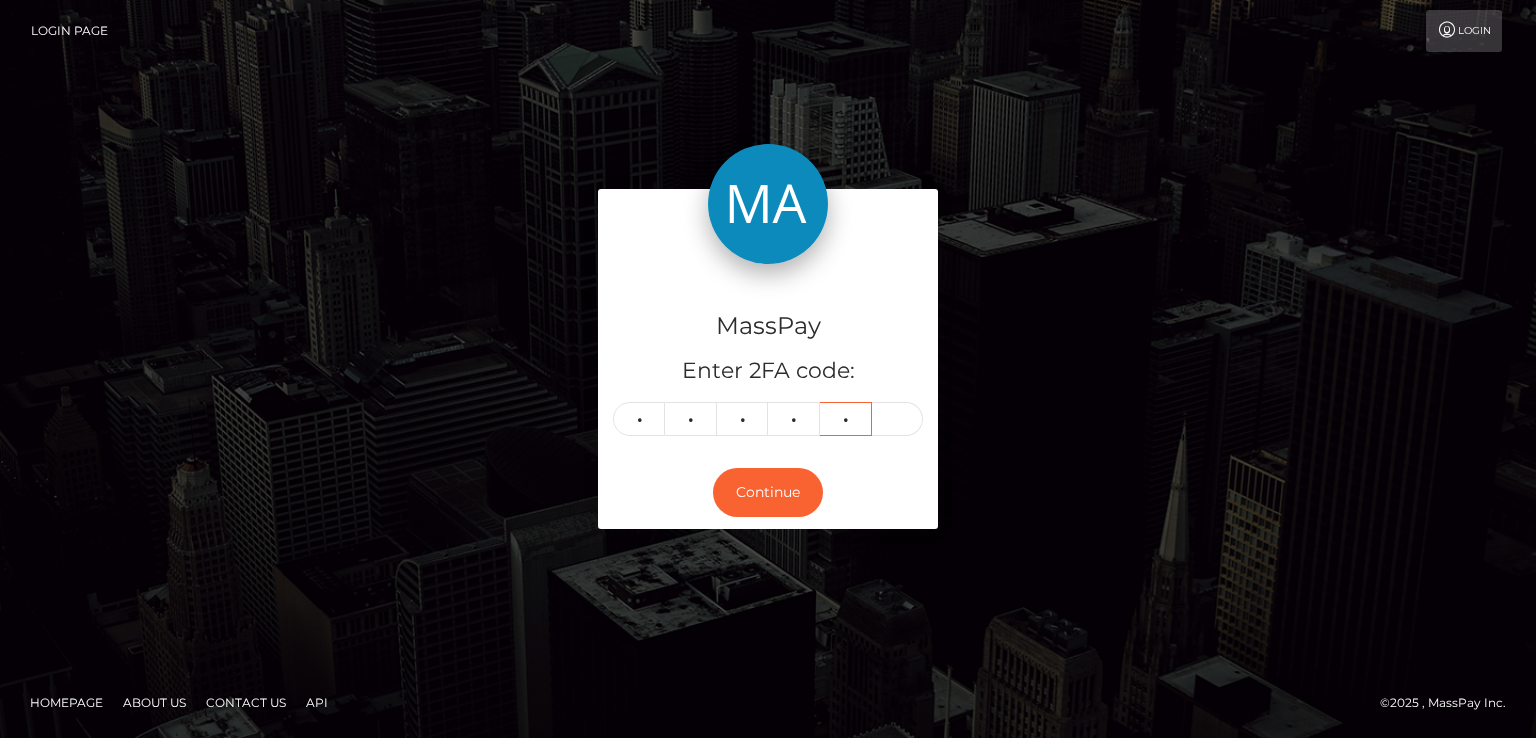 type on "9" 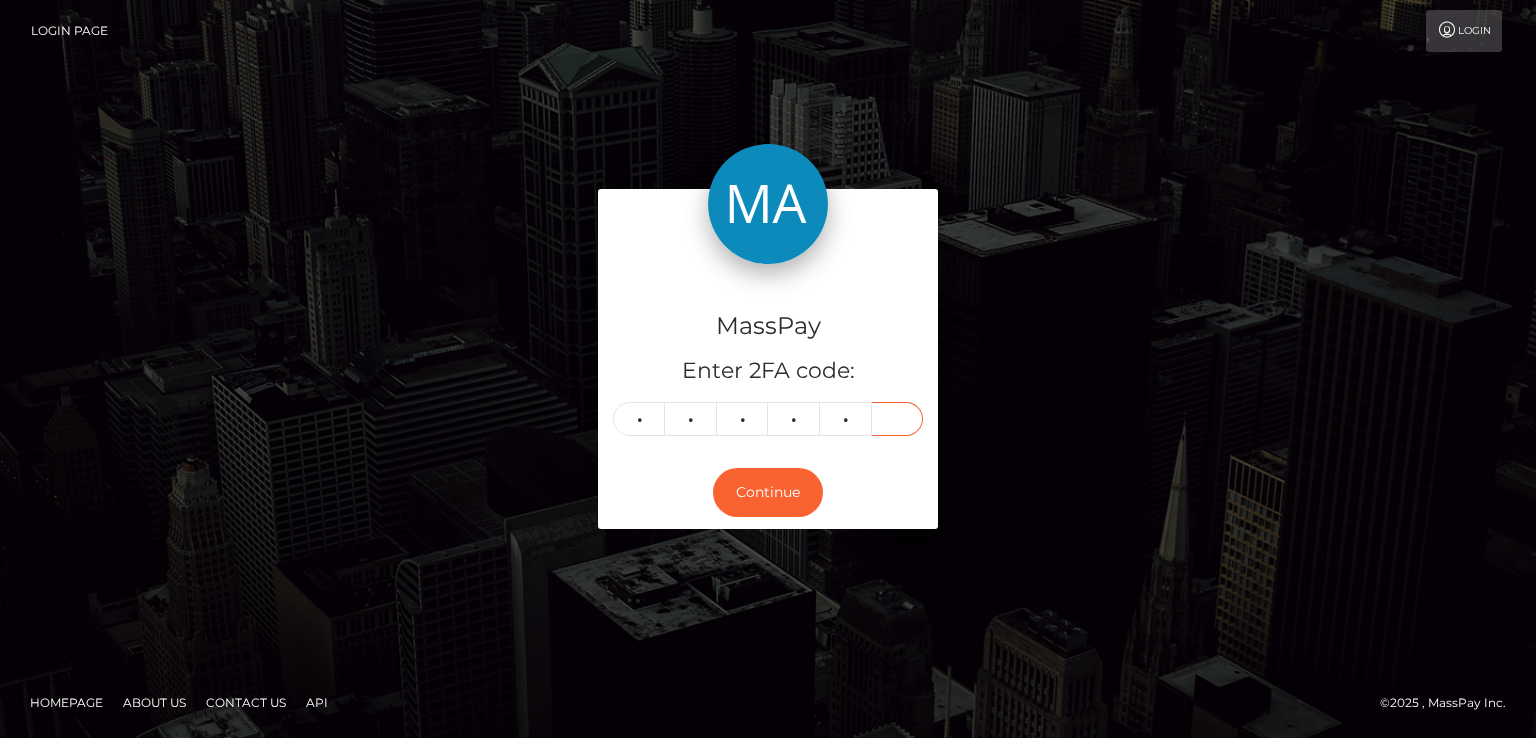 type on "9" 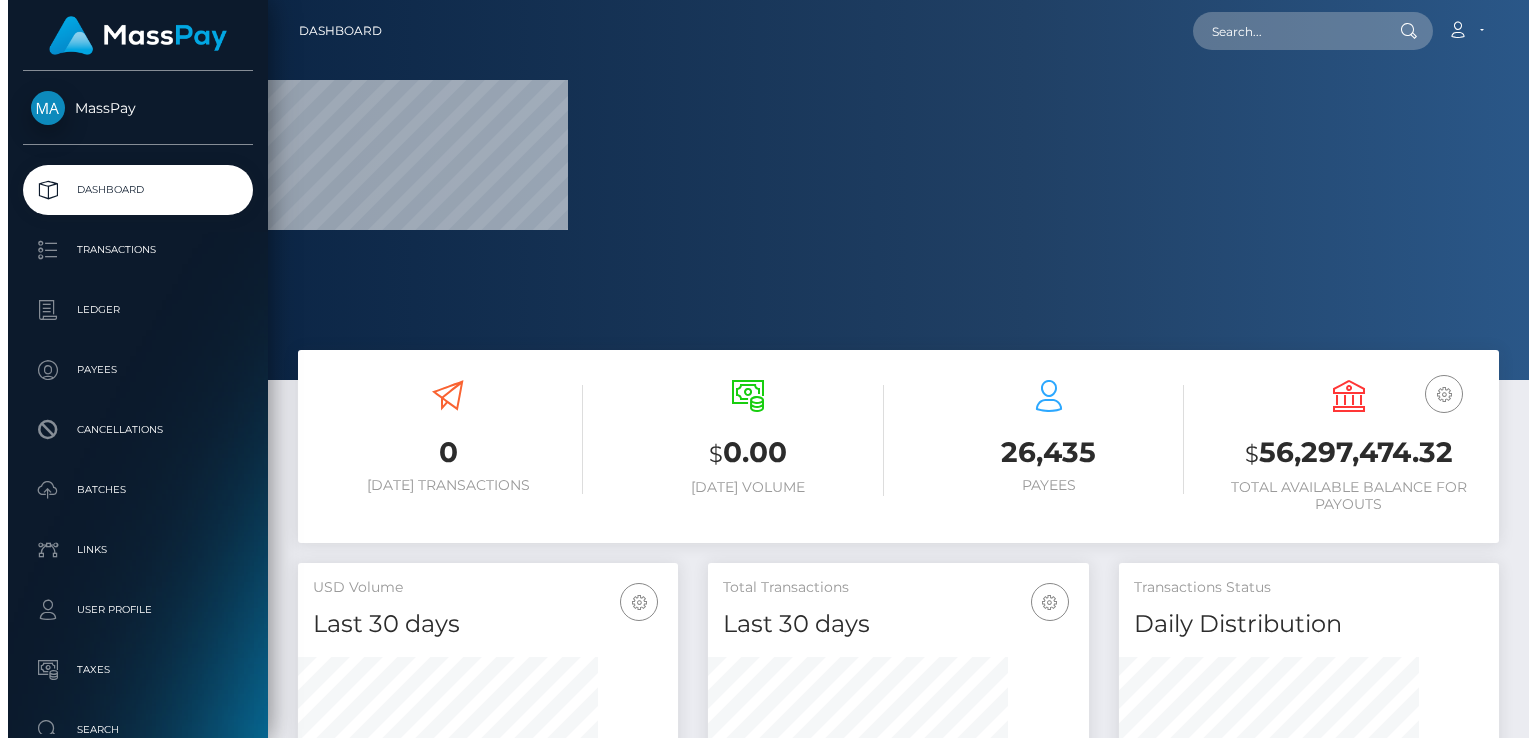scroll, scrollTop: 0, scrollLeft: 0, axis: both 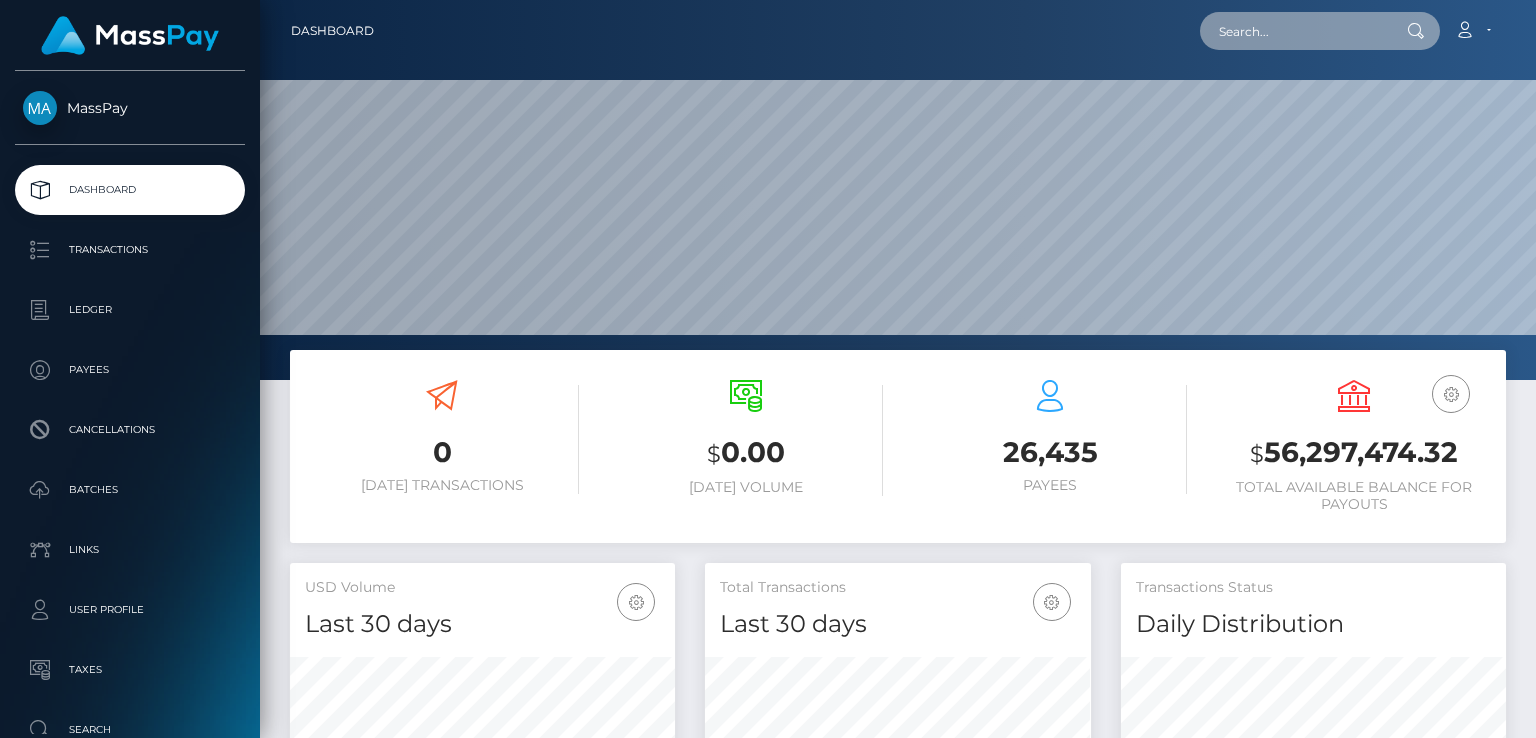 paste on "iturcanu@wowvegas.com" 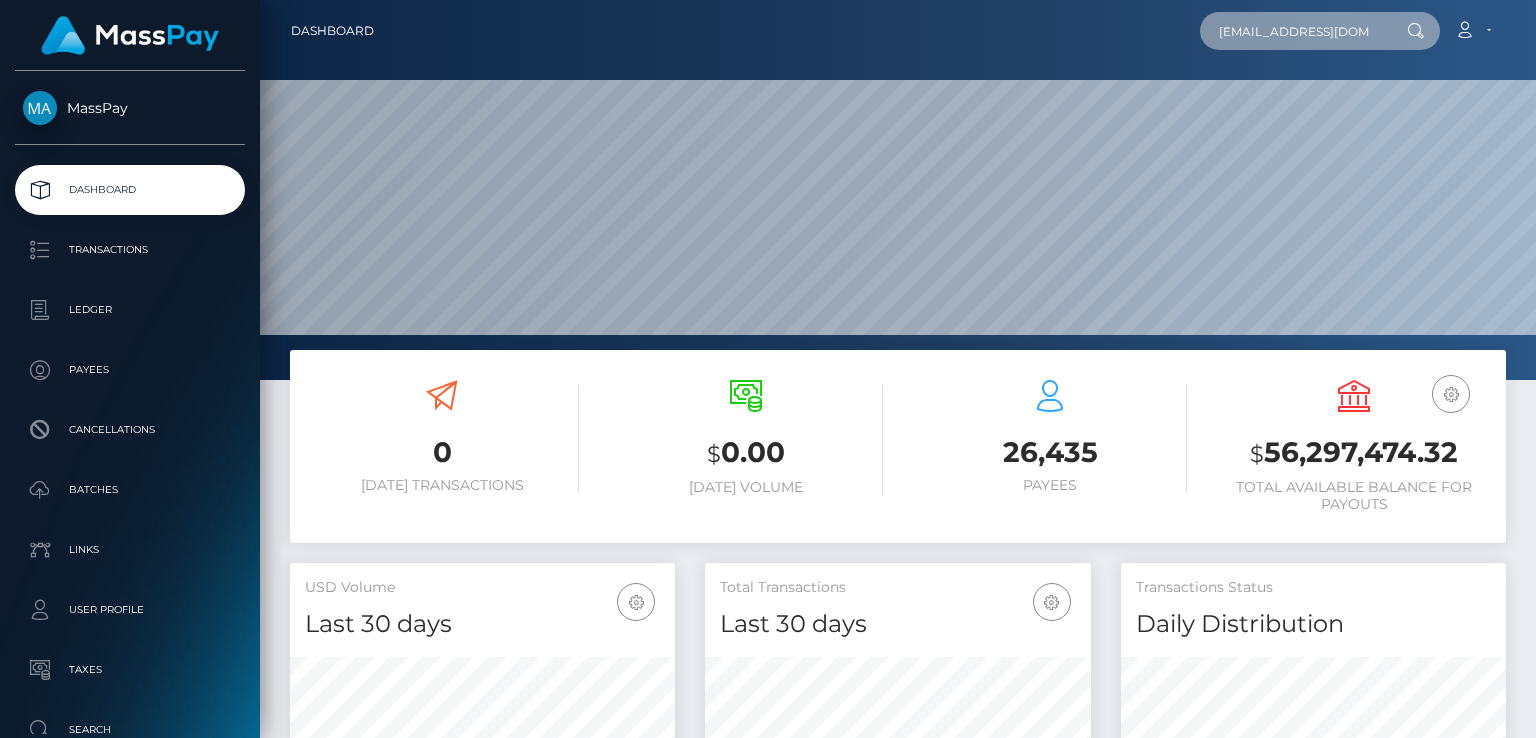 scroll, scrollTop: 0, scrollLeft: 7, axis: horizontal 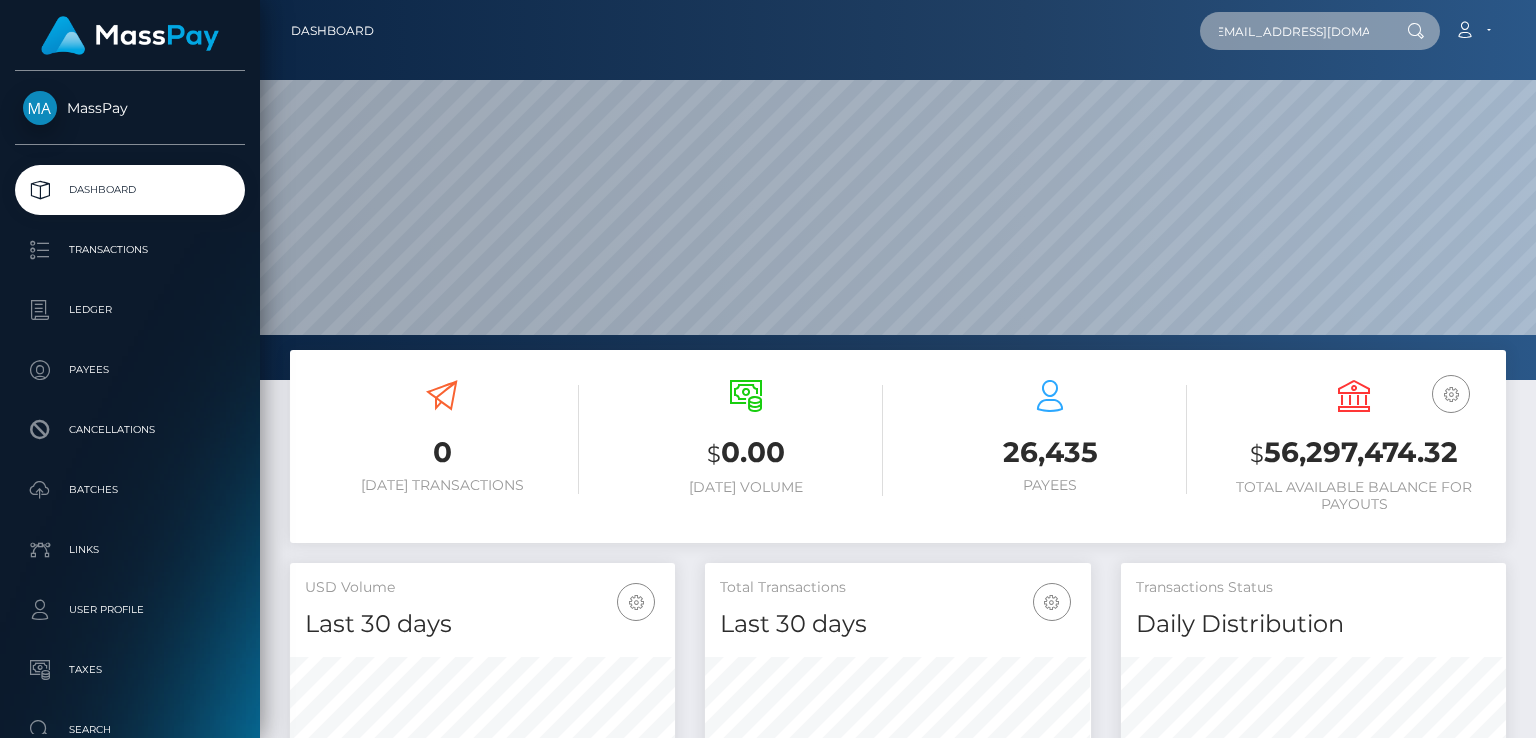 type on "iturcanu@wowvegas.com" 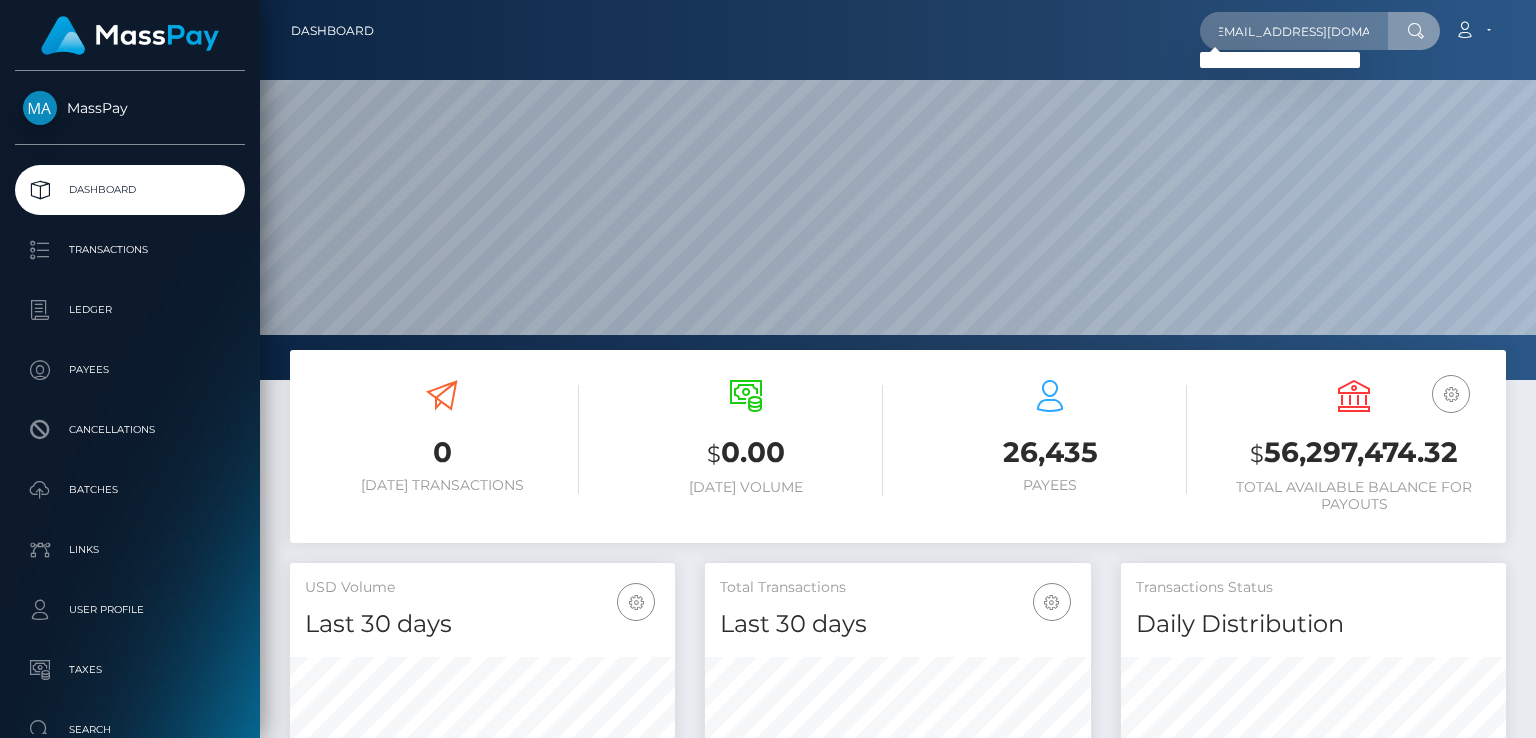 scroll, scrollTop: 0, scrollLeft: 0, axis: both 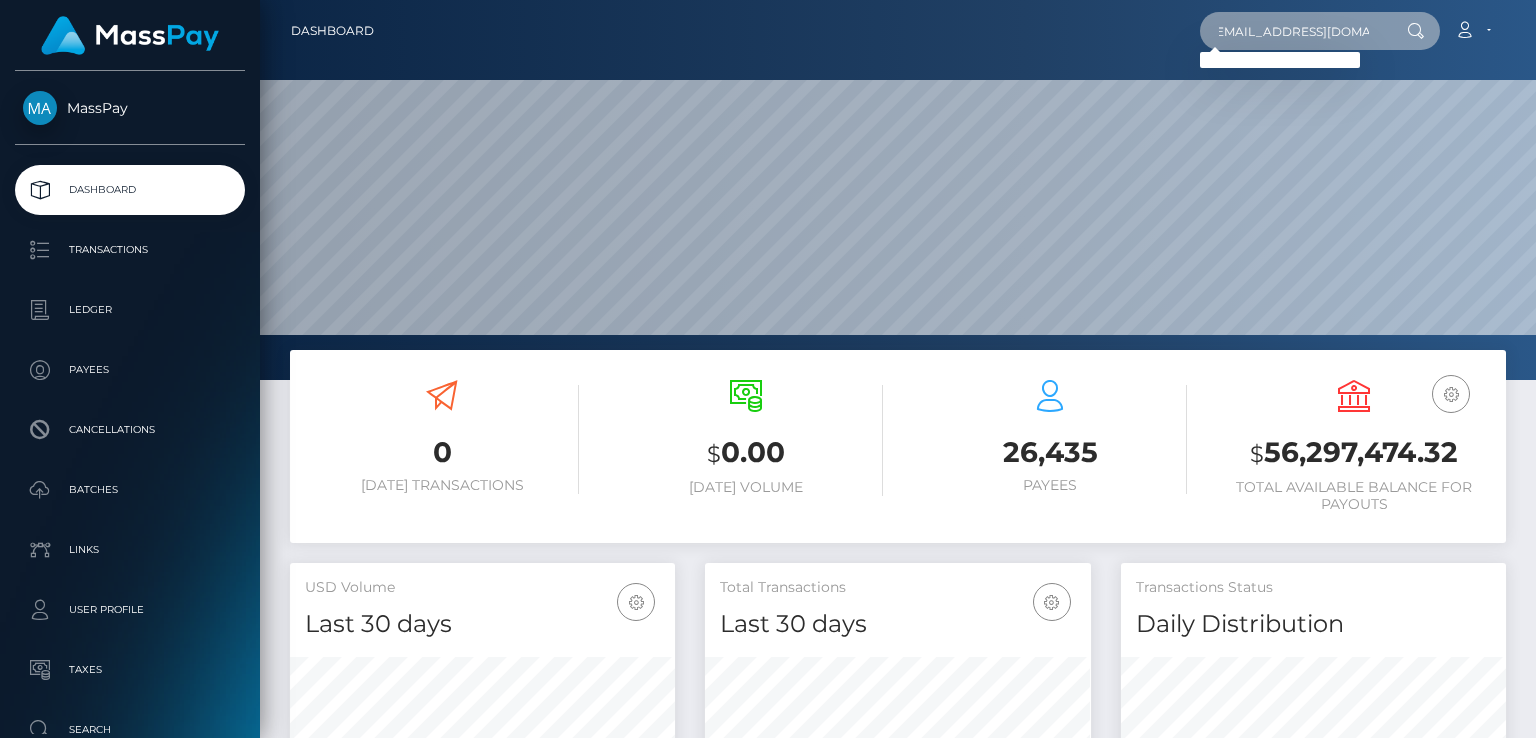 drag, startPoint x: 1221, startPoint y: 28, endPoint x: 1384, endPoint y: 38, distance: 163.30646 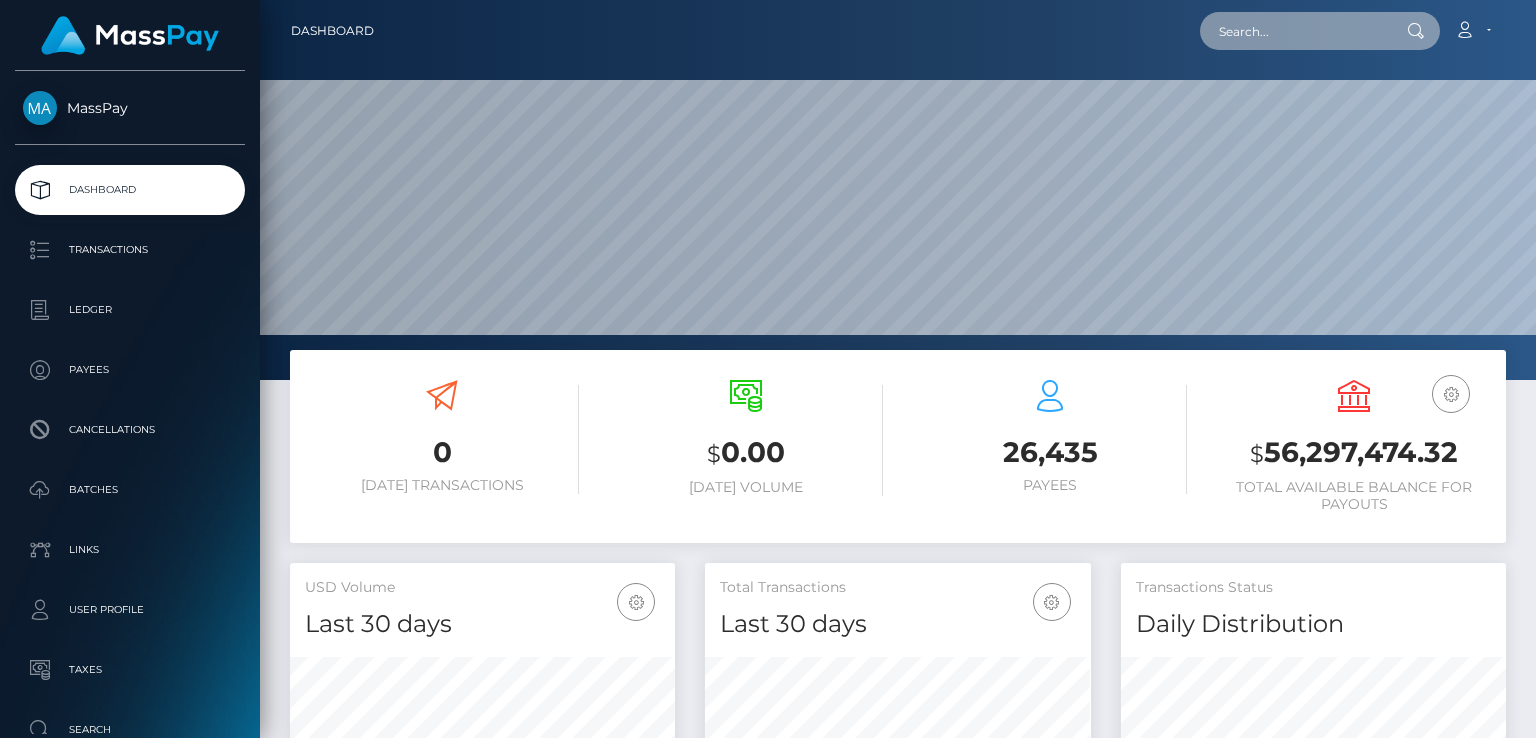 scroll, scrollTop: 0, scrollLeft: 0, axis: both 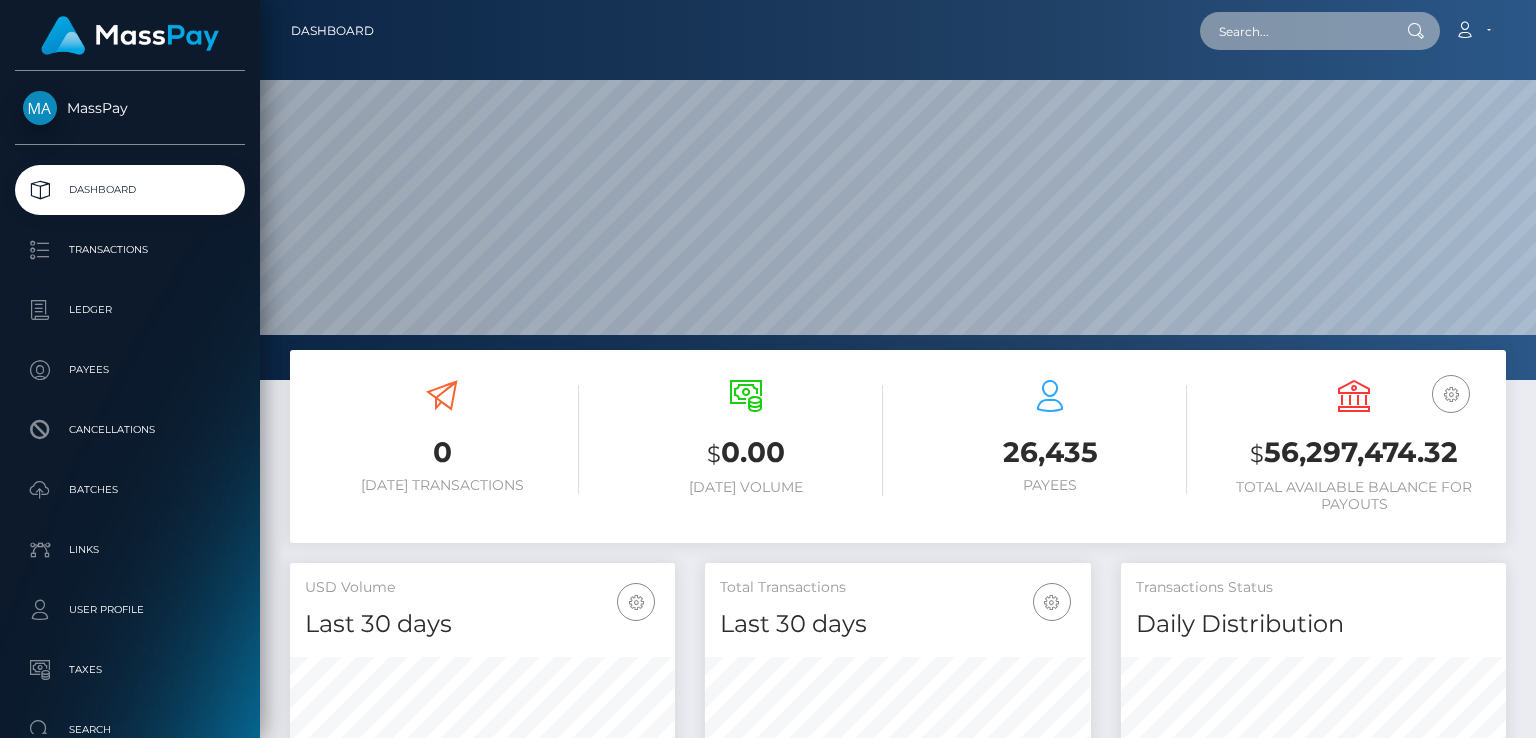 paste on "iturcanu@metawin.inc" 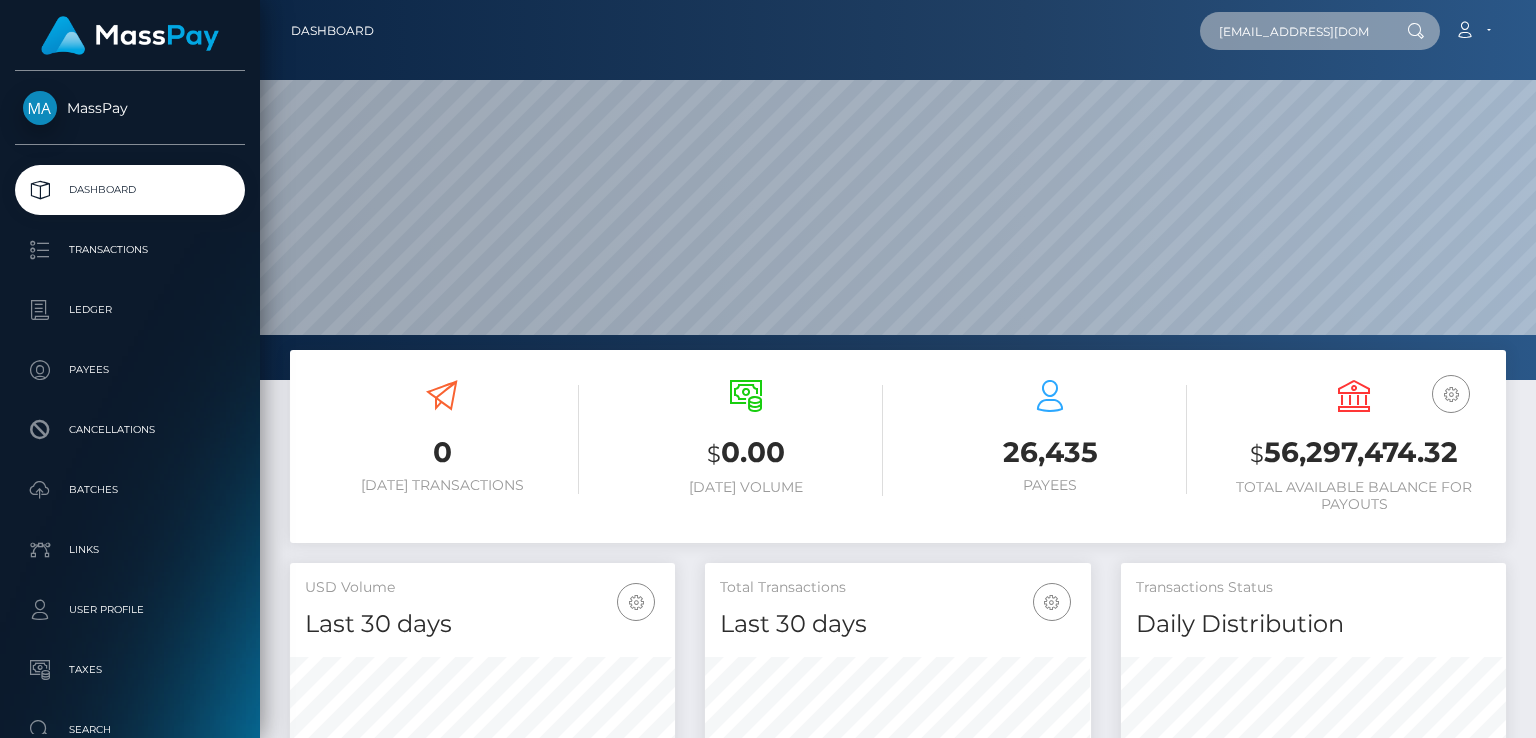 type on "iturcanu@metawin.inc" 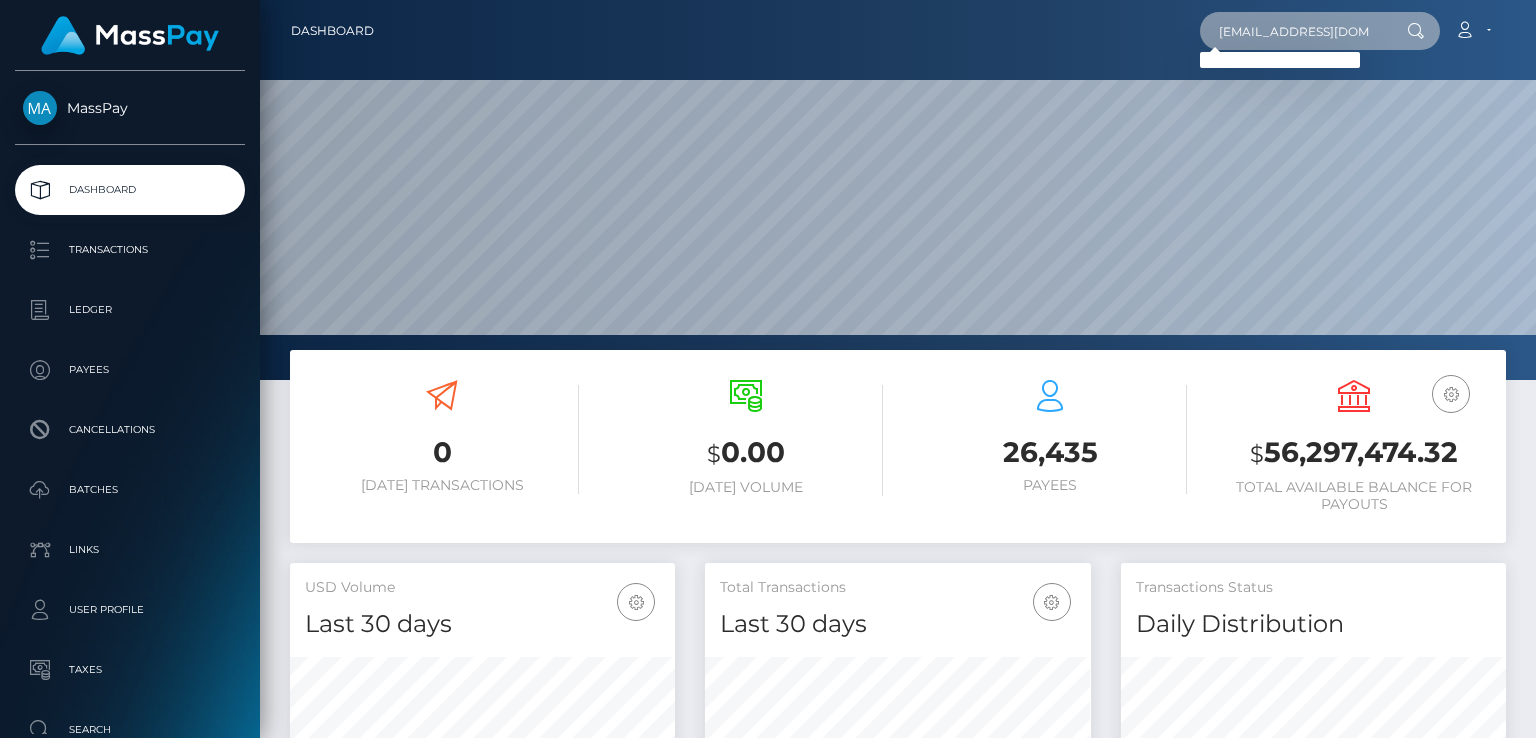 drag, startPoint x: 1212, startPoint y: 34, endPoint x: 1372, endPoint y: 24, distance: 160.3122 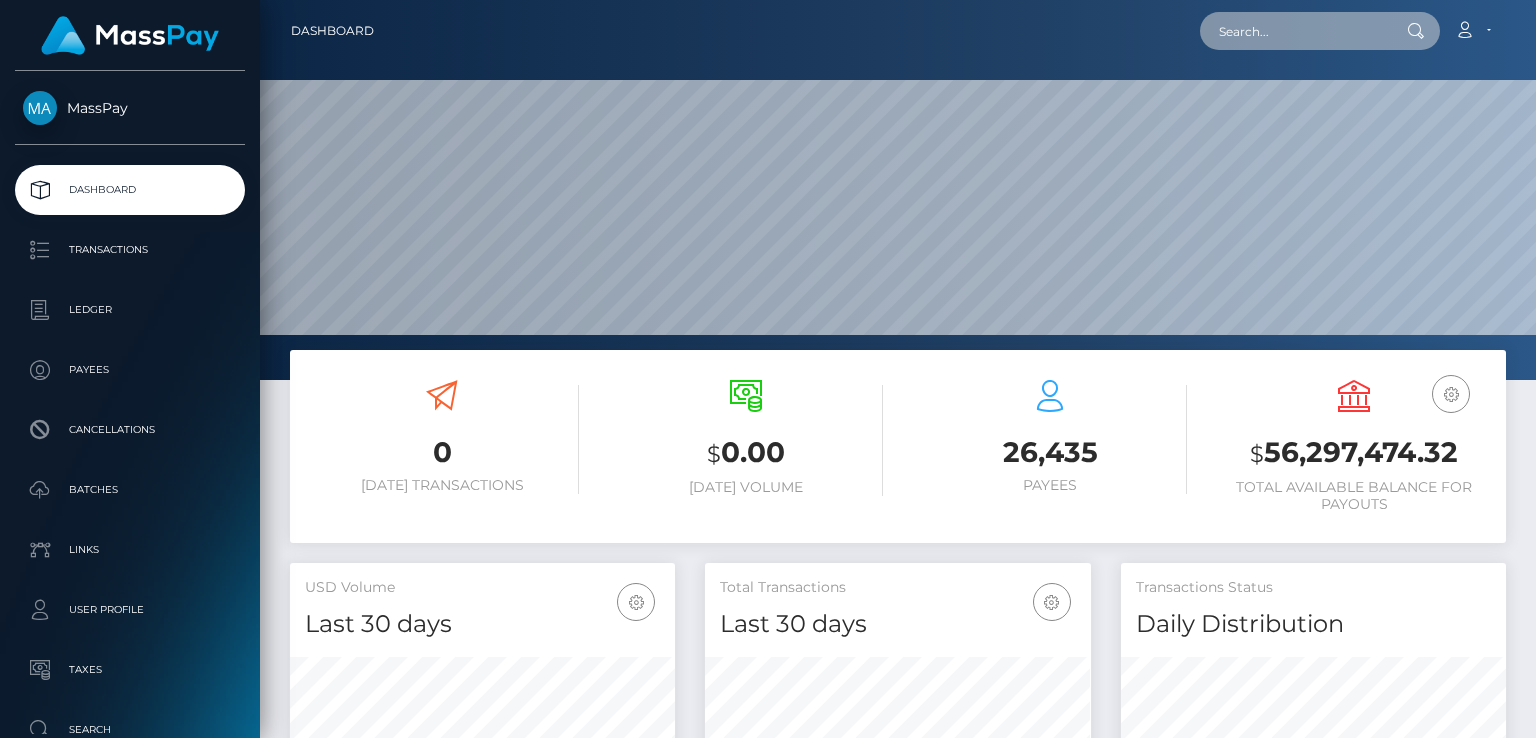 paste on "MSPf56d32c6adb5049" 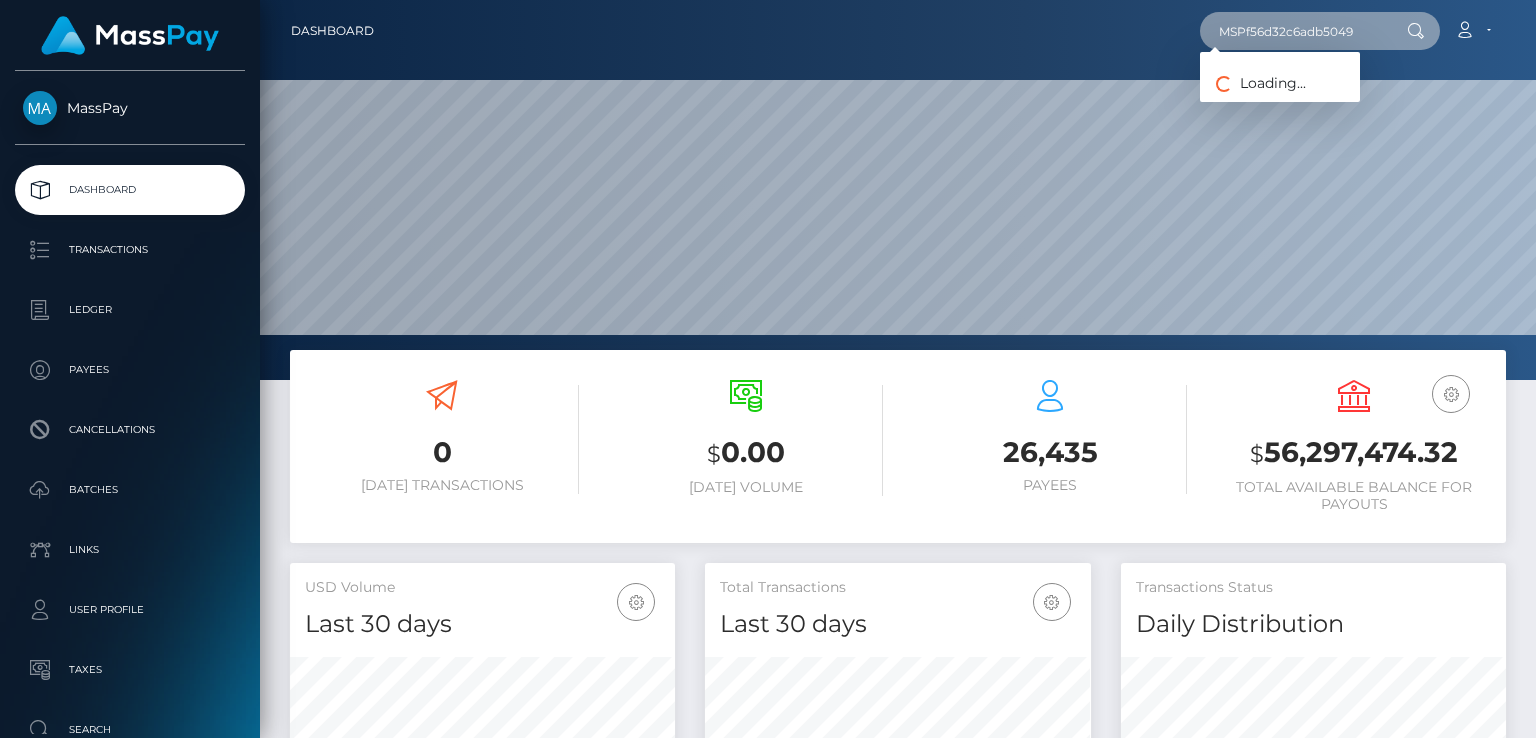 type on "MSPf56d32c6adb5049" 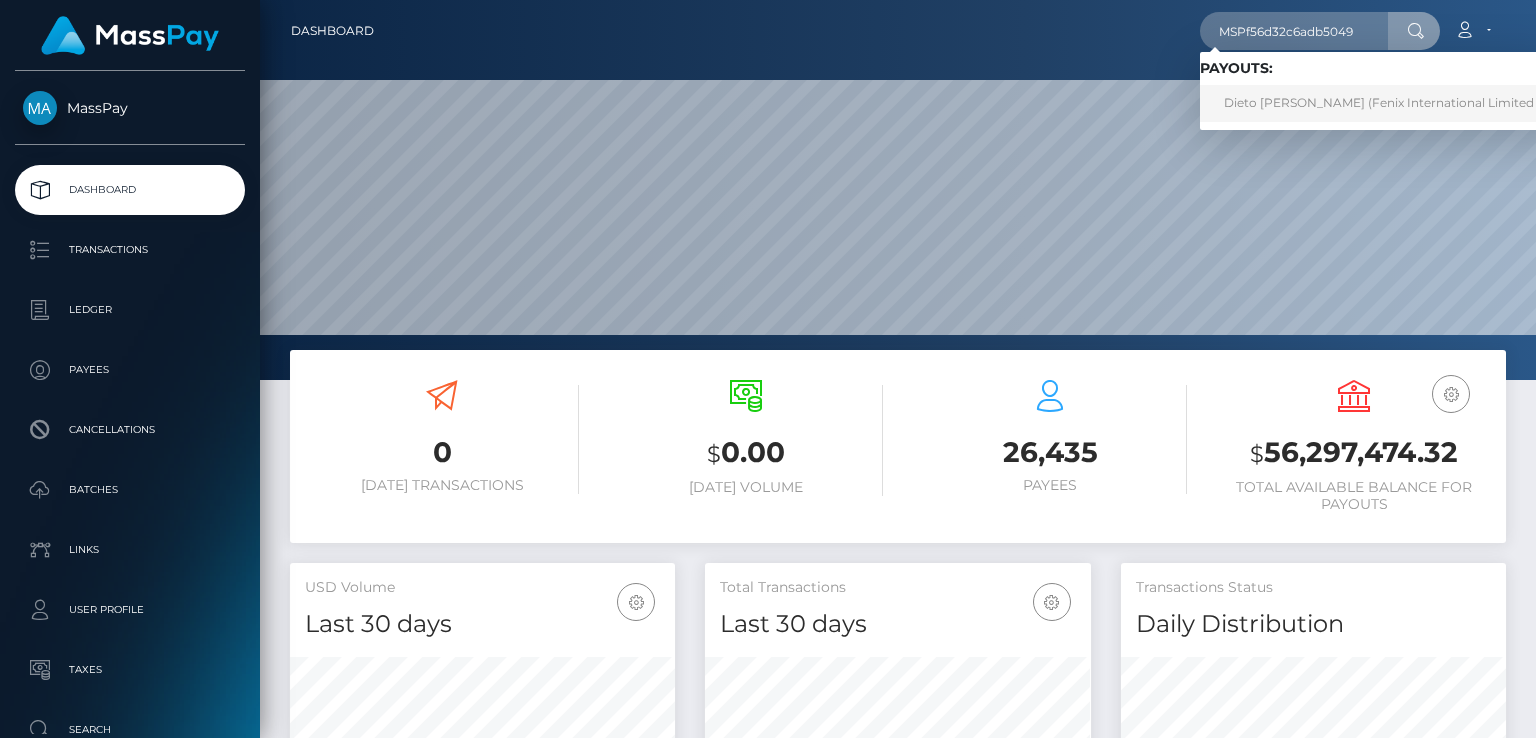 click on "Dieto Rizkiansyah Putra  Pratama (Fenix International Limited - )" at bounding box center (1386, 103) 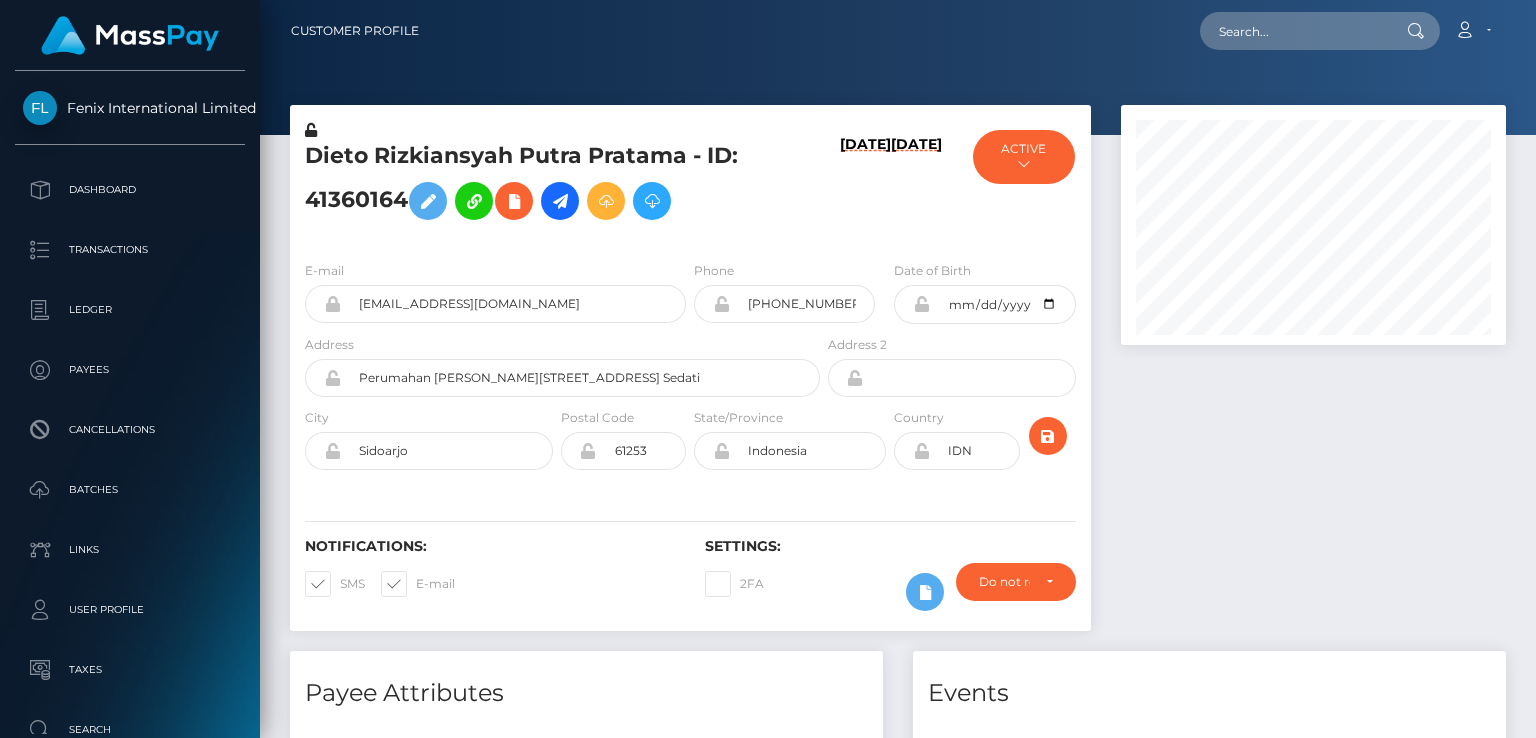 scroll, scrollTop: 0, scrollLeft: 0, axis: both 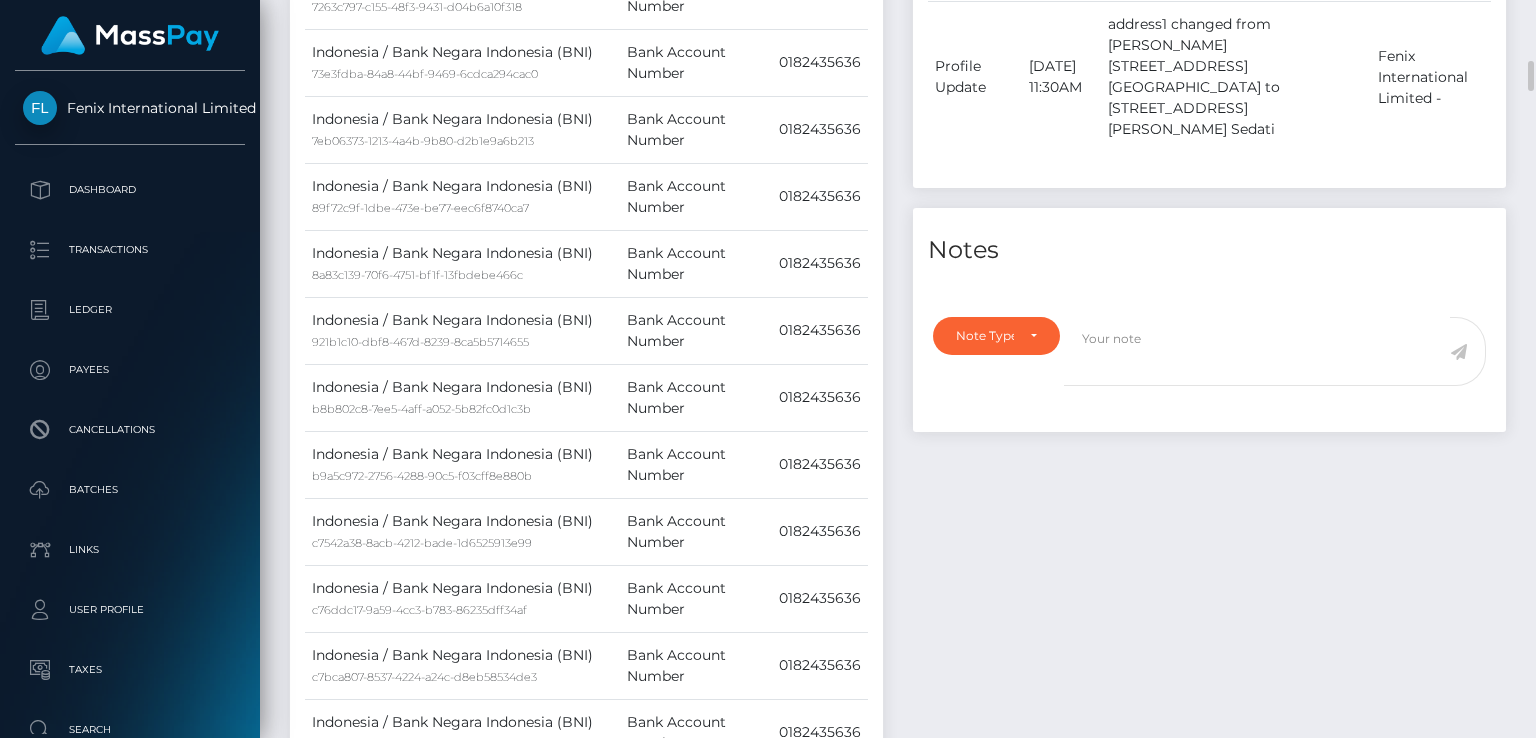 click on "Events
Type
Time
Event
Changed By" at bounding box center (1209, 2859) 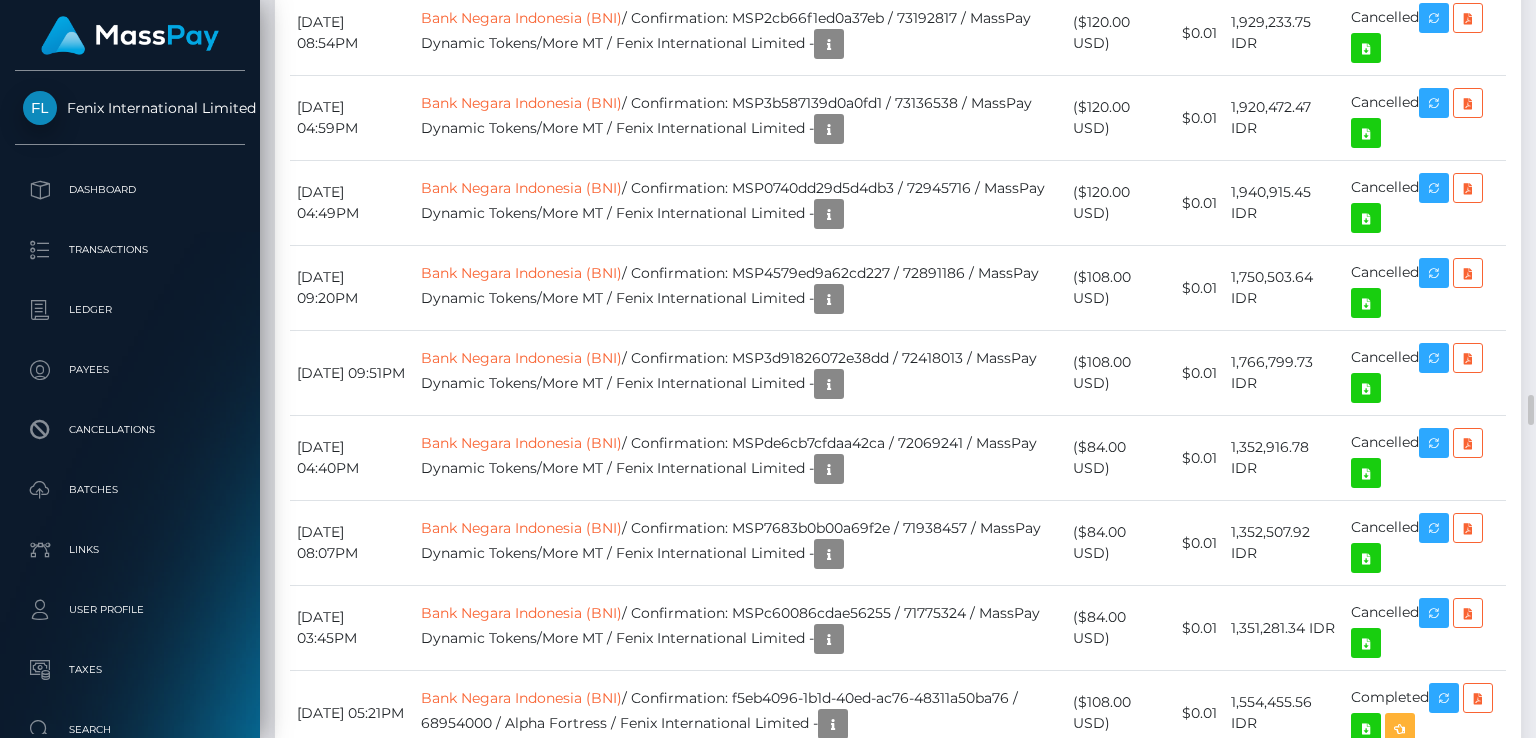 scroll, scrollTop: 9300, scrollLeft: 0, axis: vertical 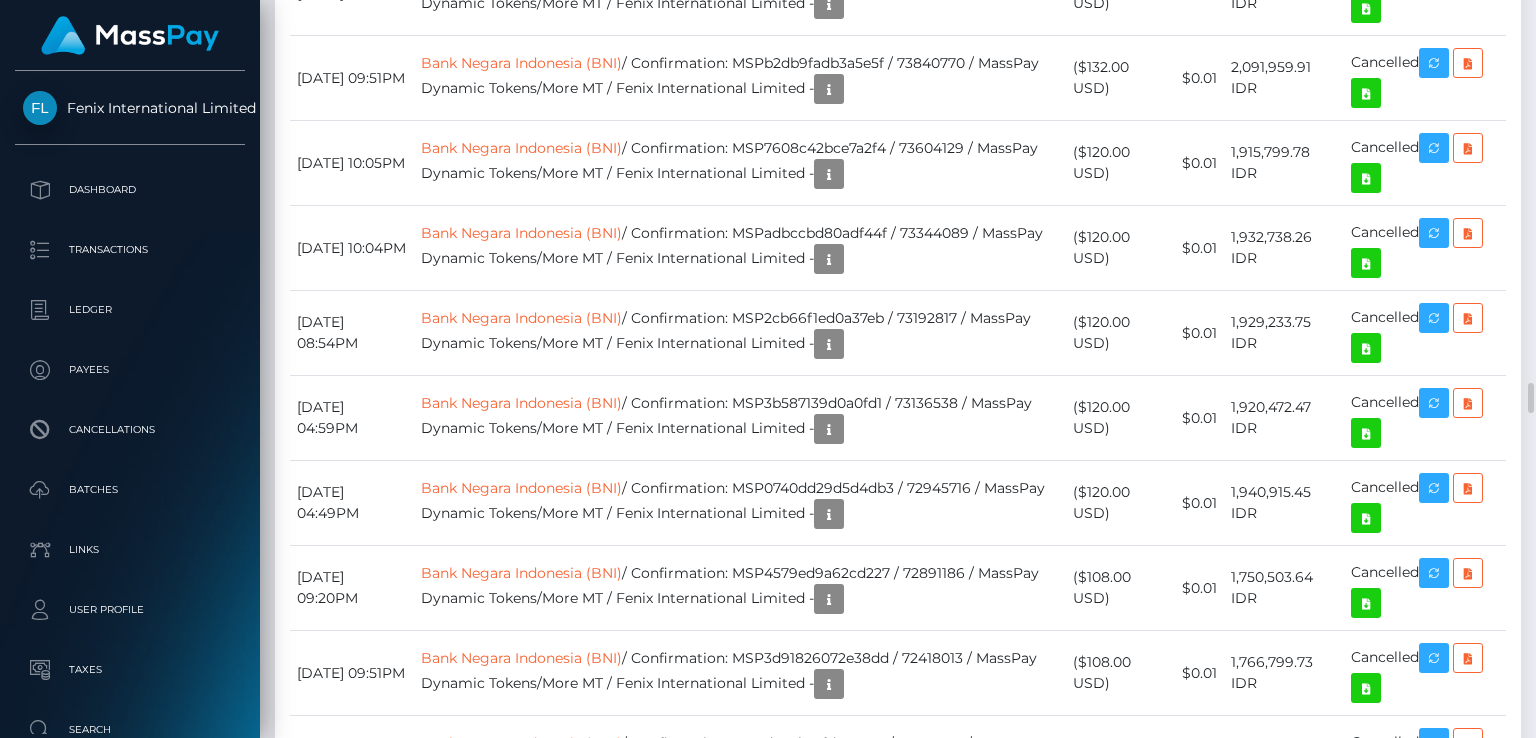 drag, startPoint x: 775, startPoint y: 327, endPoint x: 1009, endPoint y: 325, distance: 234.00854 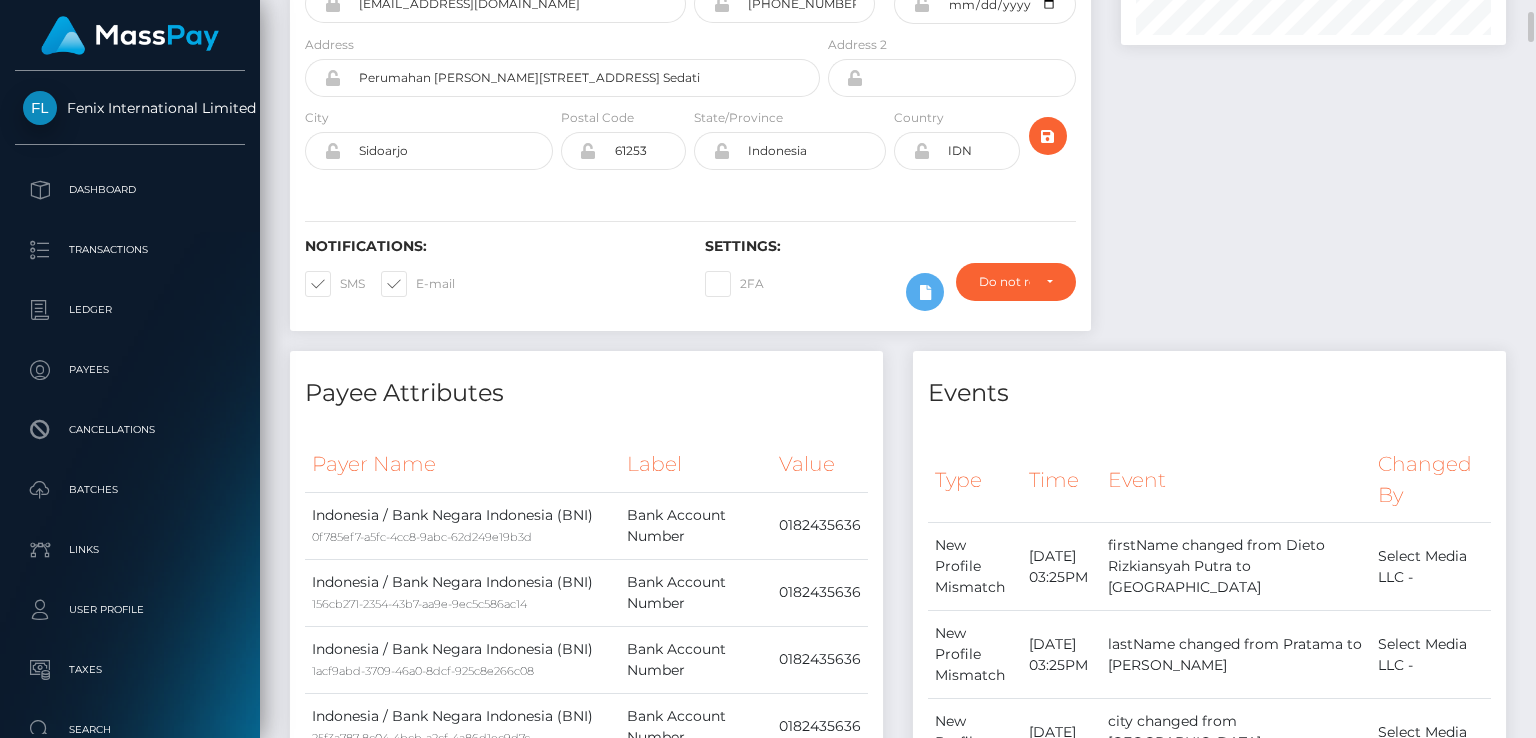 scroll, scrollTop: 0, scrollLeft: 0, axis: both 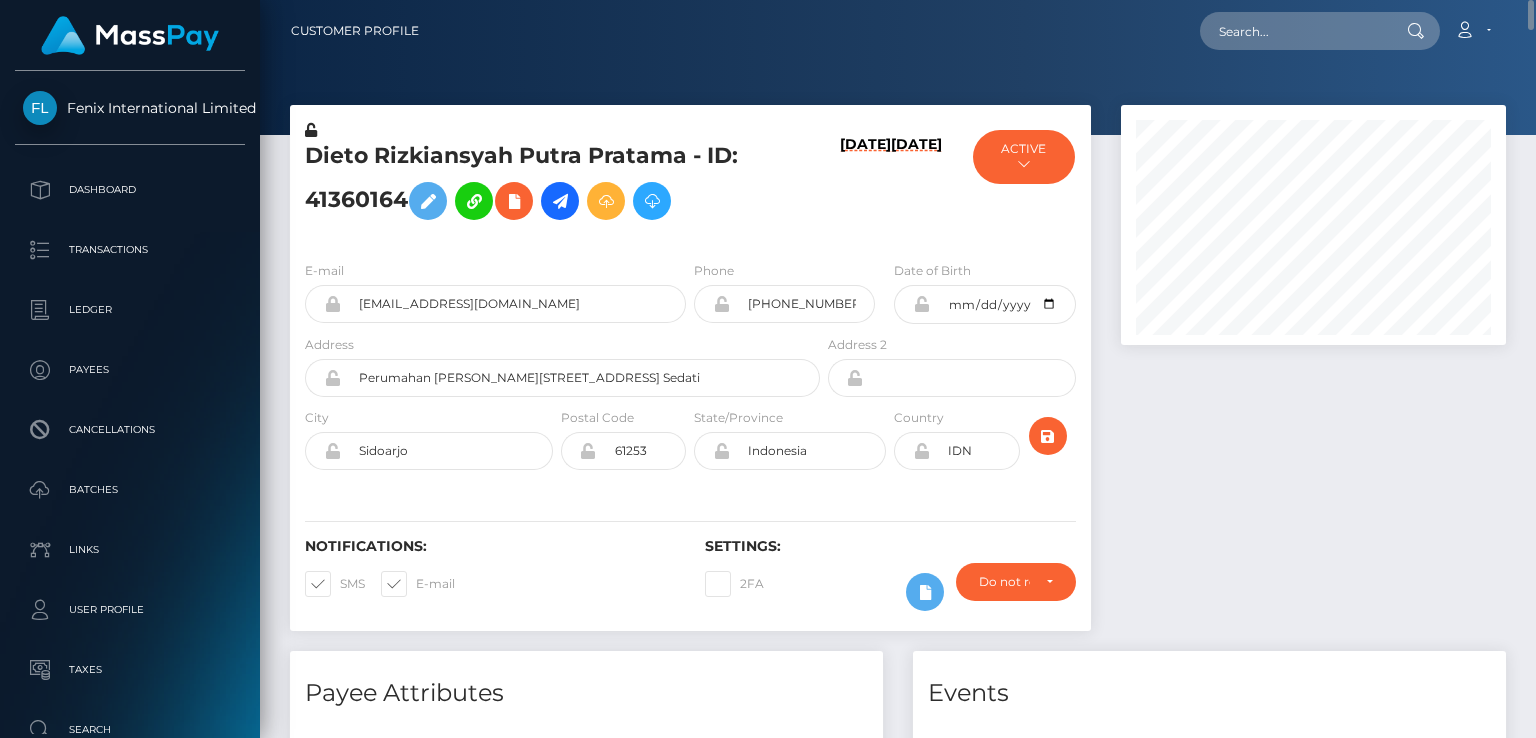 click on "Dieto Rizkiansyah Putra  Pratama
- ID: 41360164" at bounding box center (557, 185) 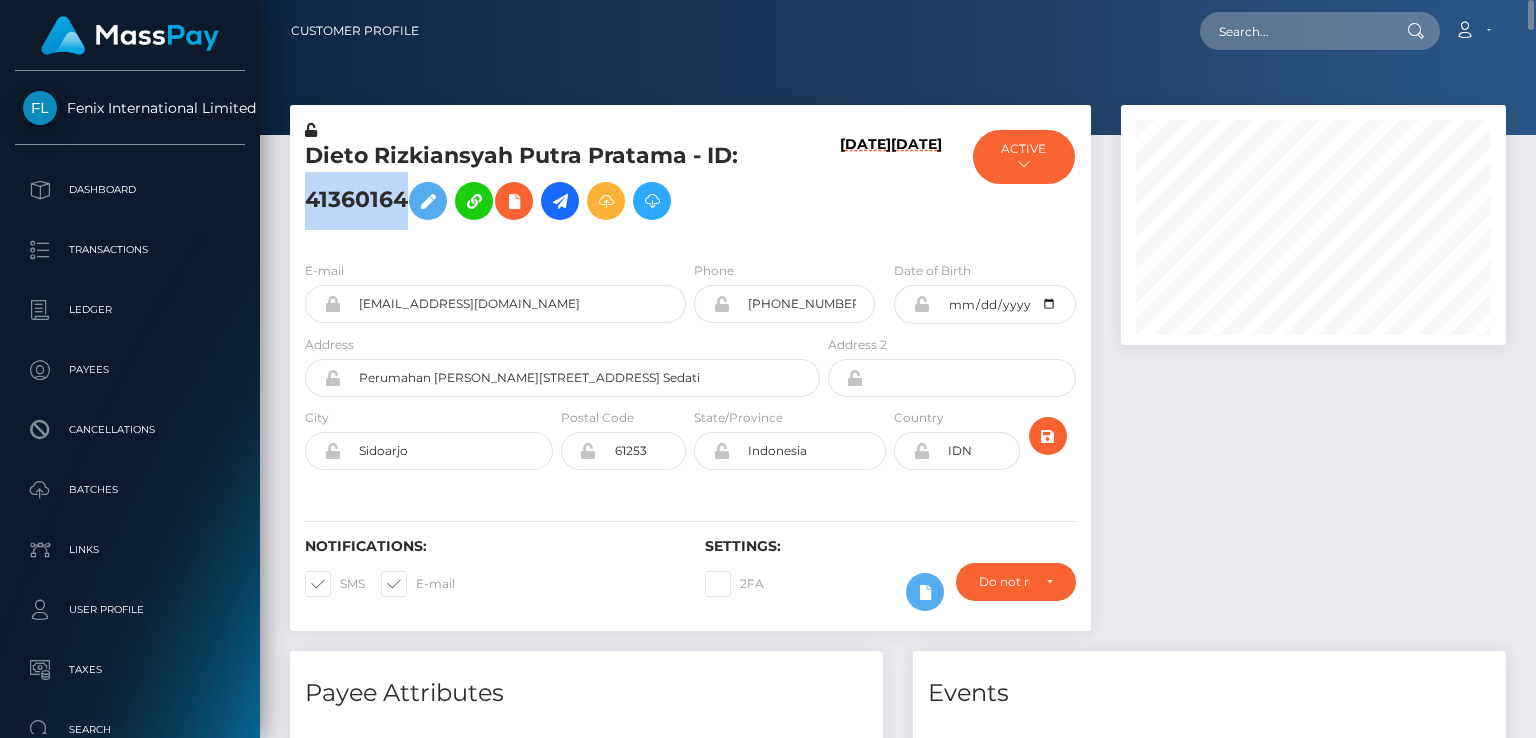 click on "Dieto Rizkiansyah Putra  Pratama
- ID: 41360164" at bounding box center (557, 185) 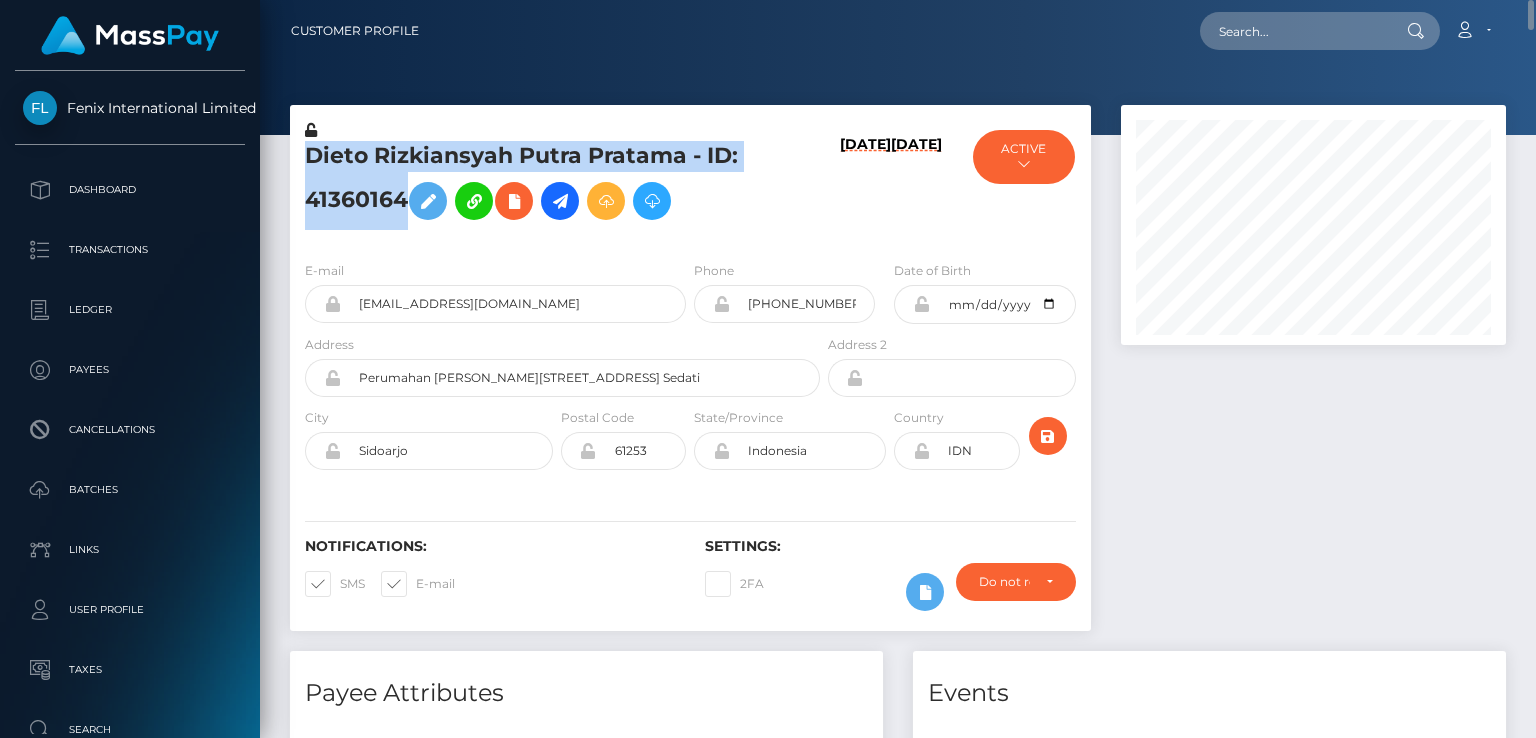 click on "Dieto Rizkiansyah Putra  Pratama
- ID: 41360164" at bounding box center (557, 185) 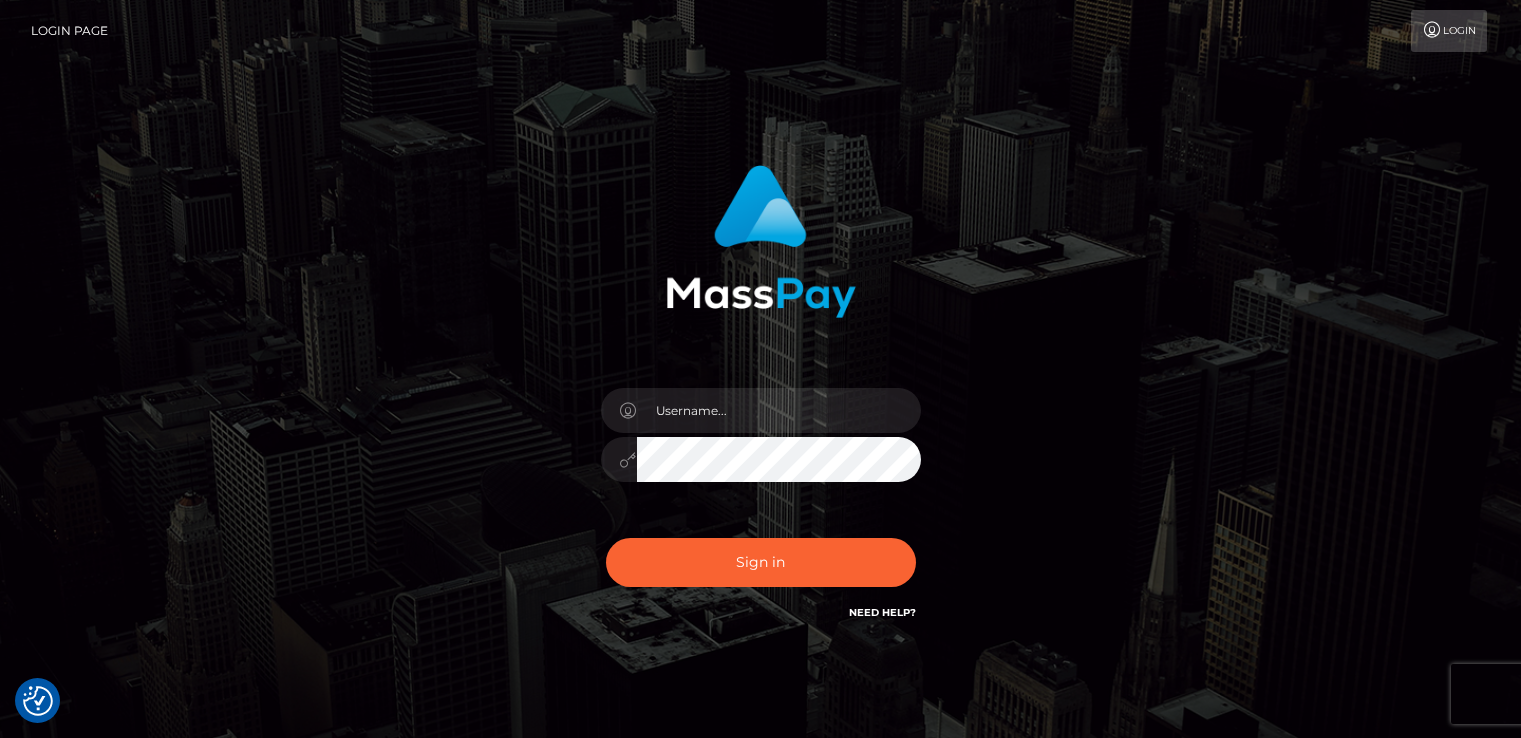 scroll, scrollTop: 0, scrollLeft: 0, axis: both 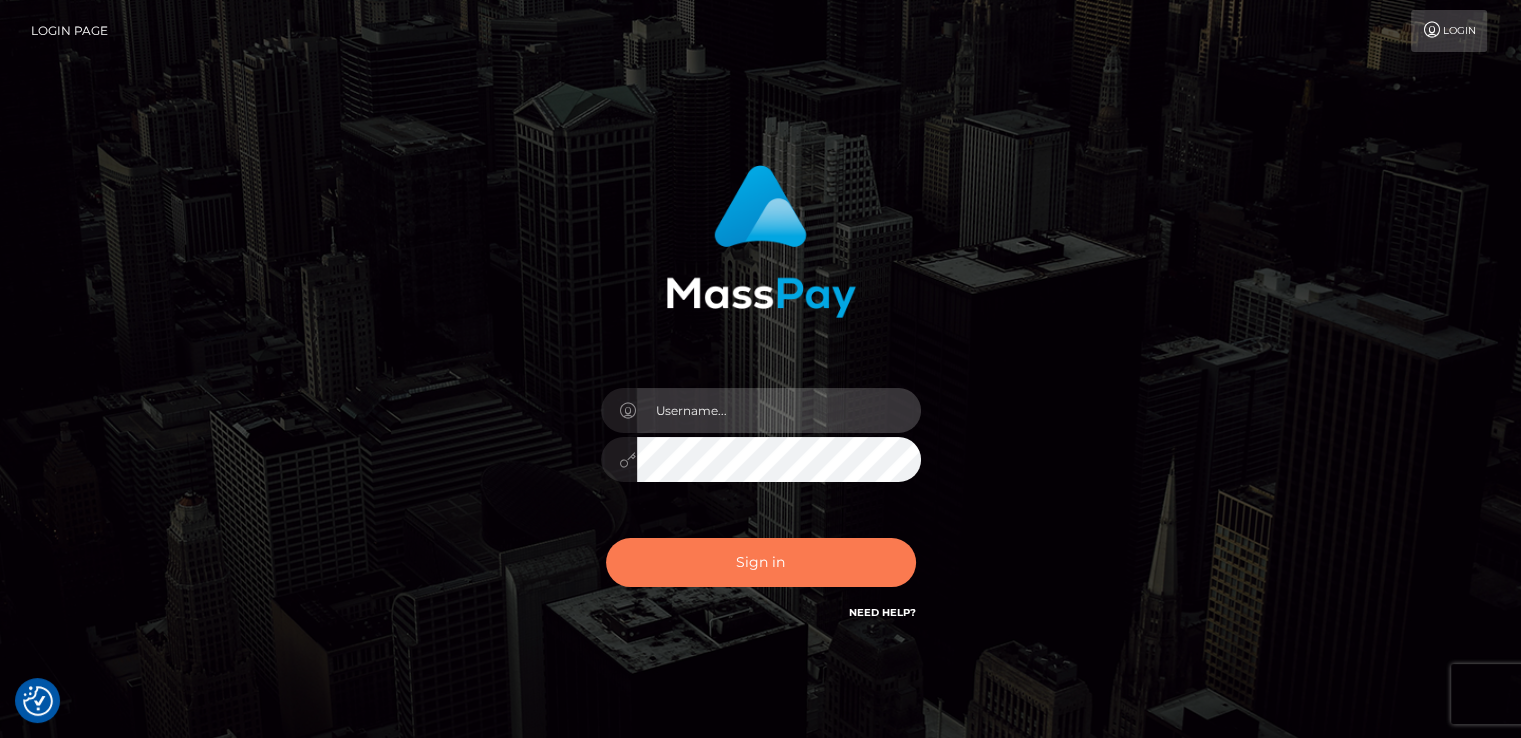 type on "catalinad" 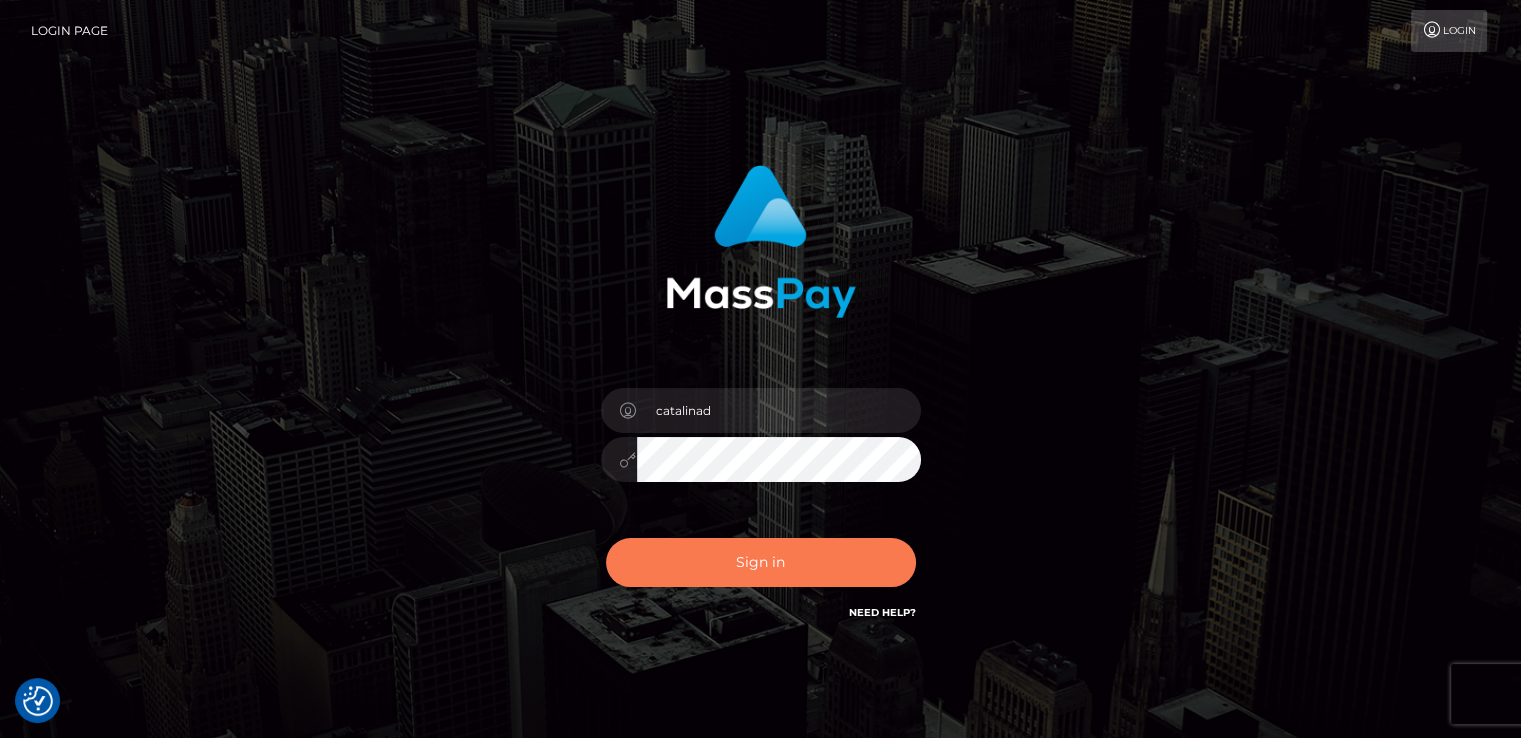 click on "Sign in" at bounding box center [761, 562] 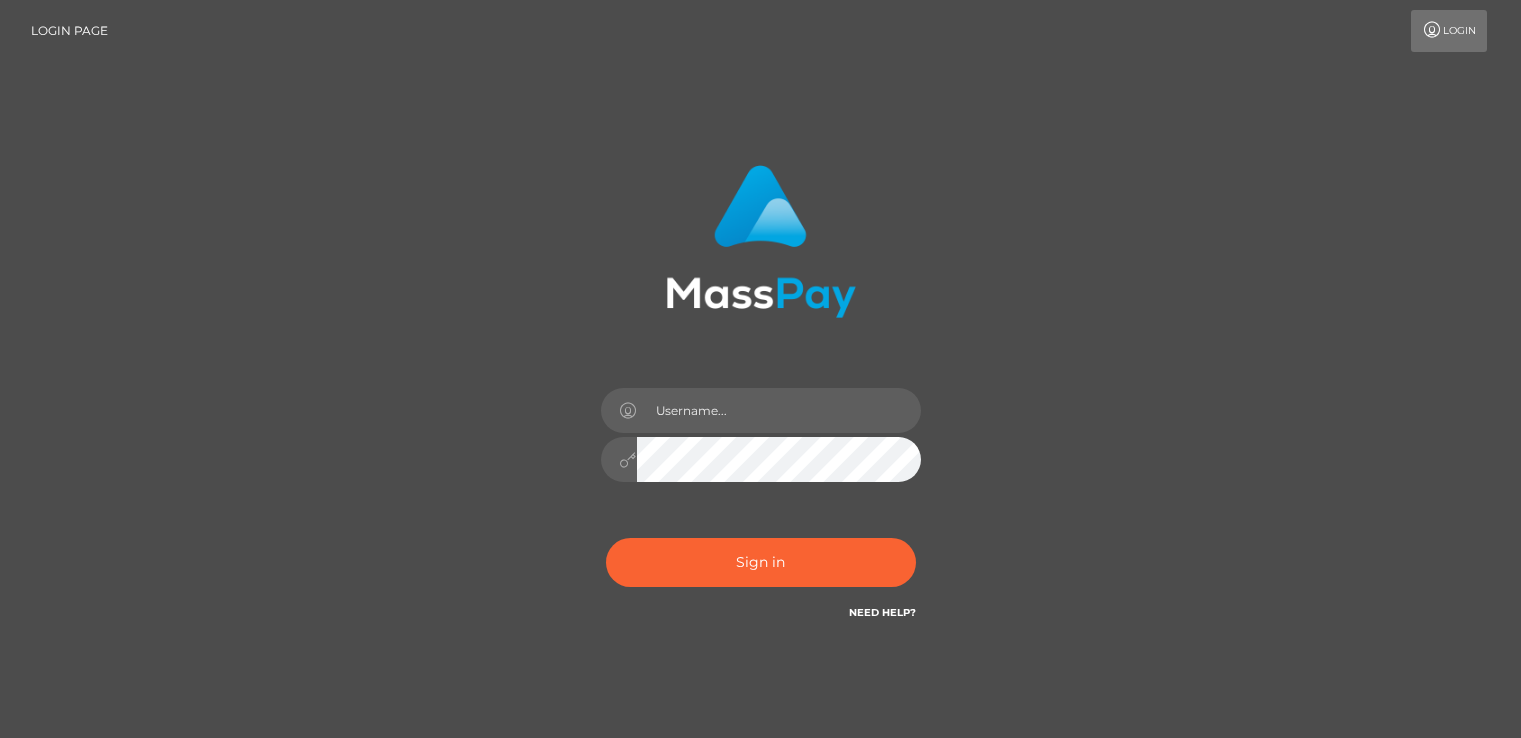 scroll, scrollTop: 0, scrollLeft: 0, axis: both 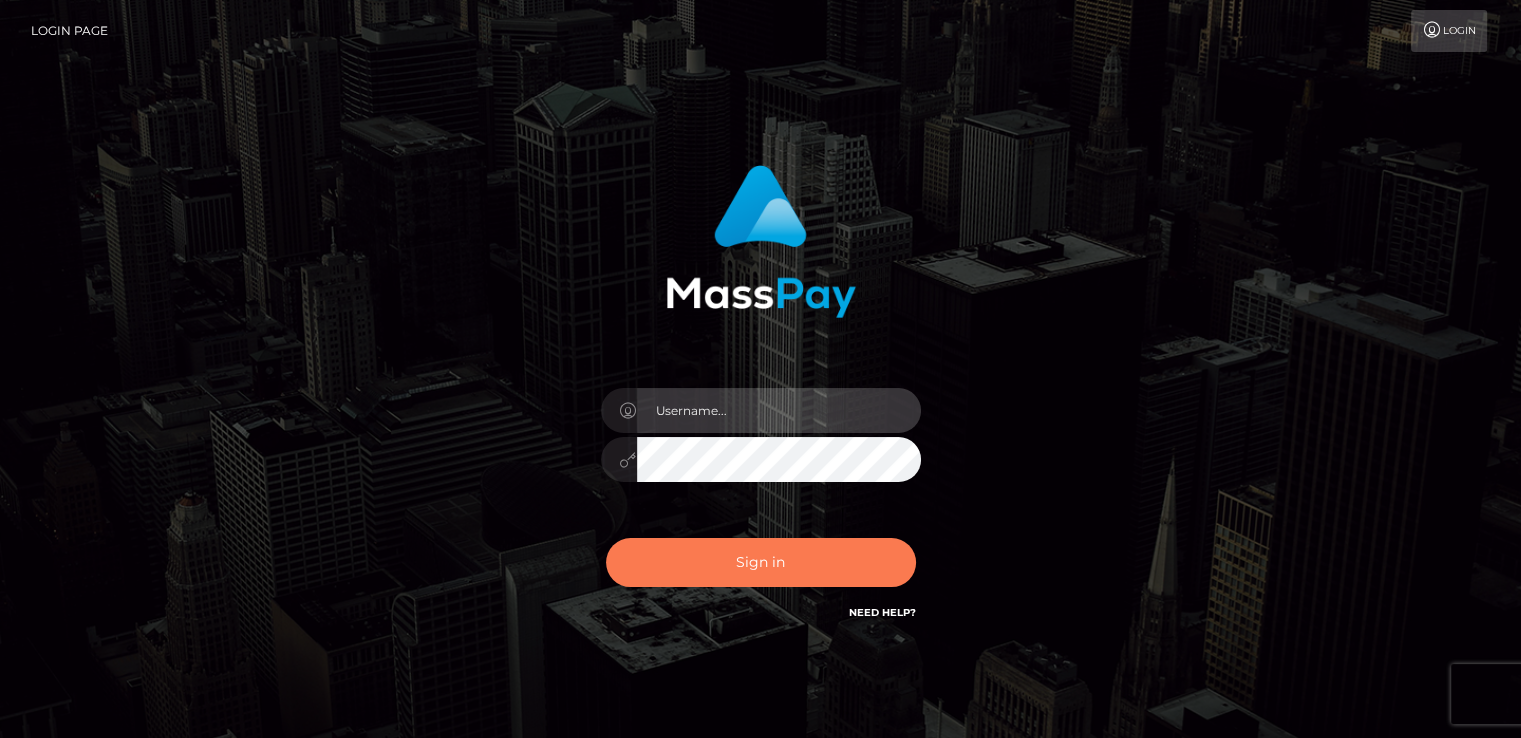 type on "catalinad" 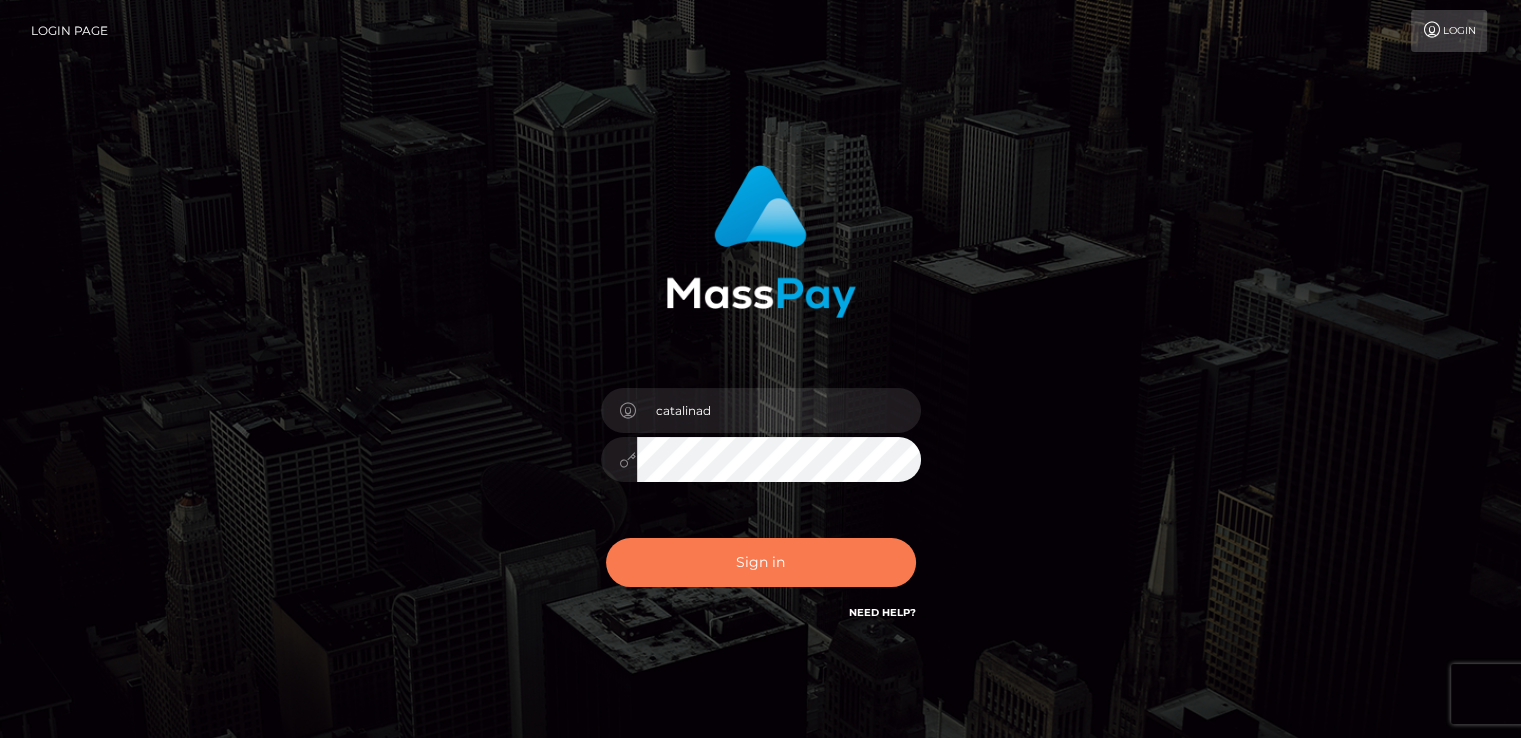 click on "Sign in" at bounding box center (761, 562) 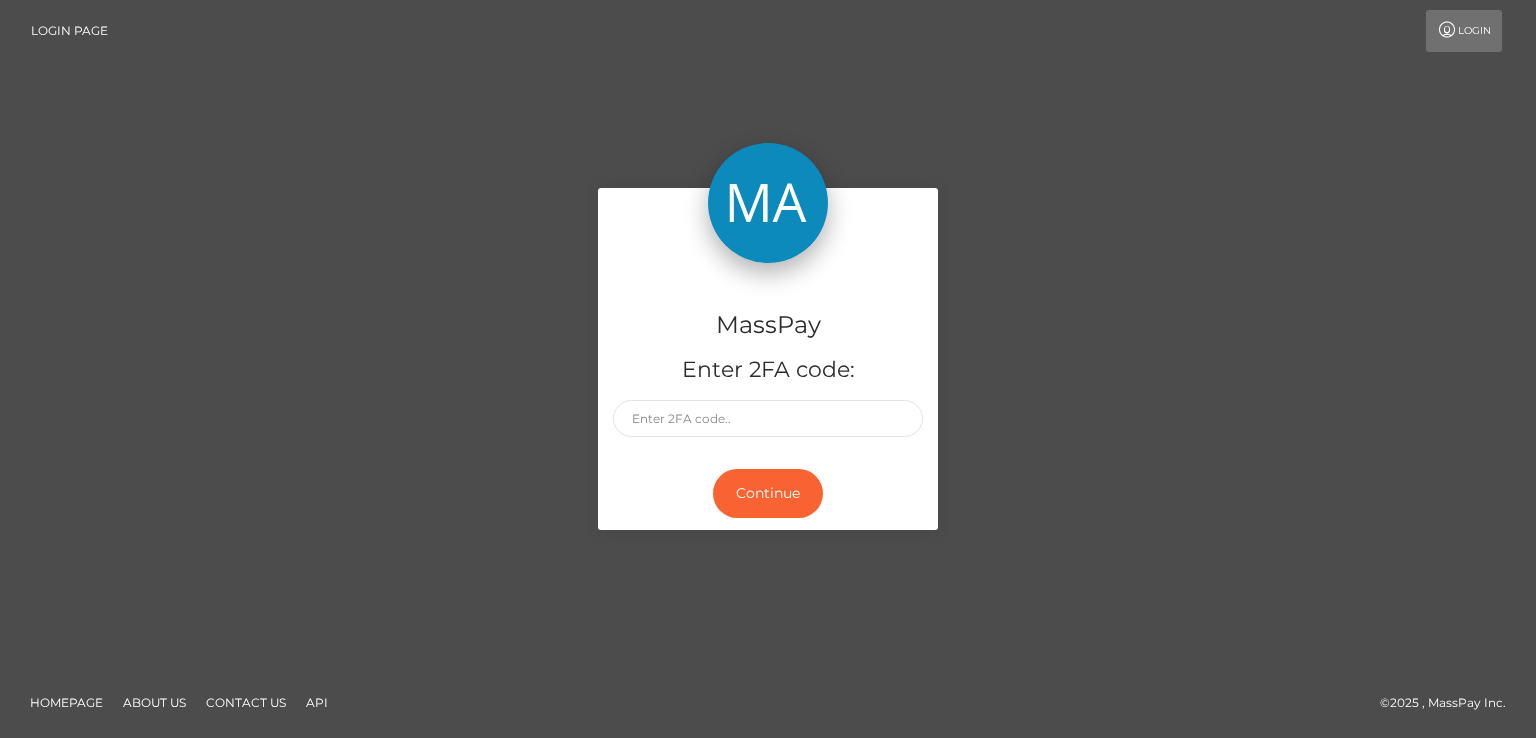 scroll, scrollTop: 0, scrollLeft: 0, axis: both 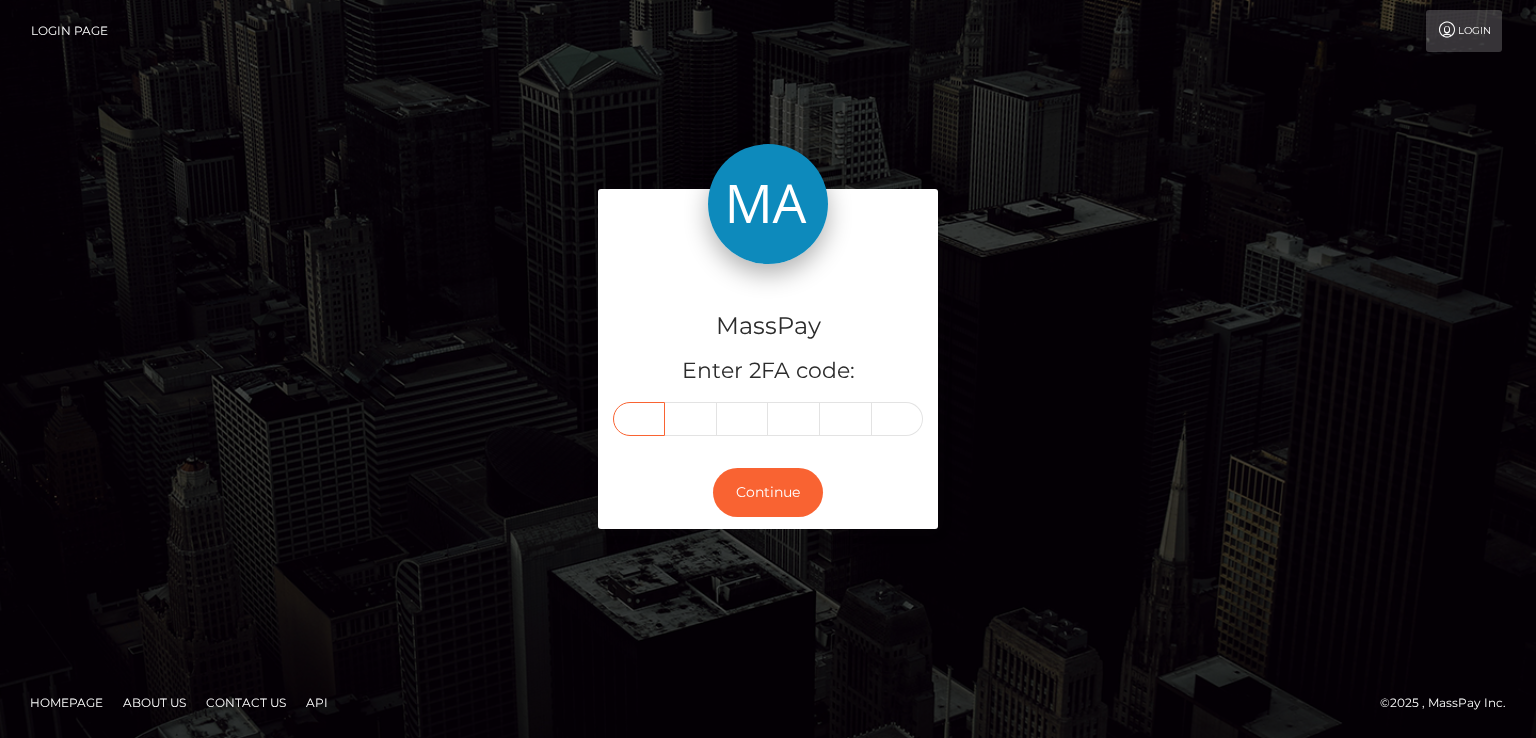 click at bounding box center [639, 419] 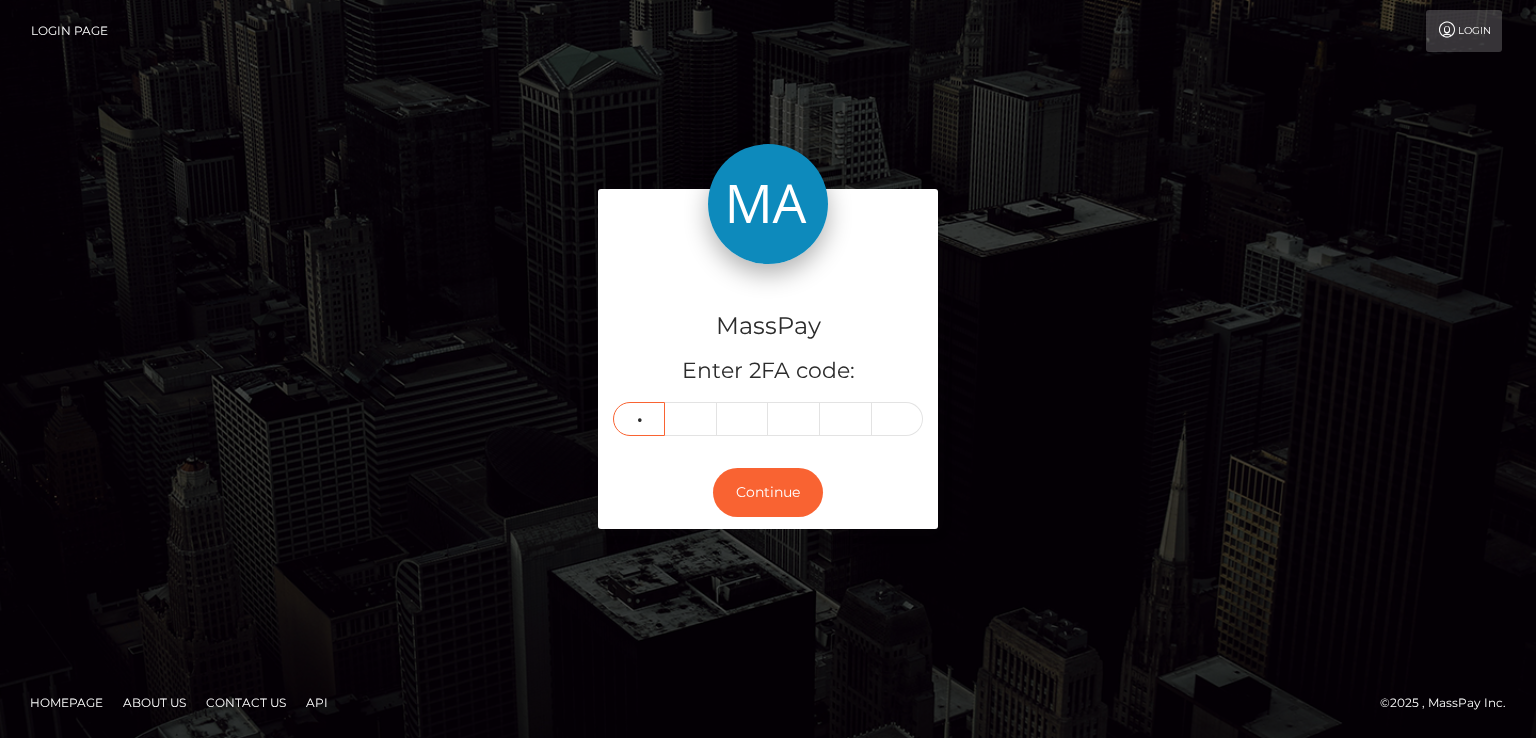 type on "5" 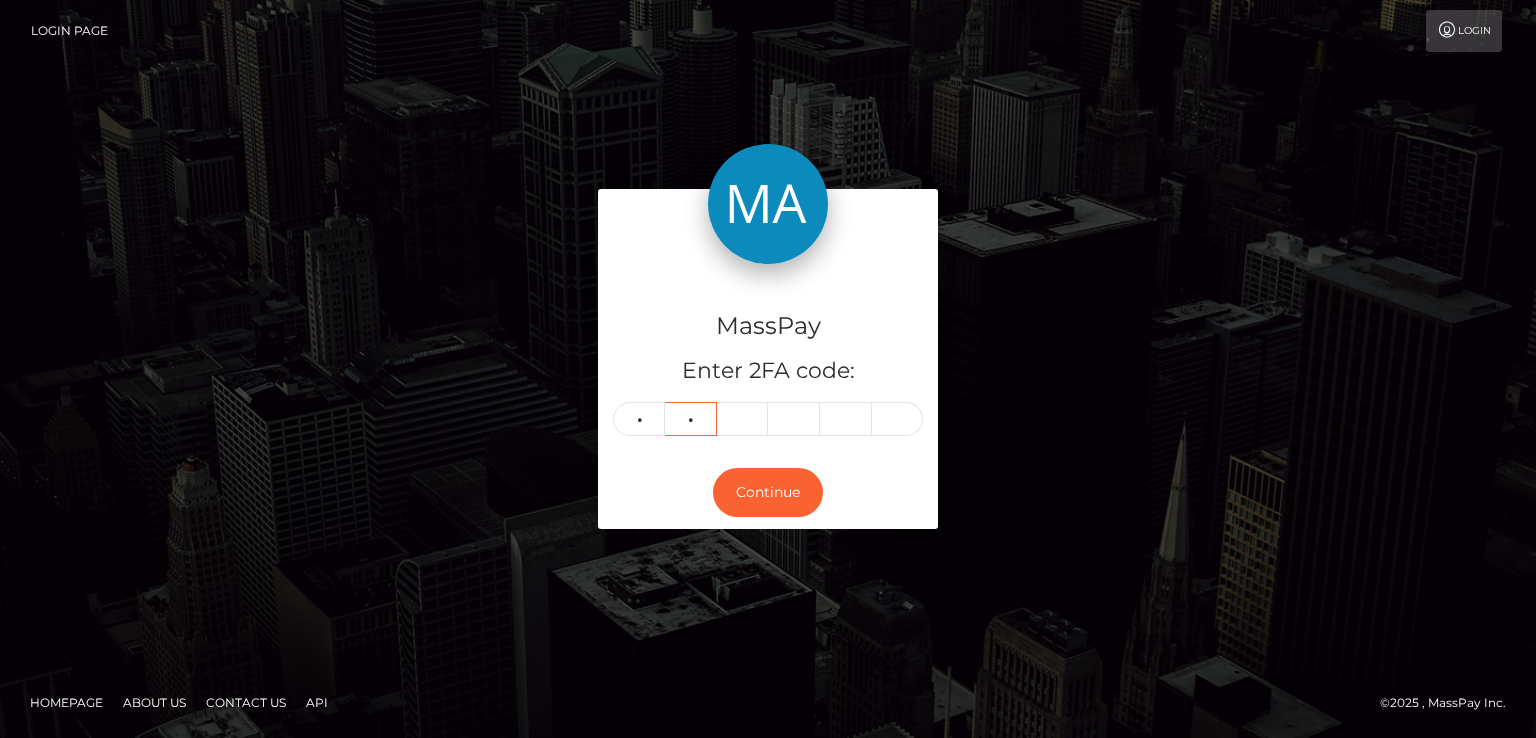 type on "1" 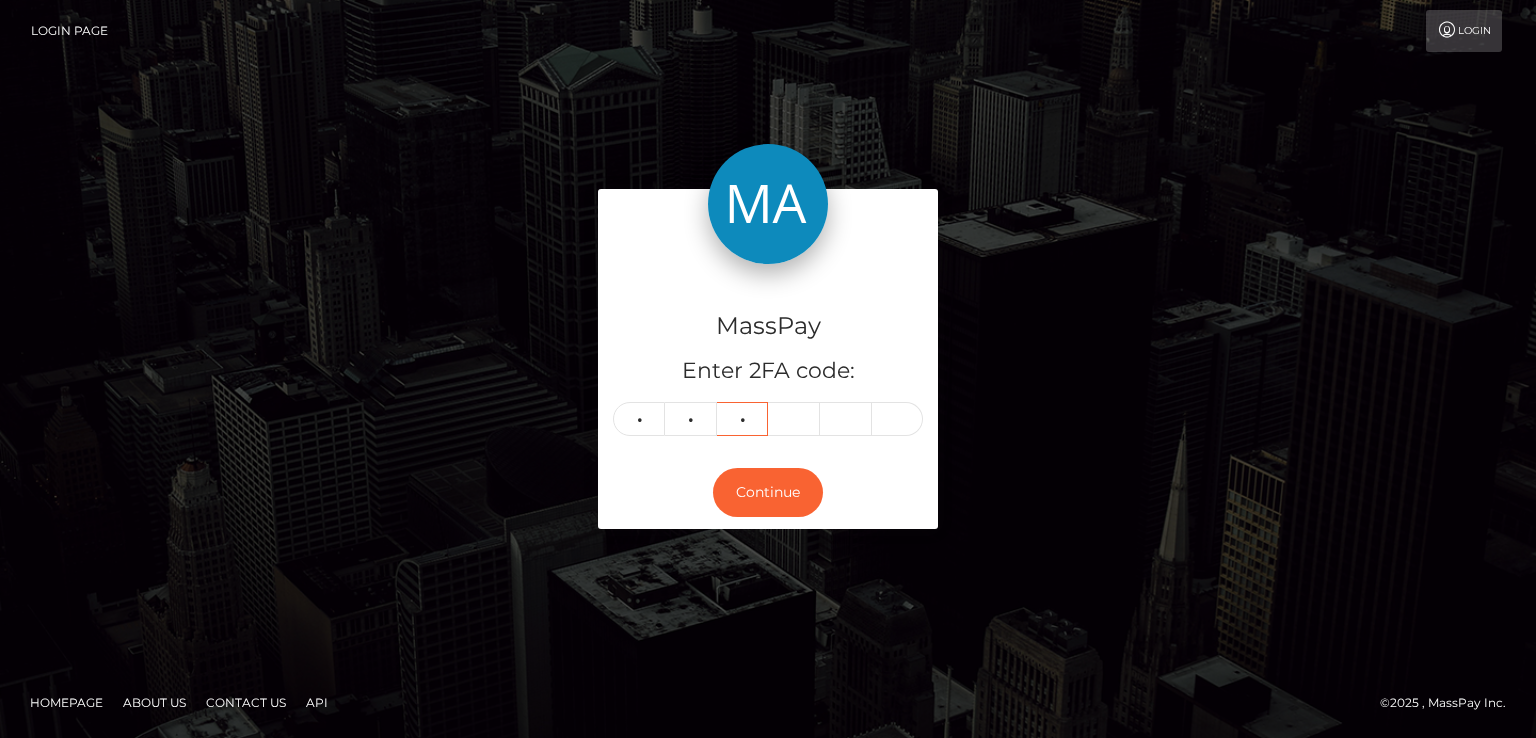 type on "7" 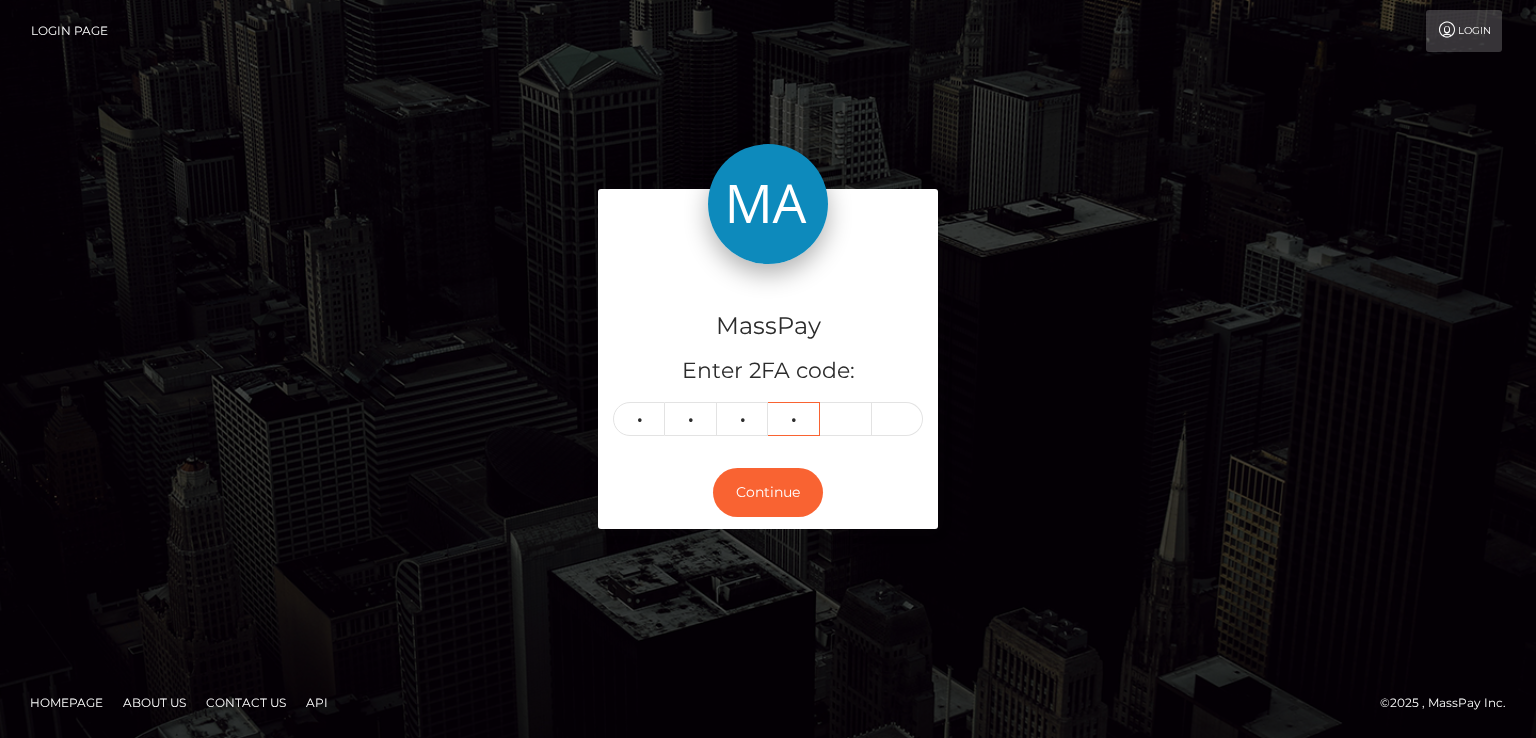 type on "7" 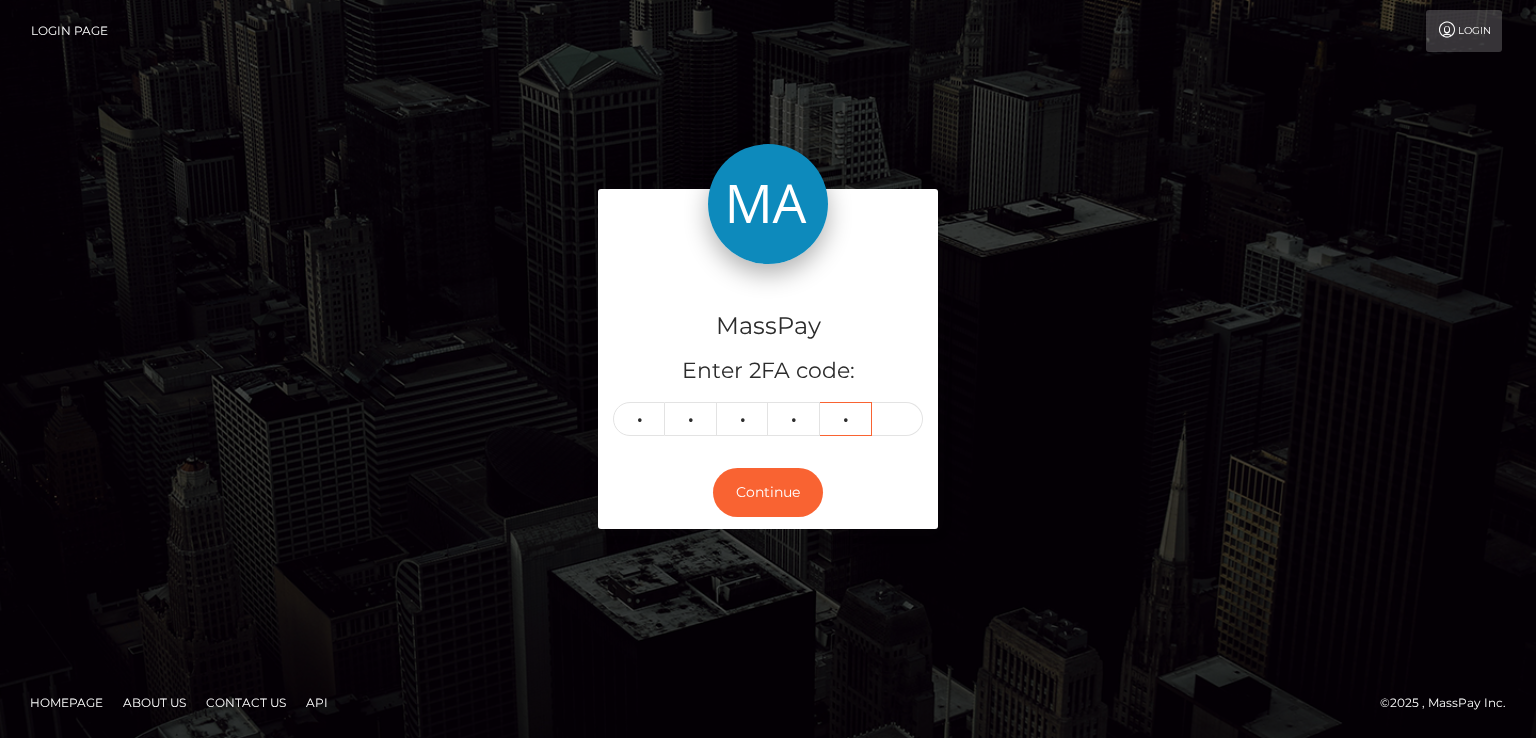 type on "4" 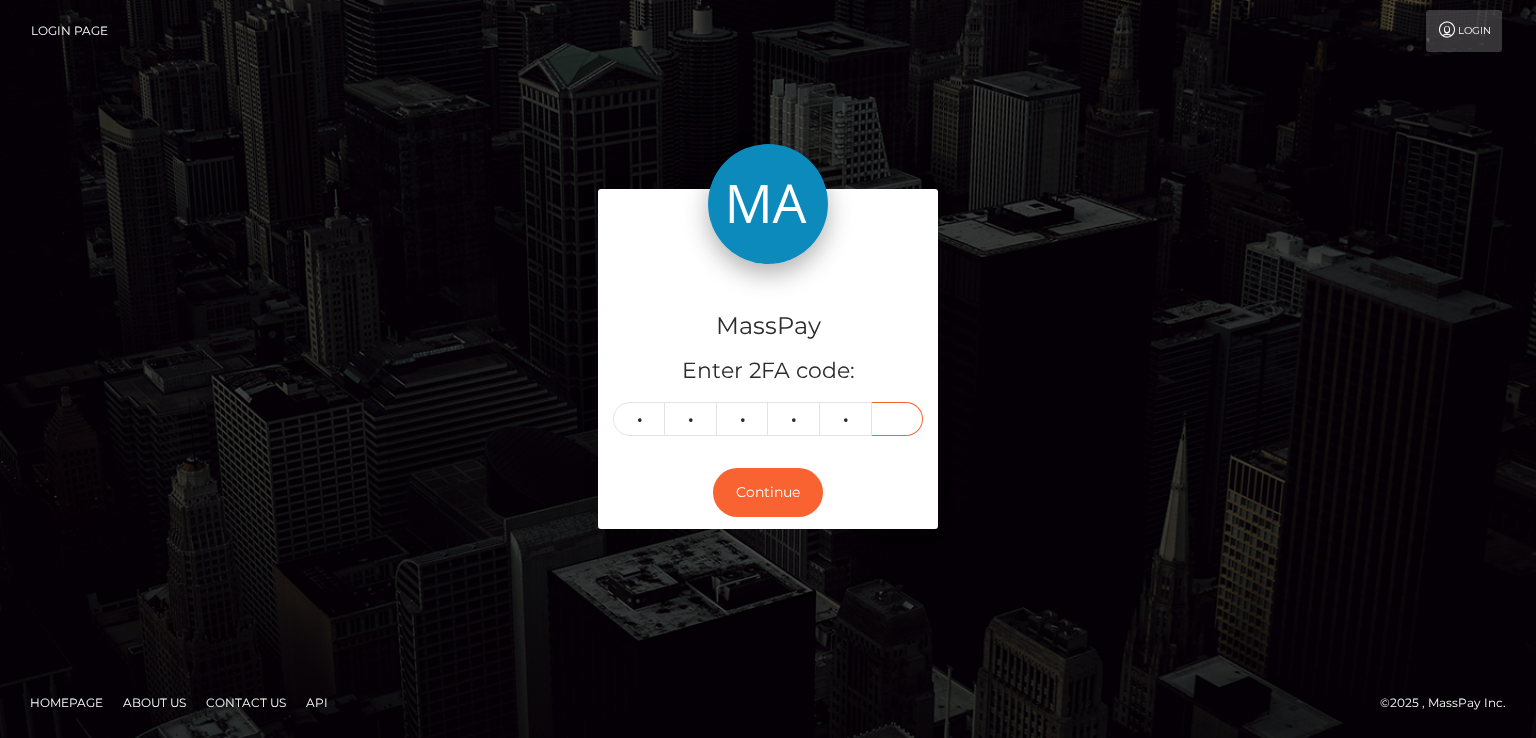 type on "0" 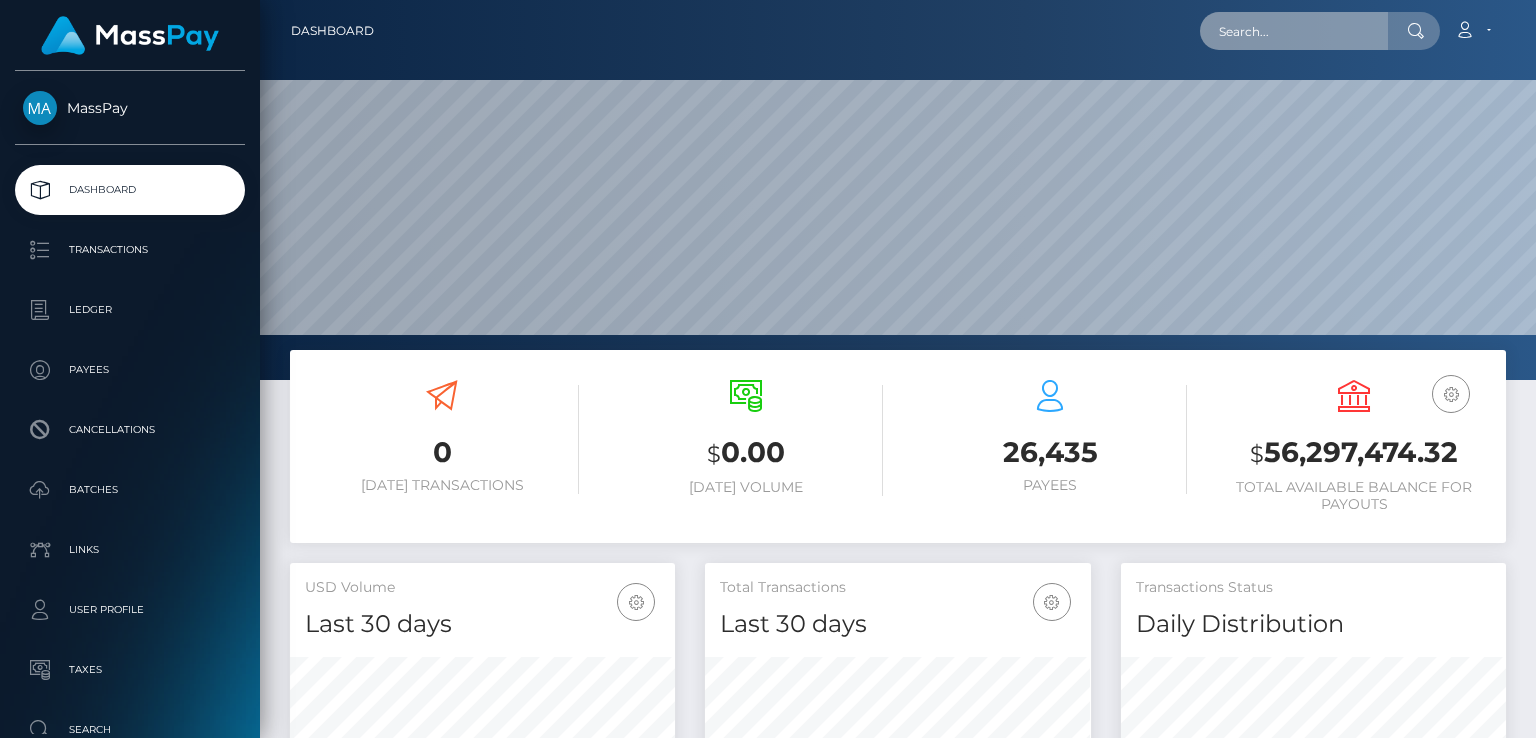 scroll, scrollTop: 0, scrollLeft: 0, axis: both 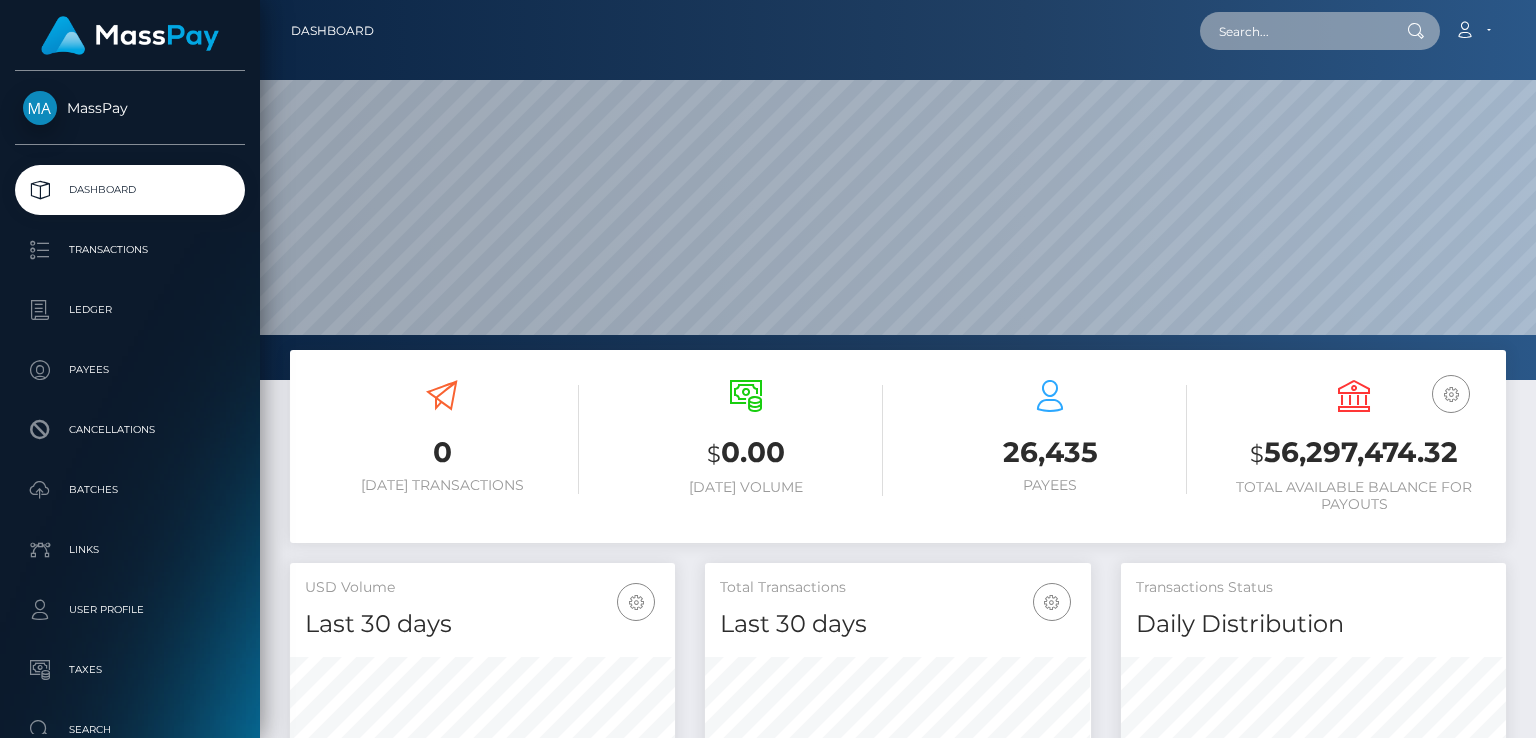 paste on "MSPb51cfcc251c1886" 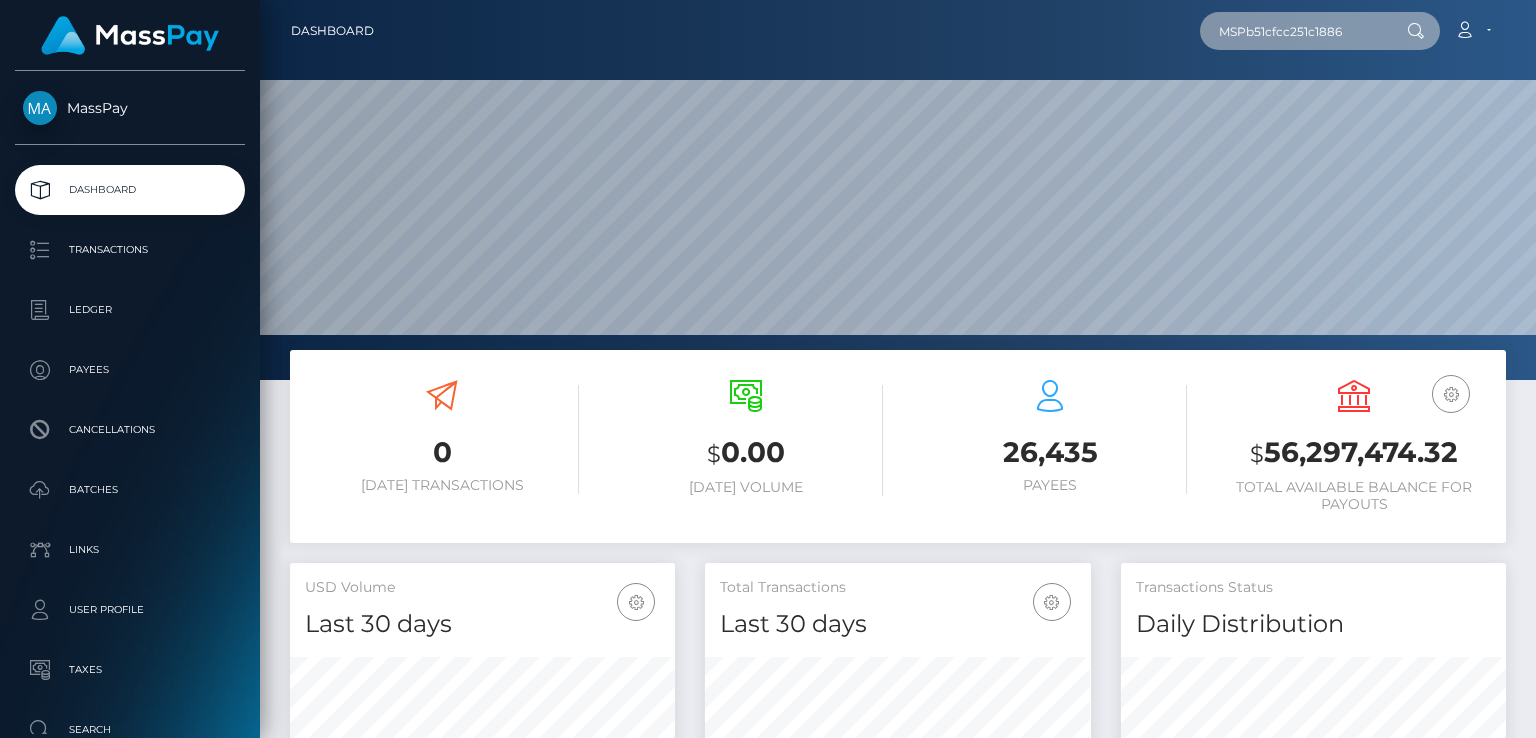 type on "MSPb51cfcc251c1886" 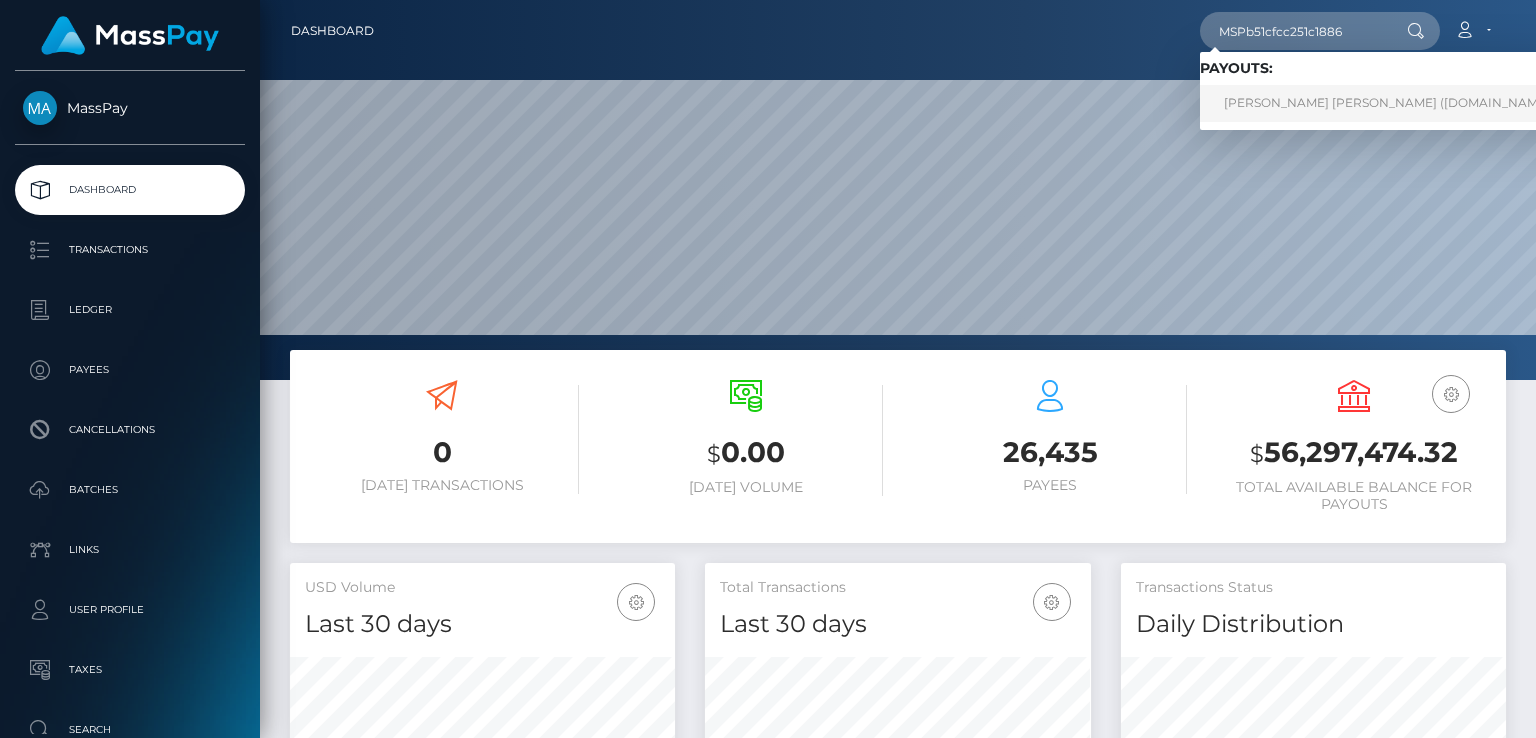click on "AIRAM YARID VIVEROS BASTIDAS (Unlockt.me - )" at bounding box center (1394, 103) 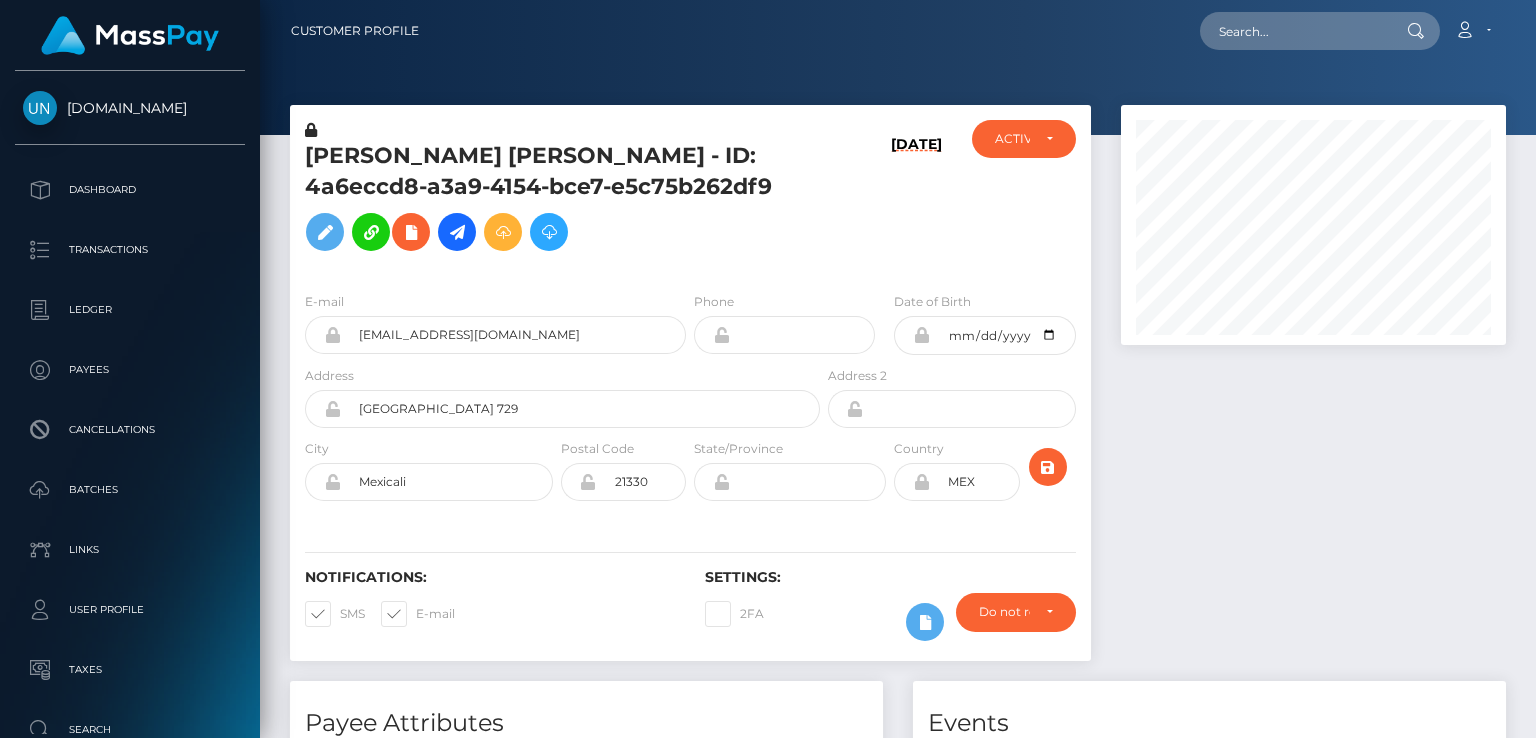 scroll, scrollTop: 0, scrollLeft: 0, axis: both 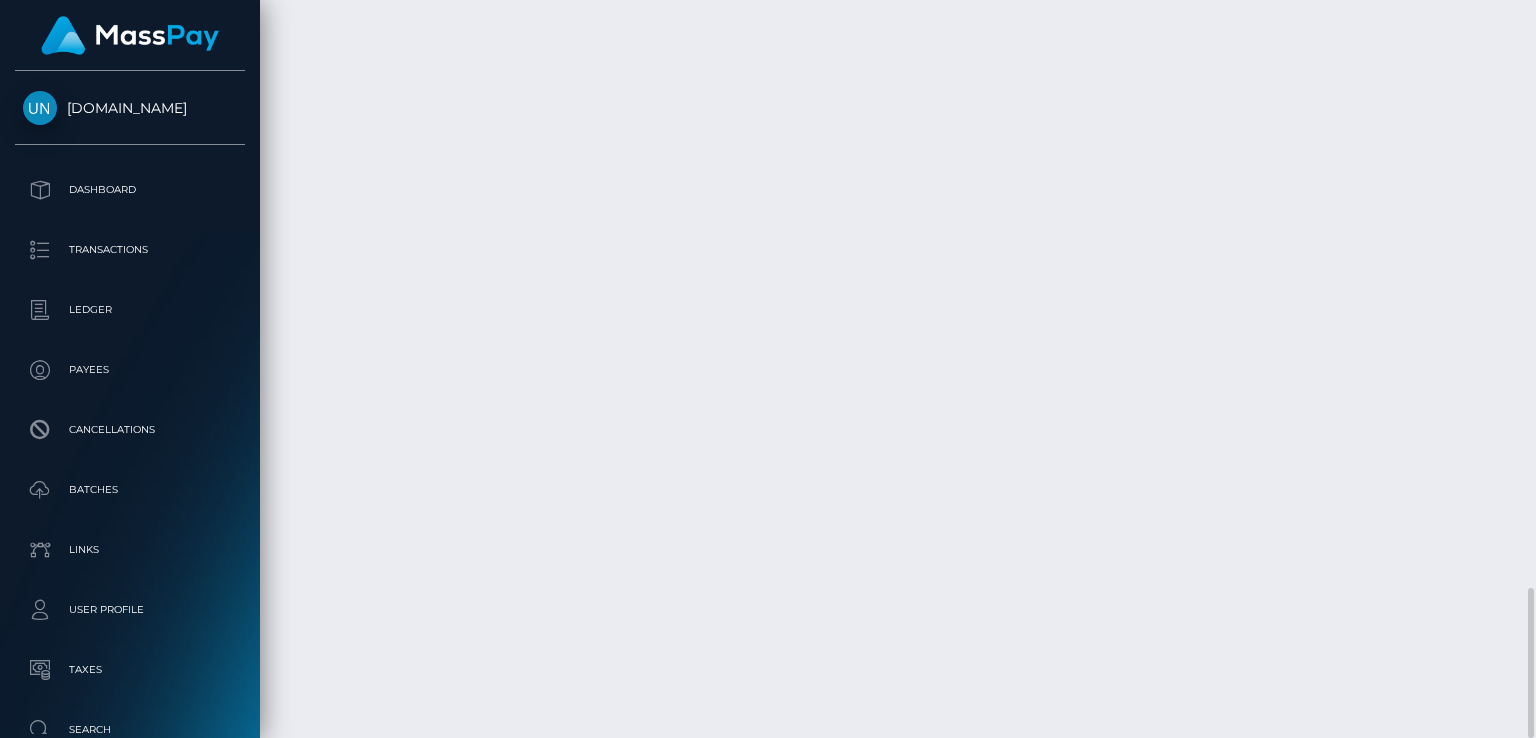 drag, startPoint x: 800, startPoint y: 525, endPoint x: 612, endPoint y: 557, distance: 190.70396 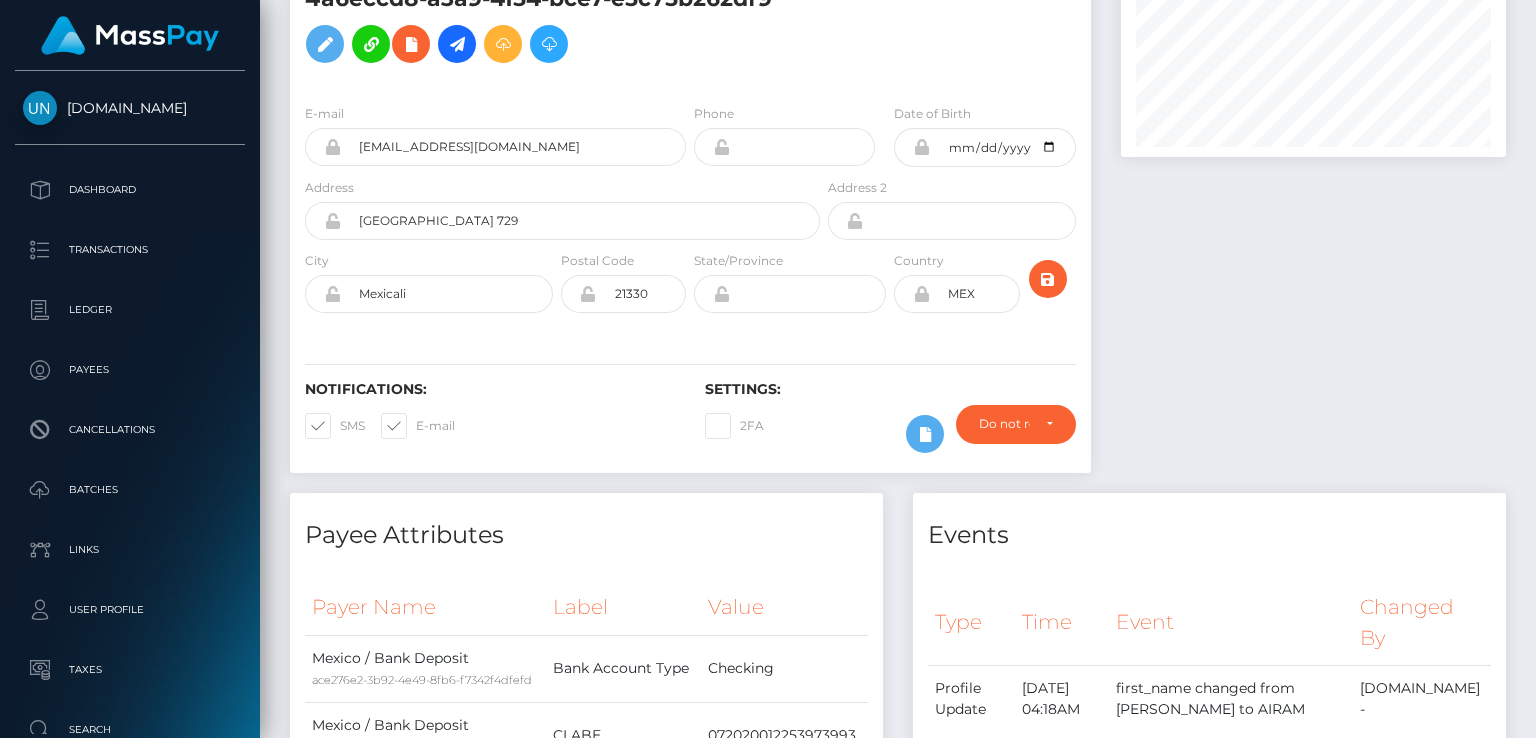 scroll, scrollTop: 0, scrollLeft: 0, axis: both 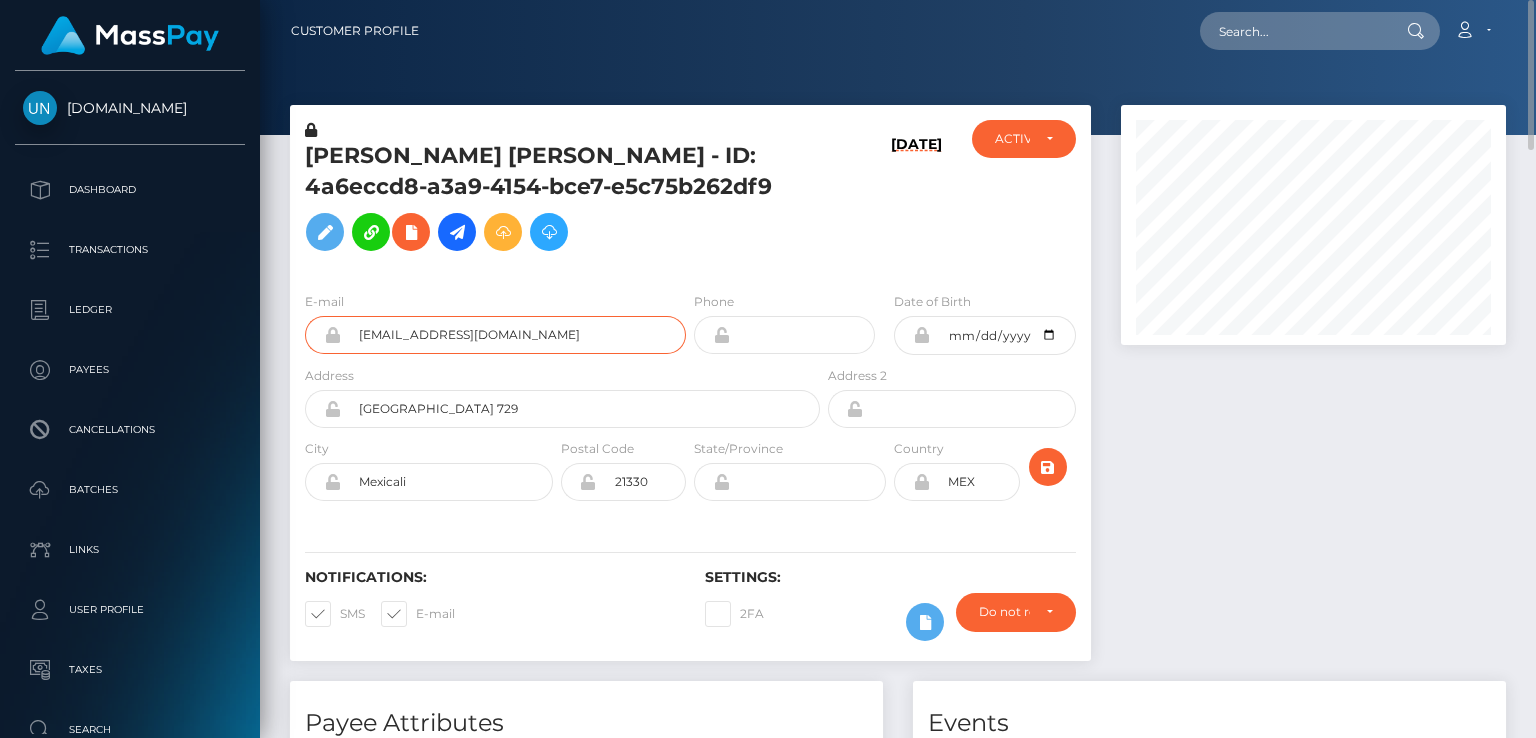 click on "airamviverosb@hotmail.com" at bounding box center [513, 335] 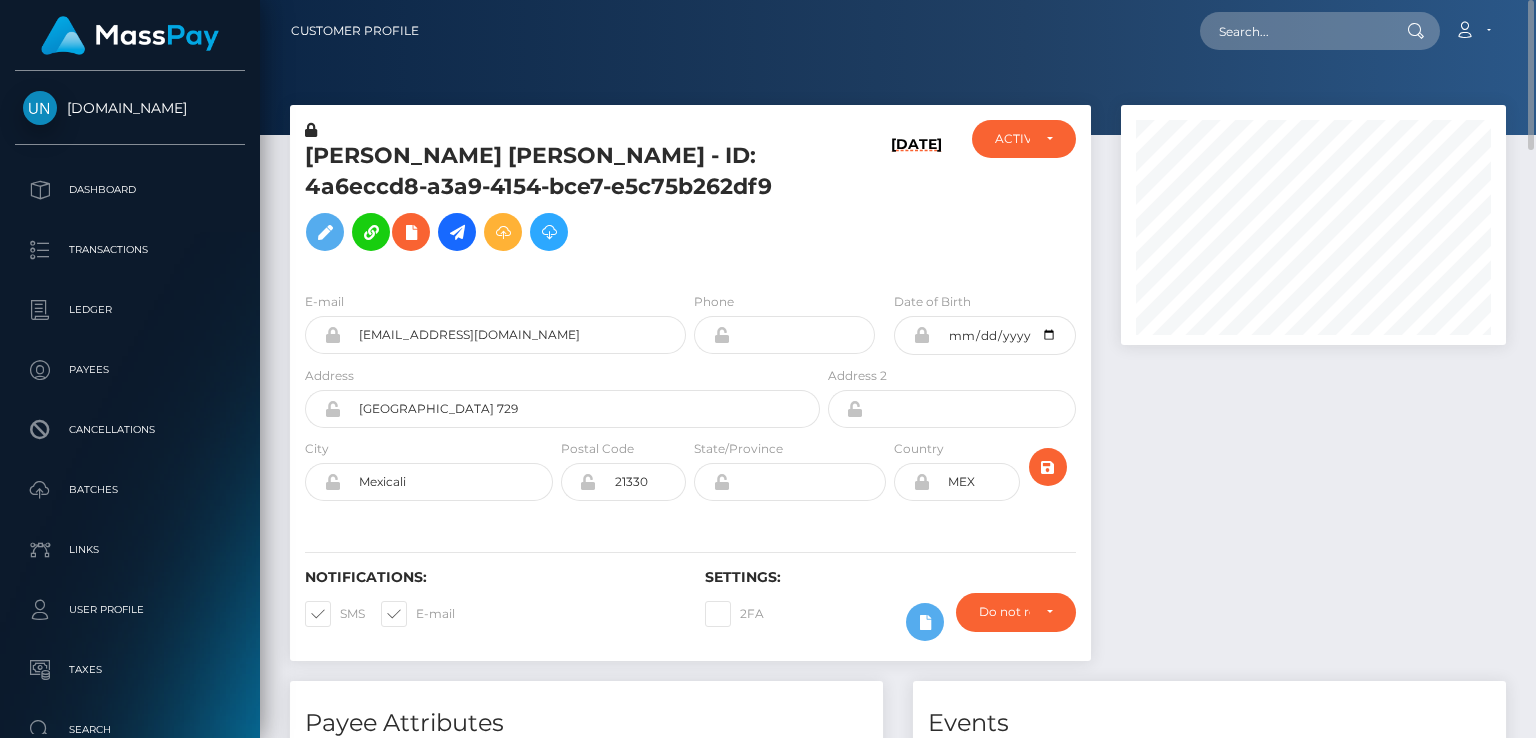 click on "AIRAM YARID VIVEROS BASTIDAS
- ID: 4a6eccd8-a3a9-4154-bce7-e5c75b262df9" at bounding box center [557, 201] 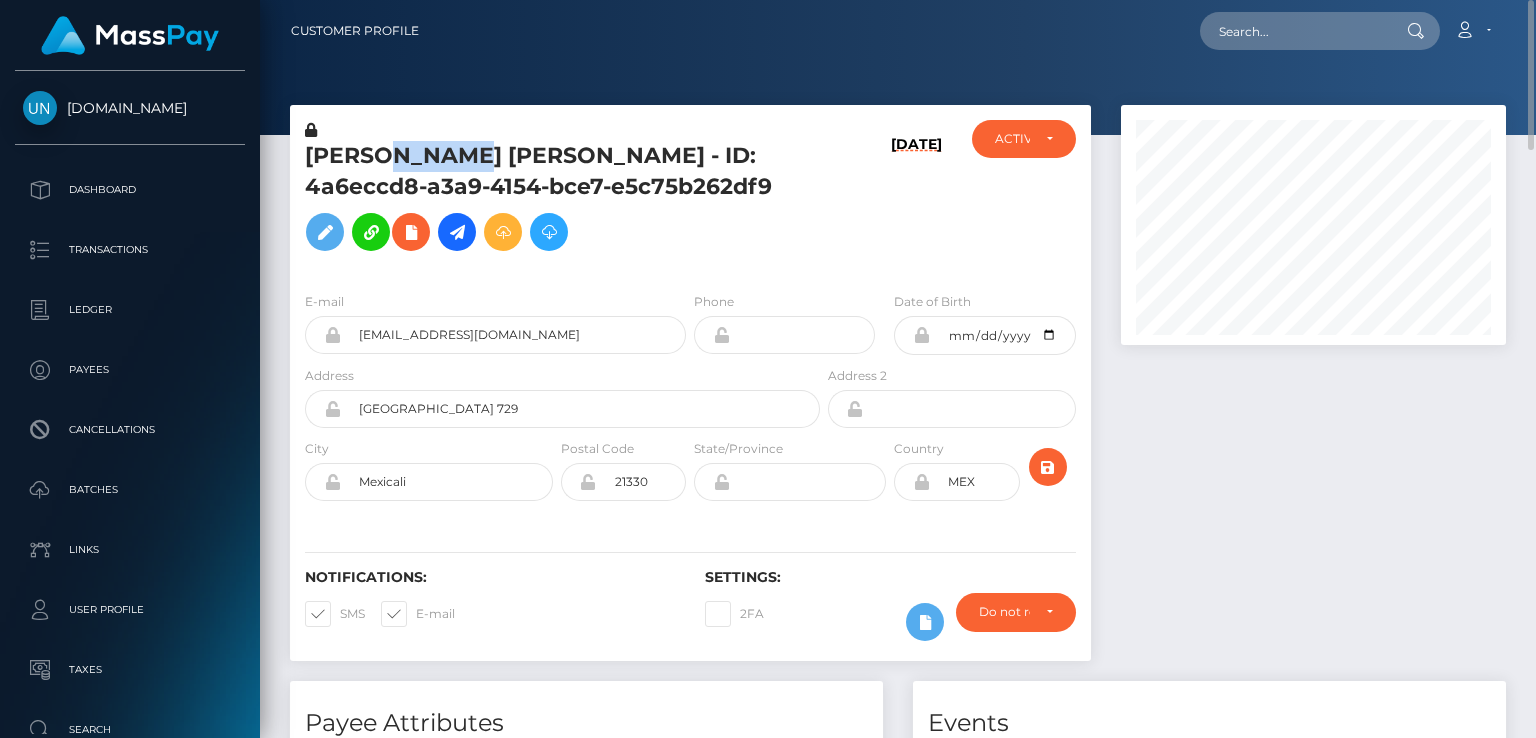 click on "AIRAM YARID VIVEROS BASTIDAS
- ID: 4a6eccd8-a3a9-4154-bce7-e5c75b262df9" at bounding box center [557, 201] 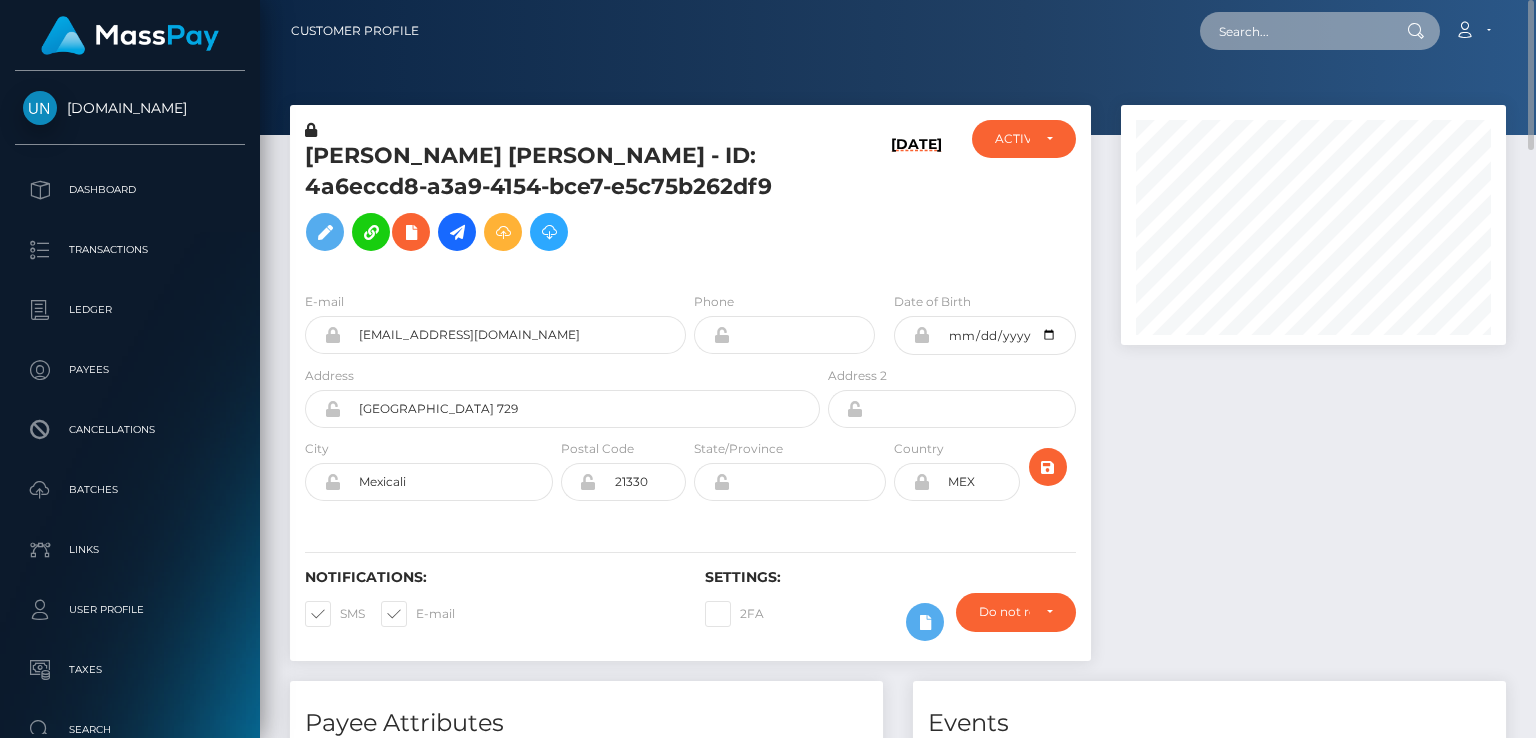 paste on "rosasyessi15@gmail.com" 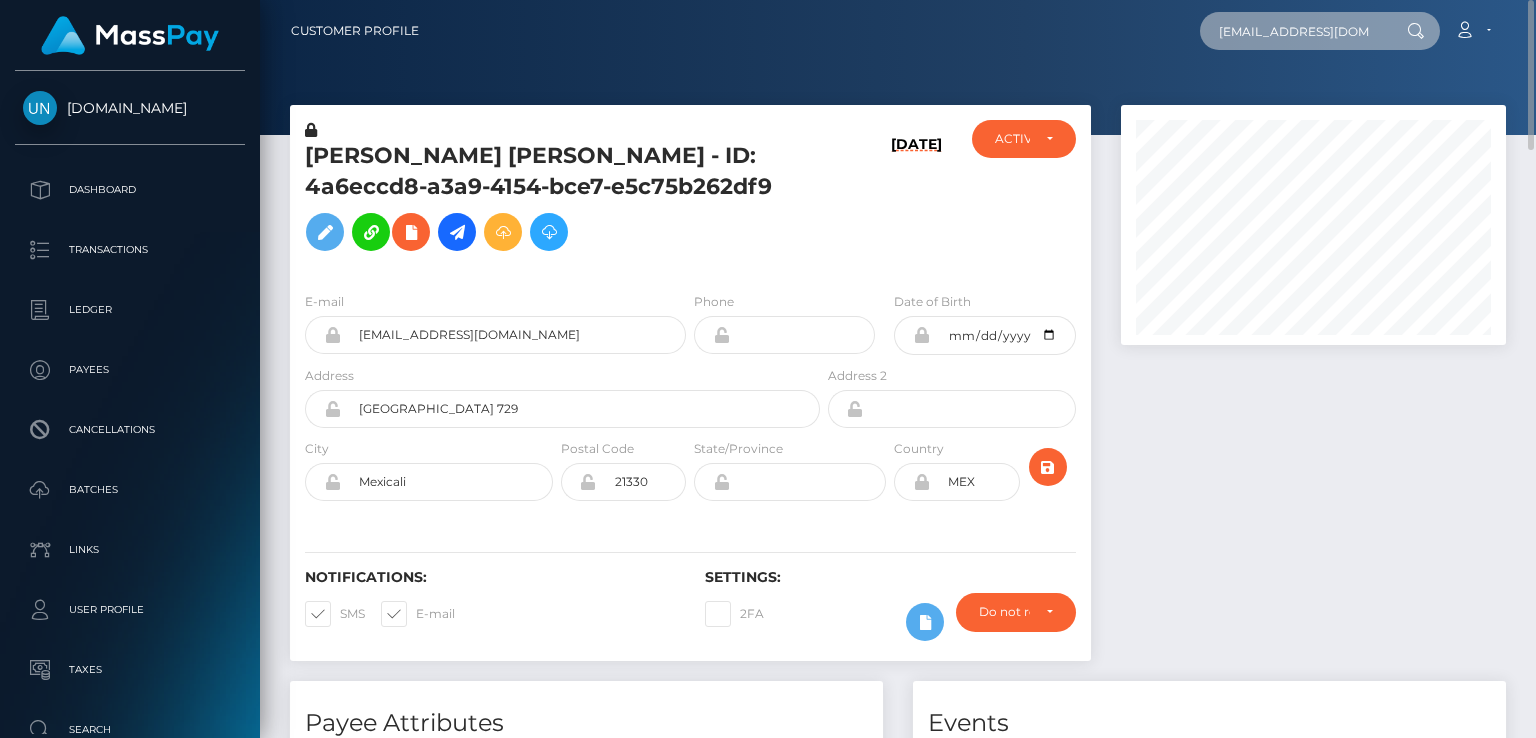 type on "rosasyessi15@gmail.com" 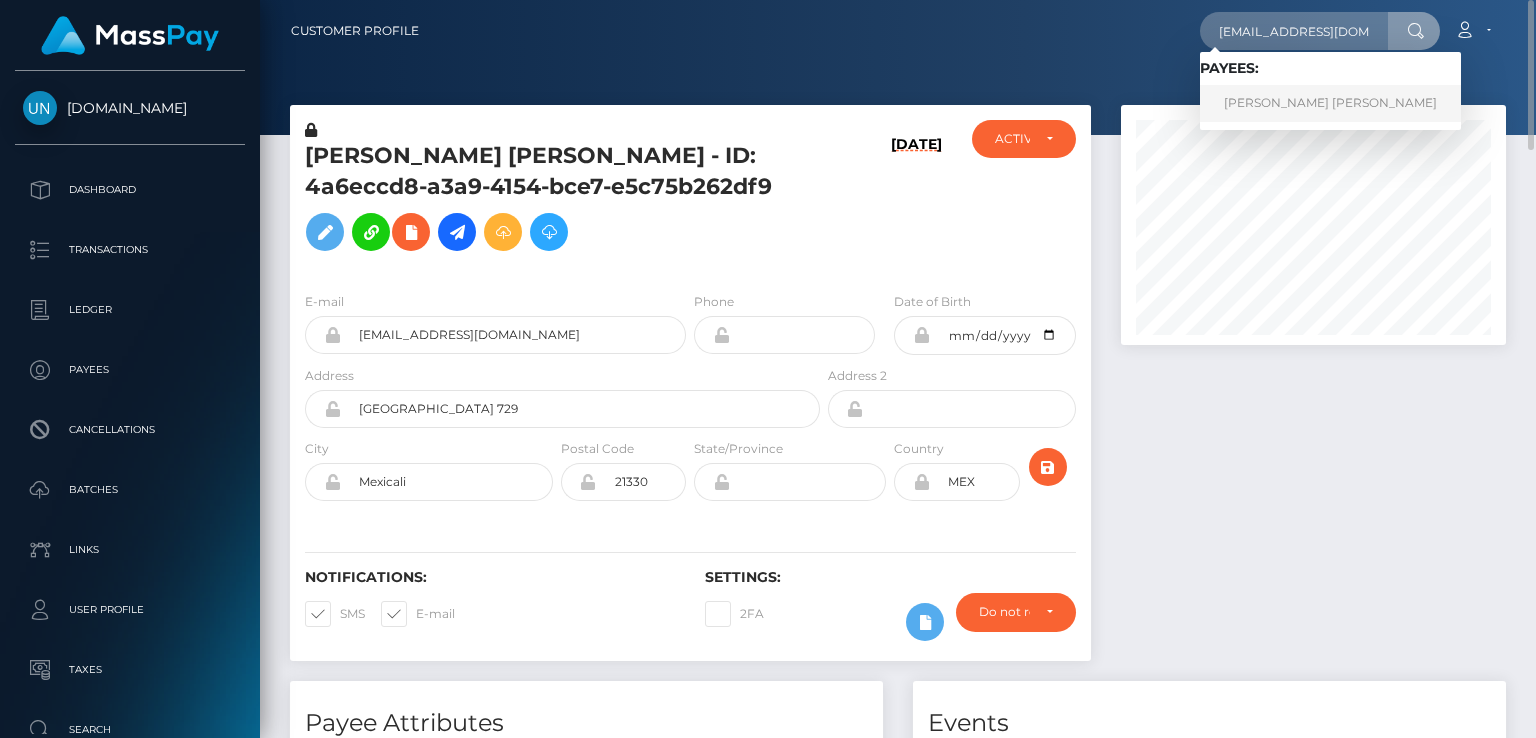 click on "Cynthia Yesenia  Jimenez Rosas" at bounding box center (1330, 103) 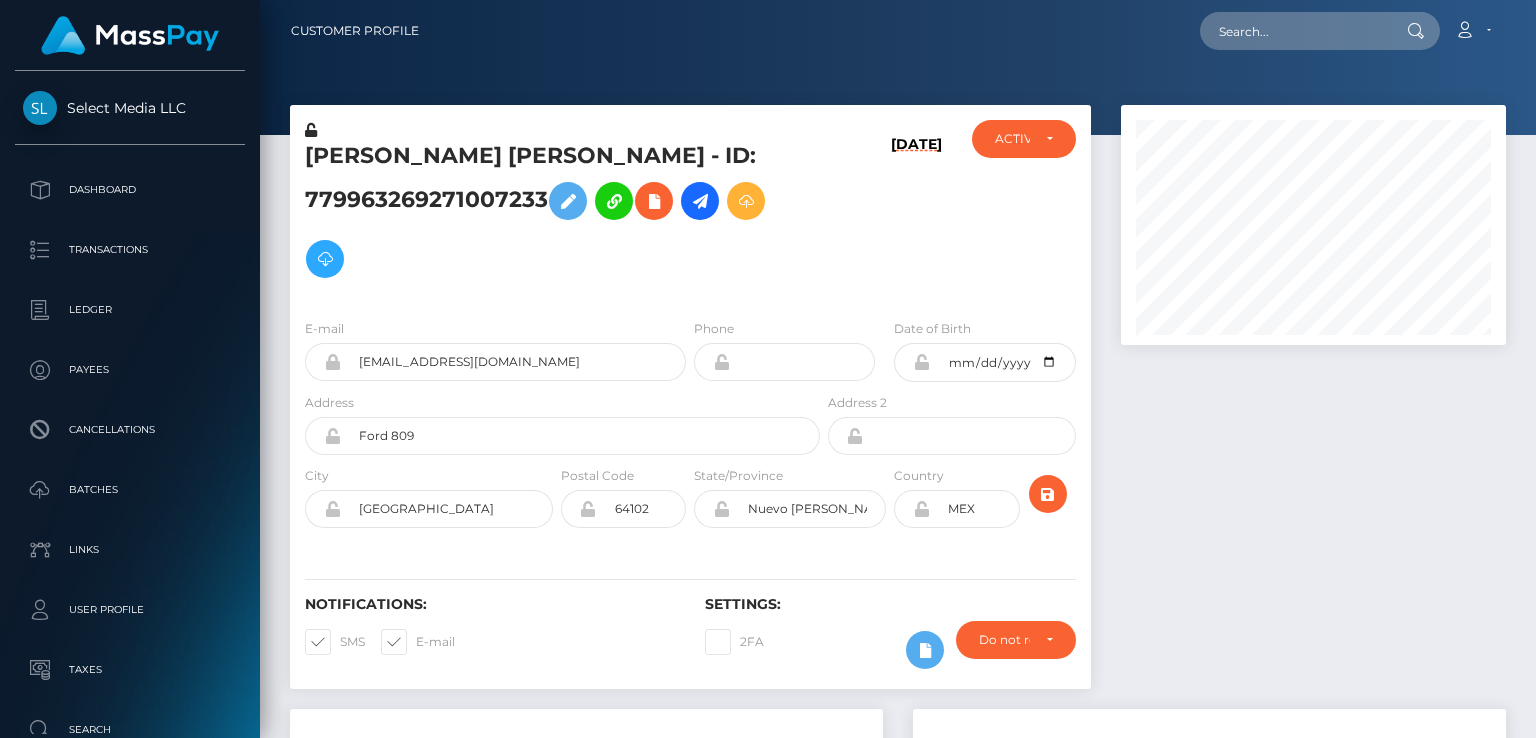 scroll, scrollTop: 0, scrollLeft: 0, axis: both 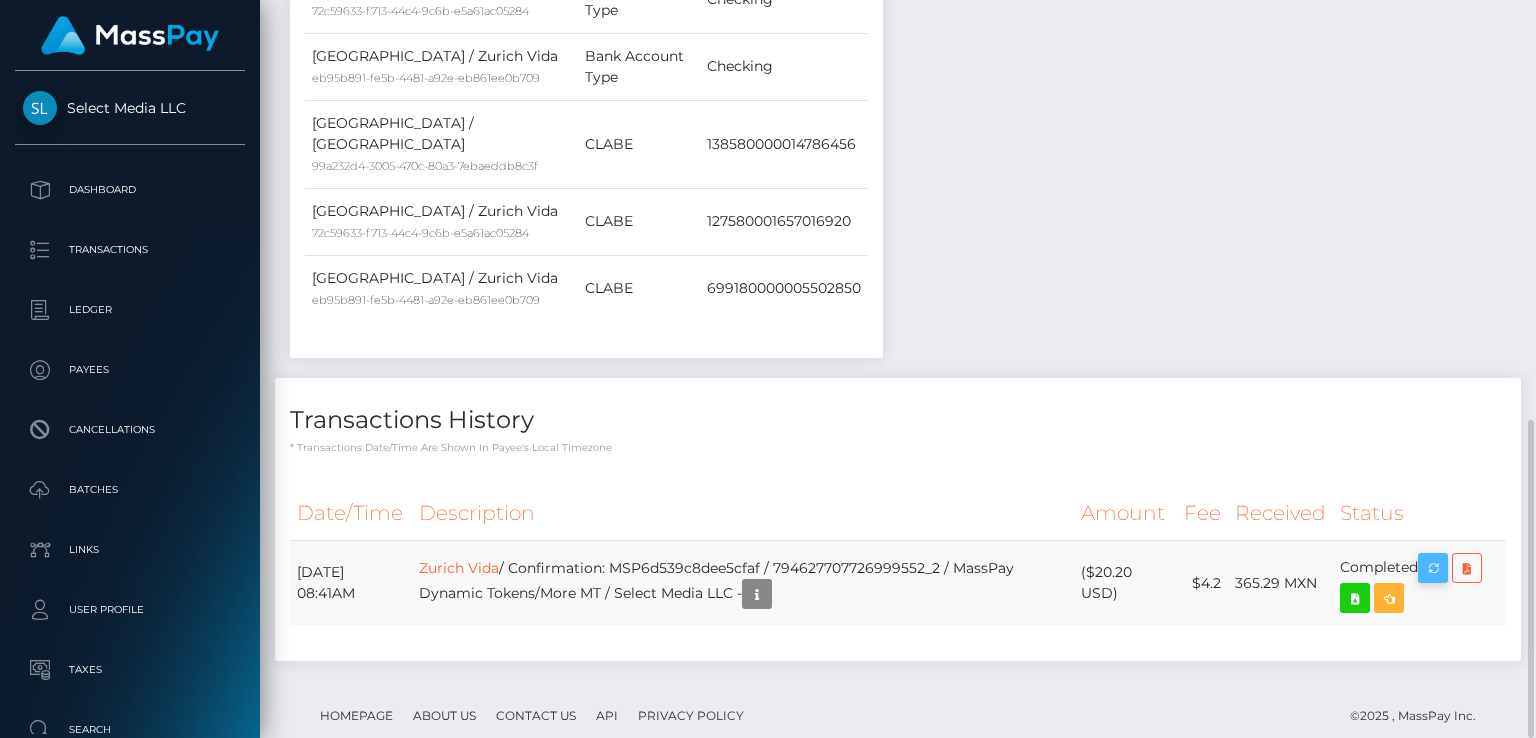 click on "Select Media LLC
Dashboard
Transactions
Ledger
Payees
Cancellations" at bounding box center [768, 369] 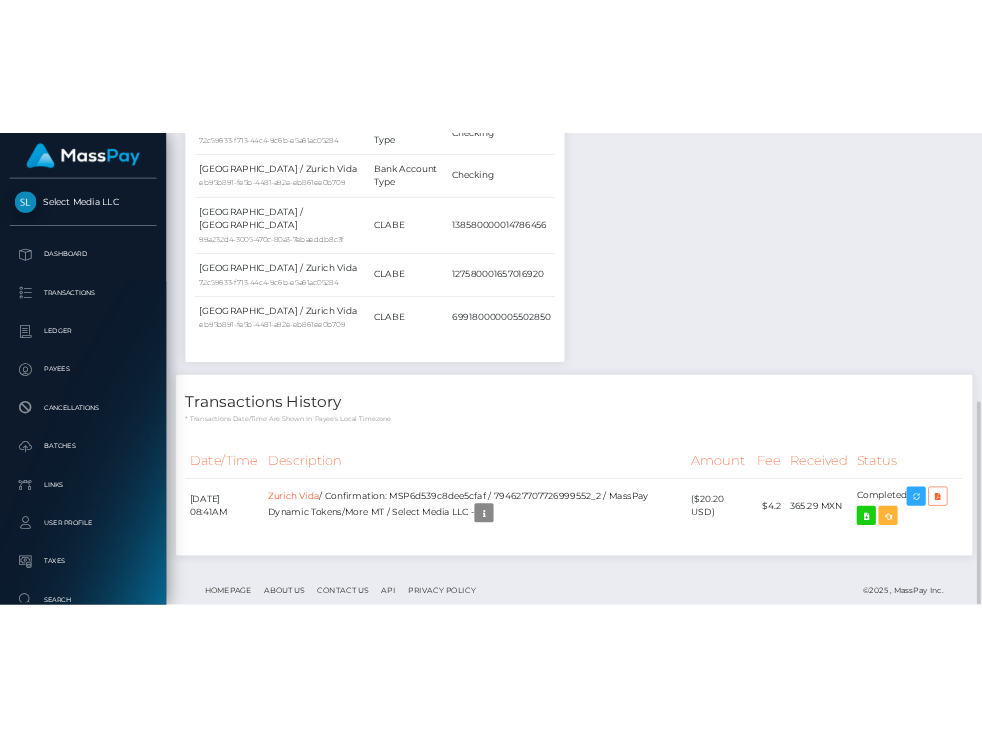 scroll, scrollTop: 240, scrollLeft: 204, axis: both 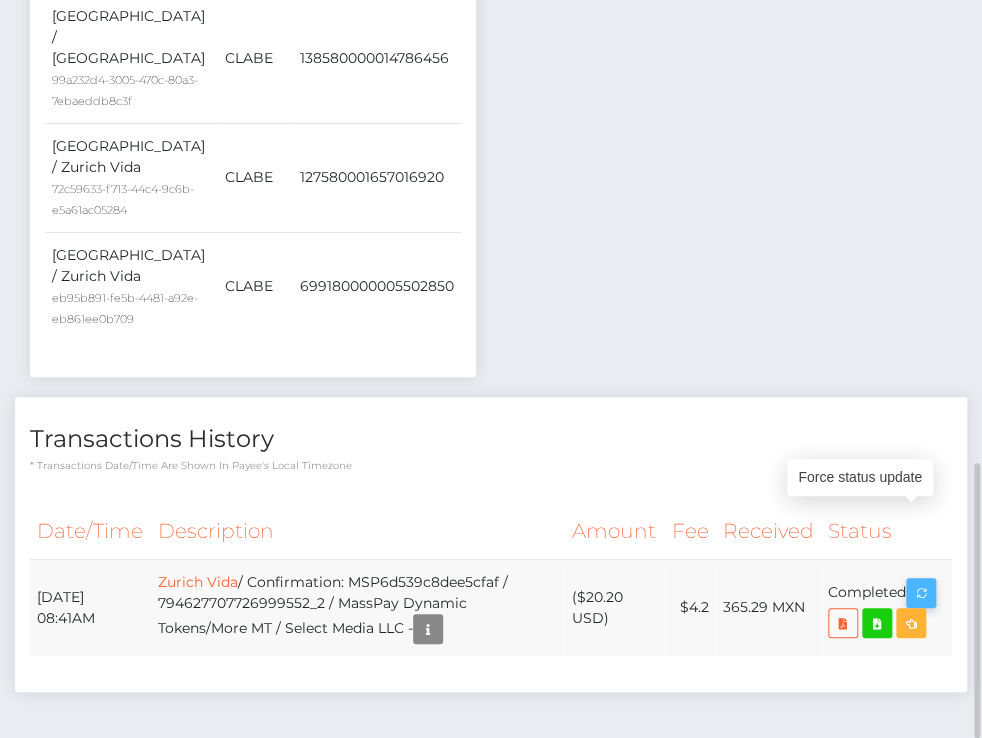 click at bounding box center [921, 593] 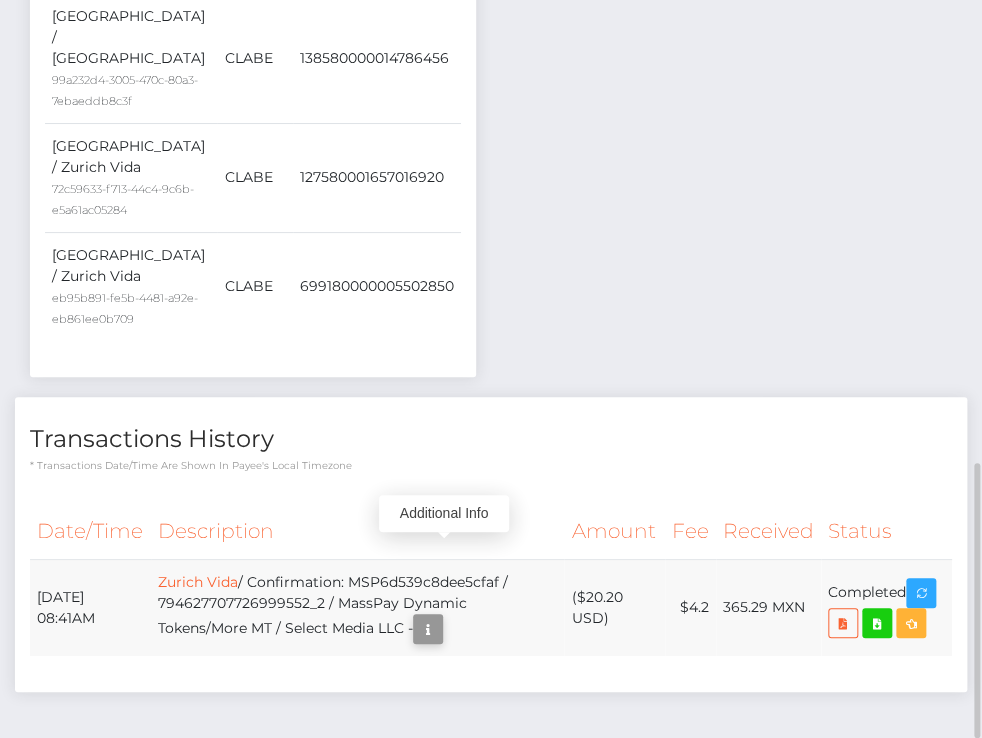 scroll, scrollTop: 240, scrollLeft: 287, axis: both 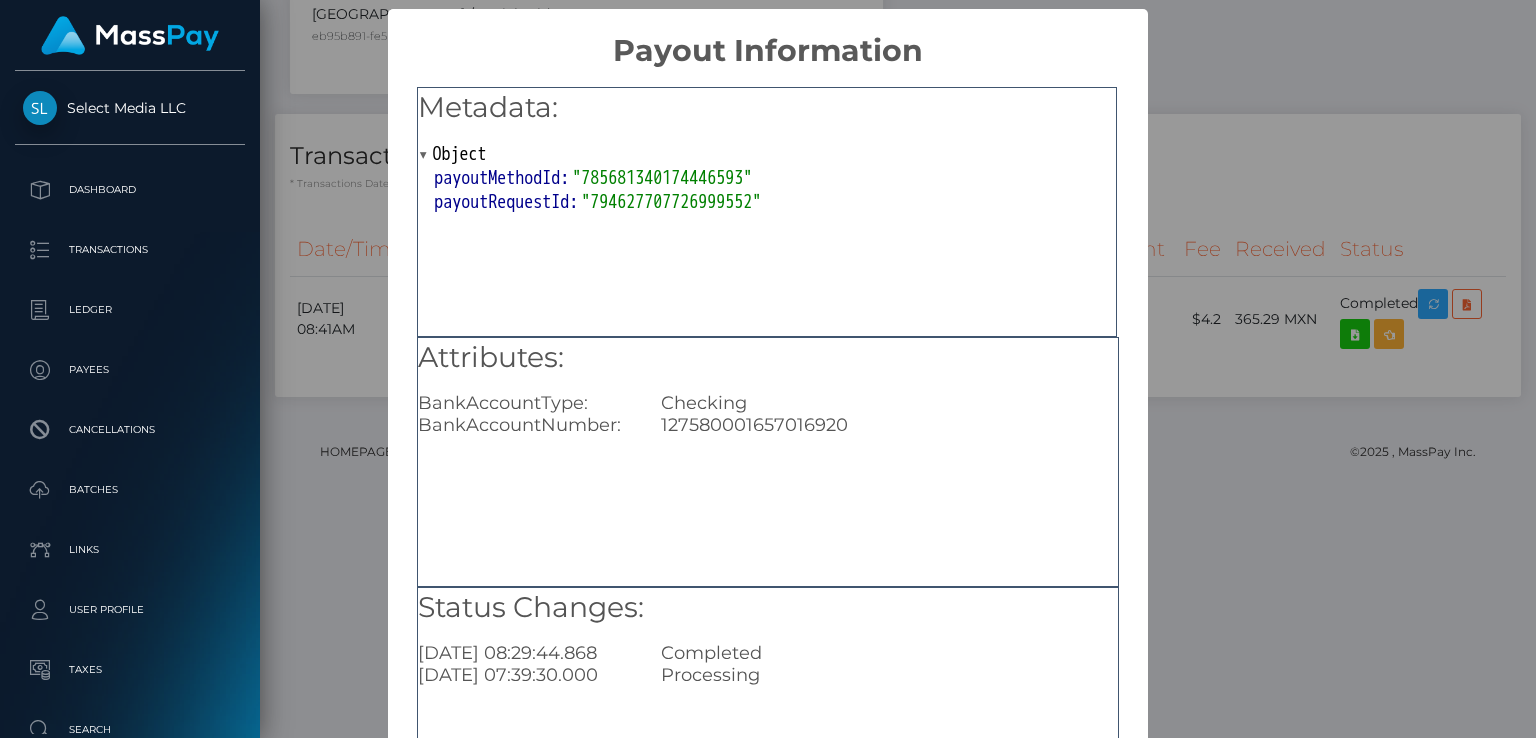 click on "× Payout Information Metadata: Object payoutMethodId: "785681340174446593" payoutRequestId: "794627707726999552" Attributes: BankAccountType: Checking BankAccountNumber: 127580001657016920 Status Changes: 2025-06-26 08:29:44.868 Completed 2025-06-26 07:39:30.000 Processing OK No Cancel" at bounding box center (768, 369) 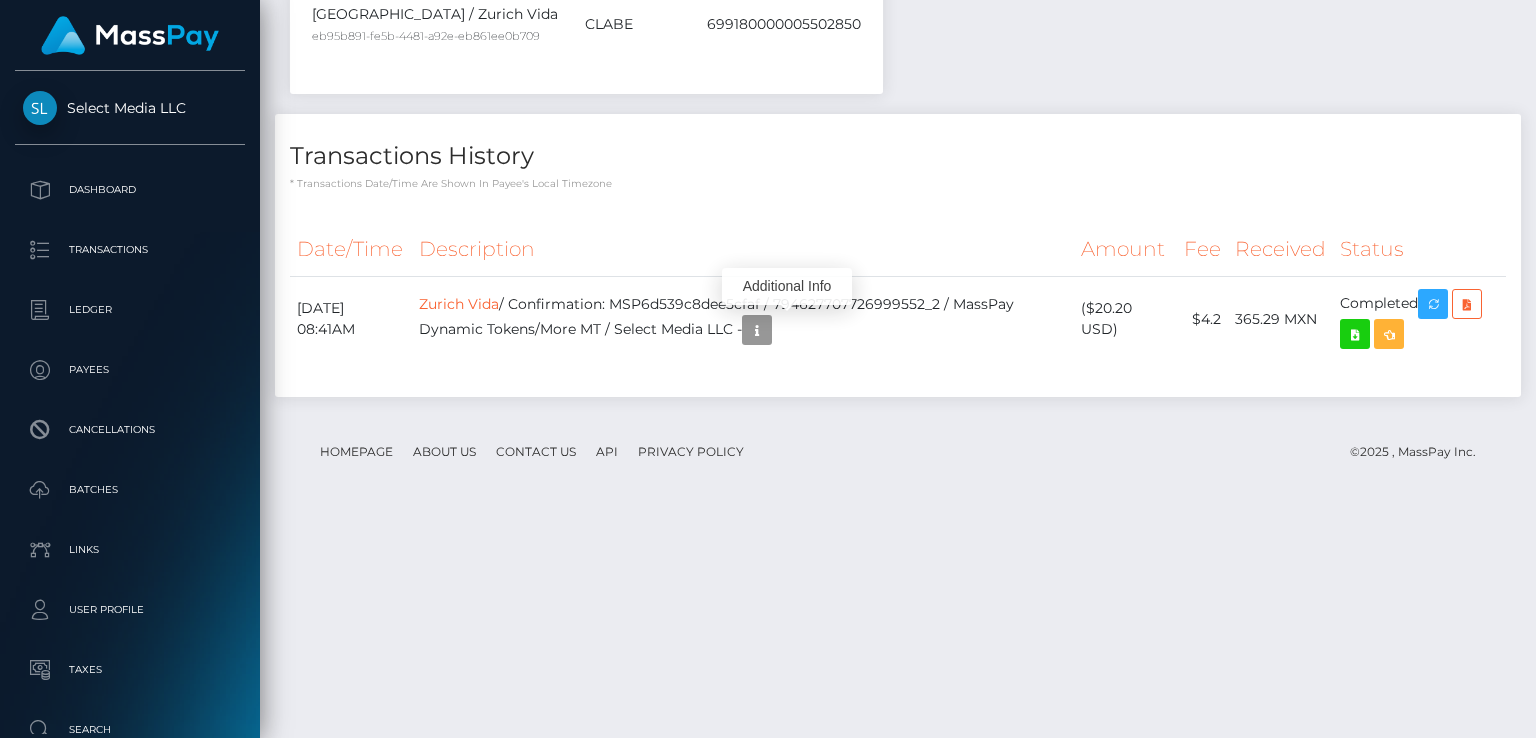 scroll, scrollTop: 240, scrollLeft: 384, axis: both 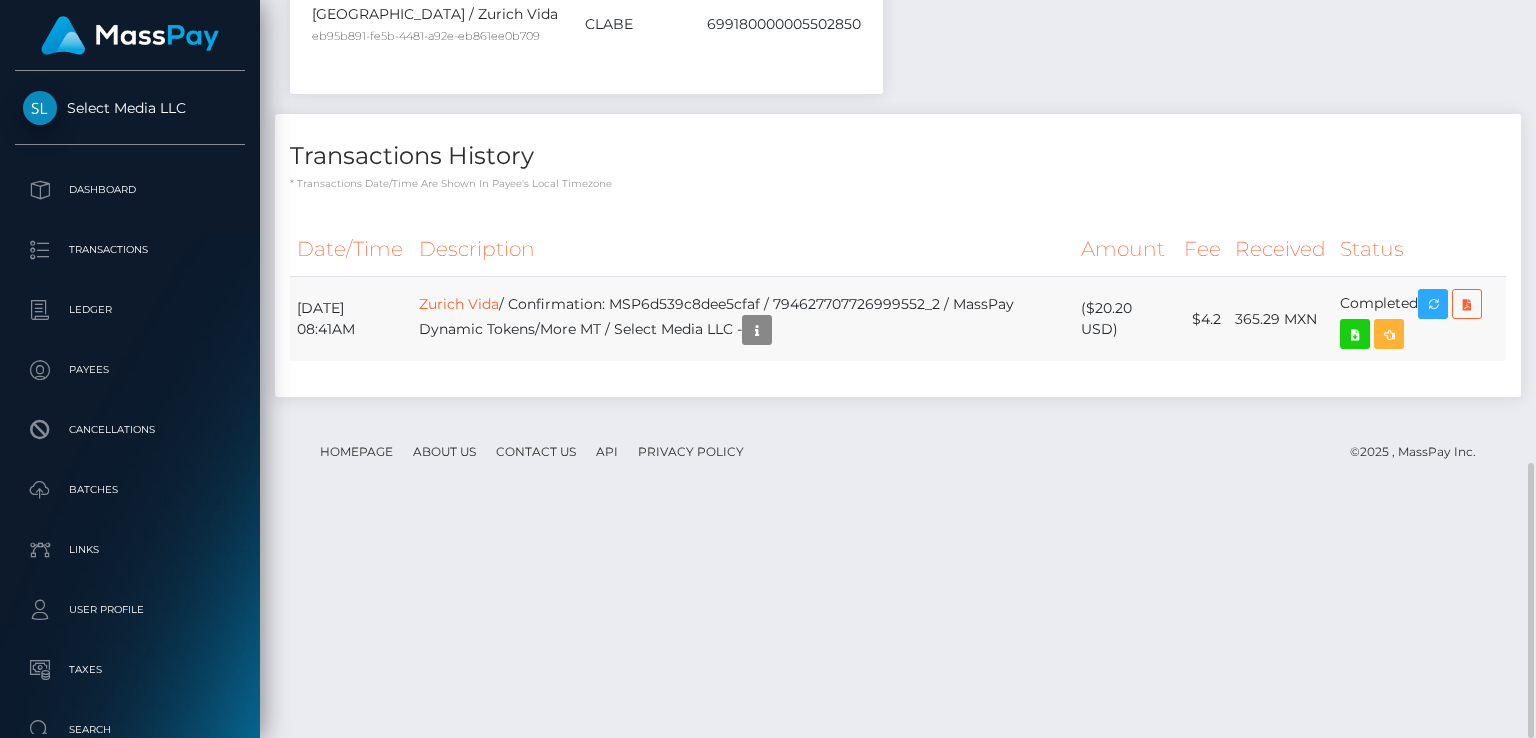 click on "Zurich Vida  / Confirmation: MSP6d539c8dee5cfaf / 794627707726999552_2  / MassPay Dynamic Tokens/More MT / Select Media LLC -" at bounding box center (743, 319) 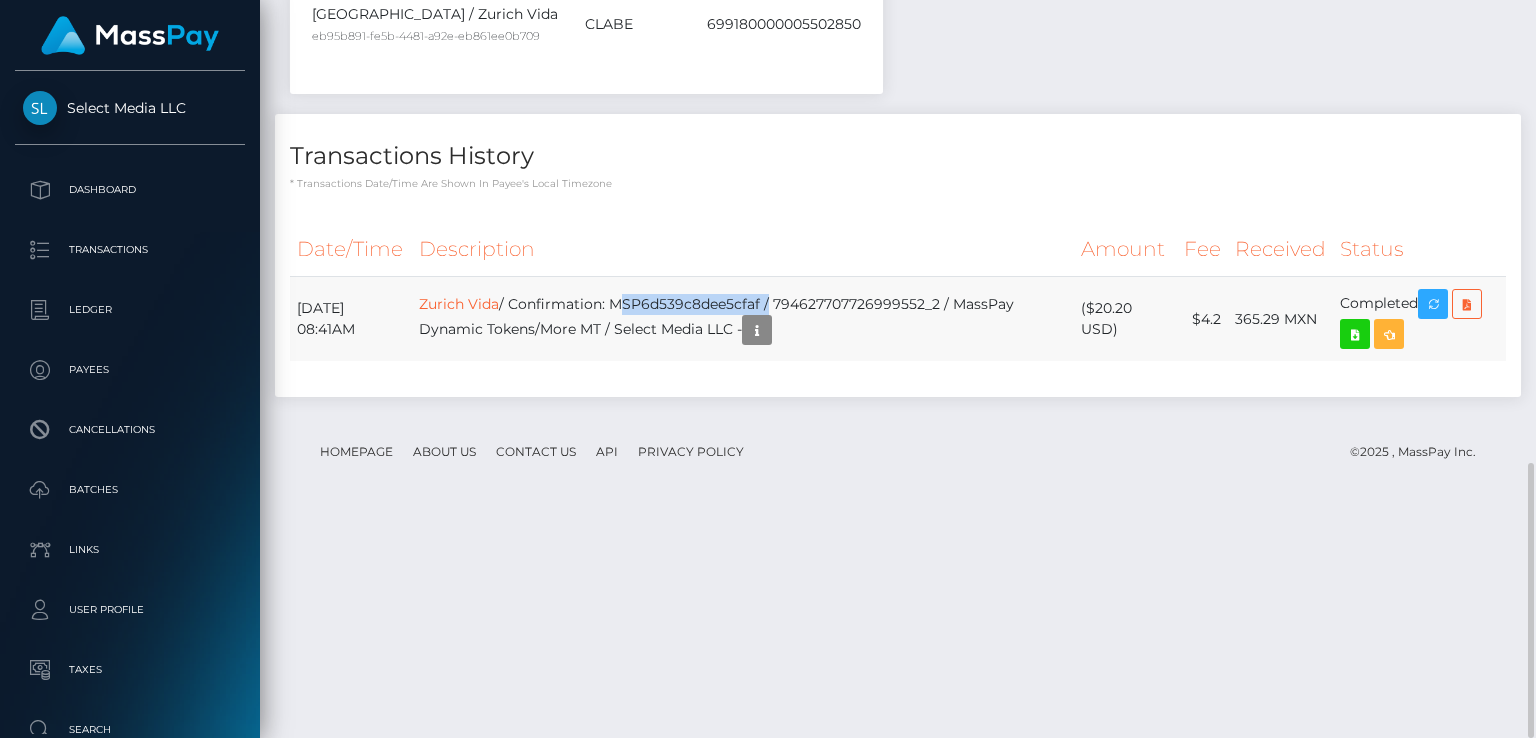 click on "Zurich Vida  / Confirmation: MSP6d539c8dee5cfaf / 794627707726999552_2  / MassPay Dynamic Tokens/More MT / Select Media LLC -" at bounding box center (743, 319) 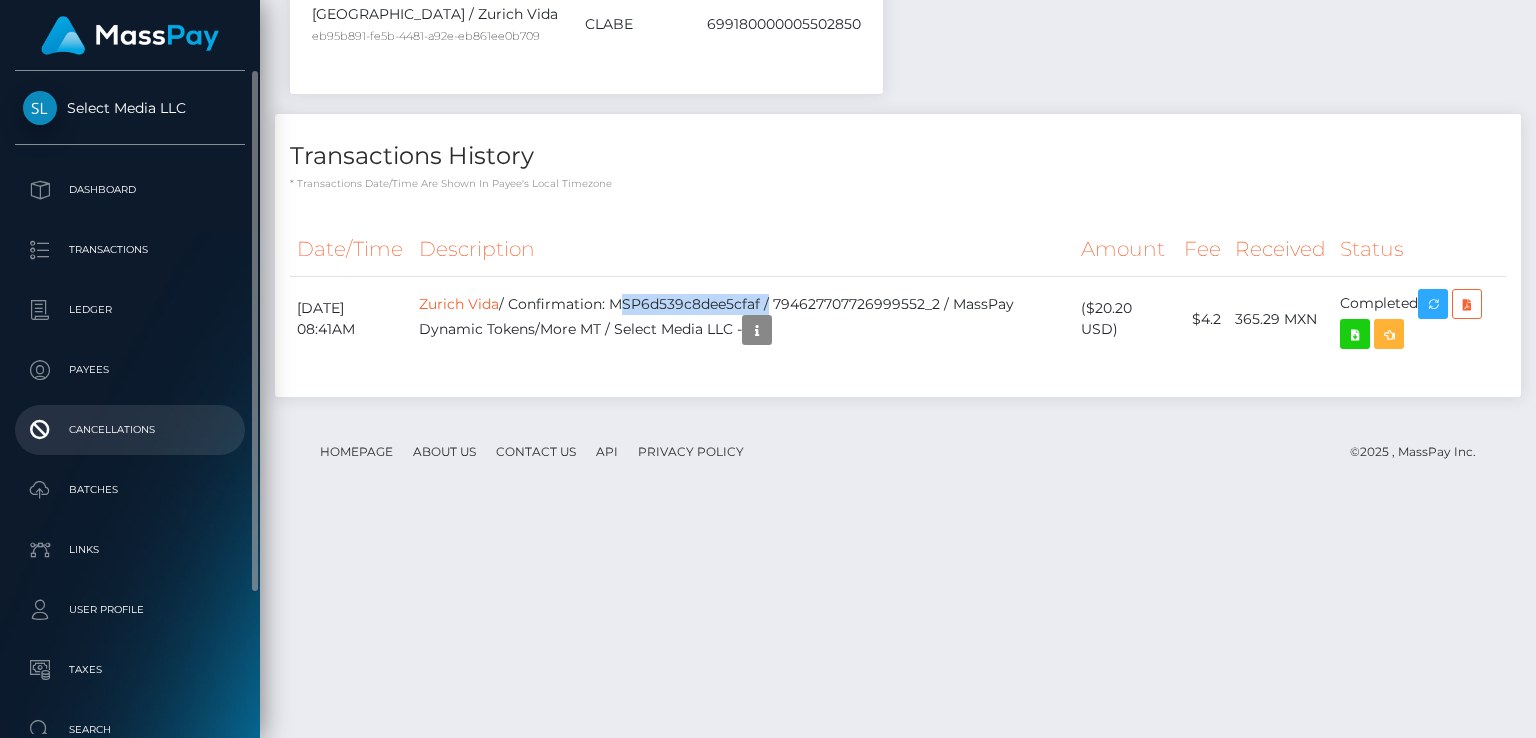 scroll, scrollTop: 240, scrollLeft: 384, axis: both 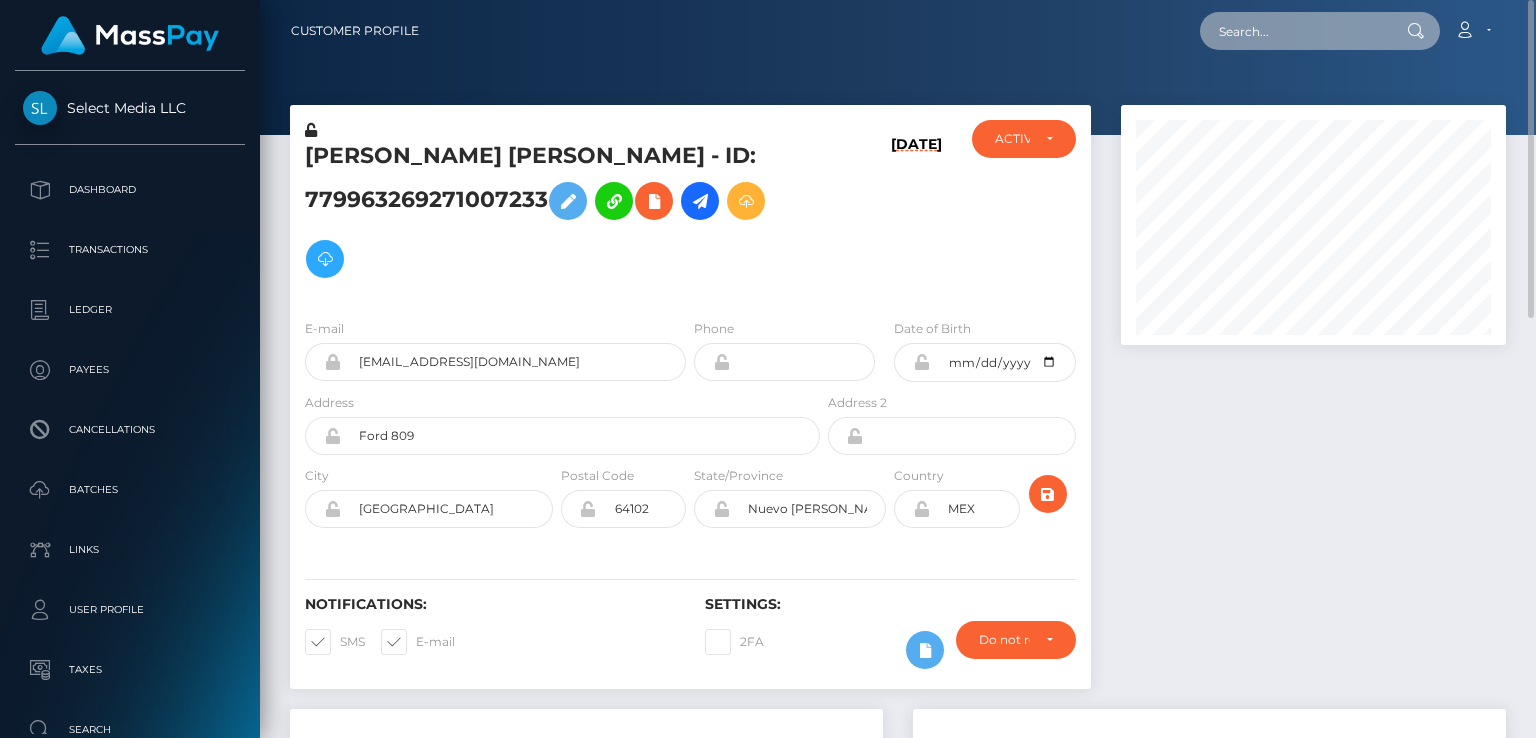 paste on "ea715bcd-47df-11f0-bf09-062f66d36555" 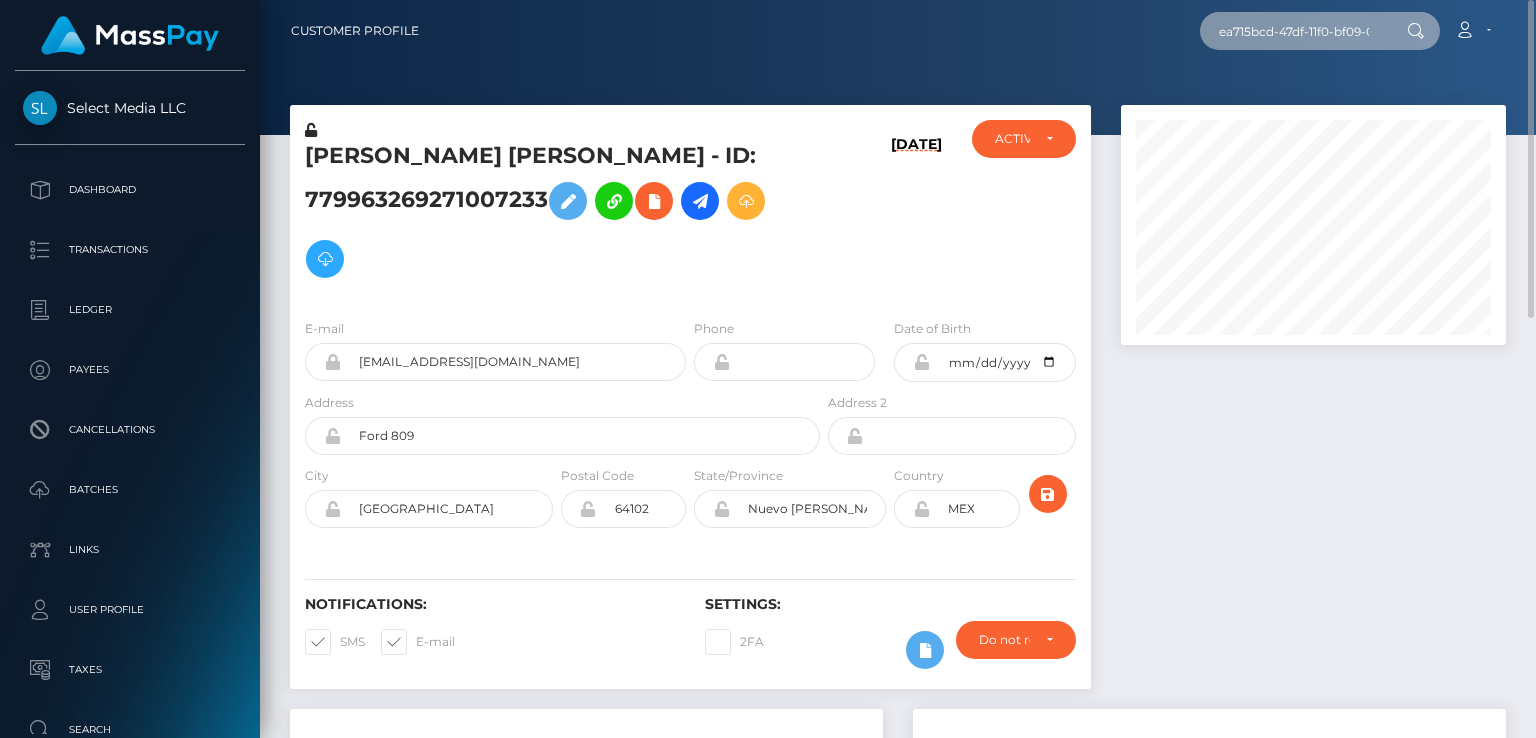scroll, scrollTop: 0, scrollLeft: 83, axis: horizontal 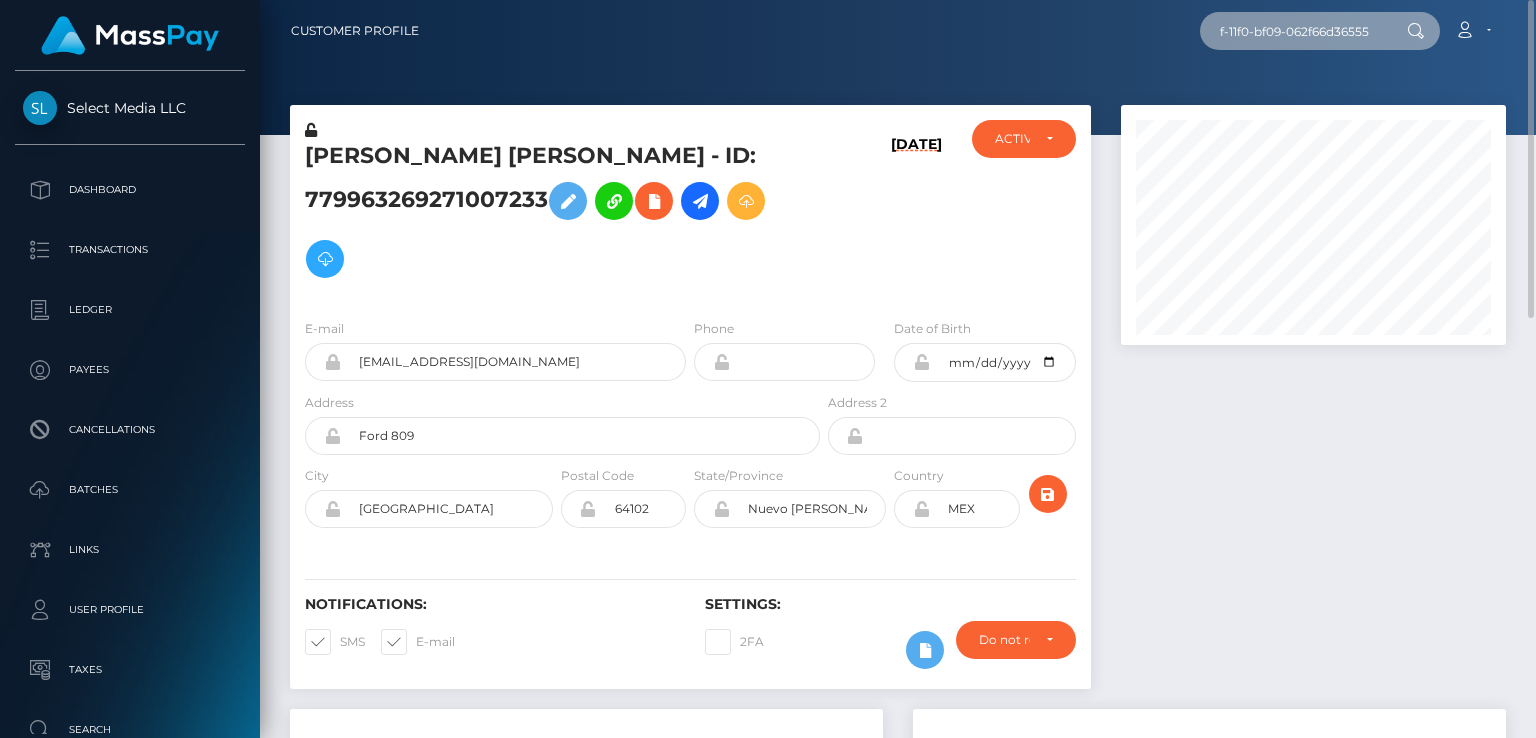 type on "ea715bcd-47df-11f0-bf09-062f66d36555" 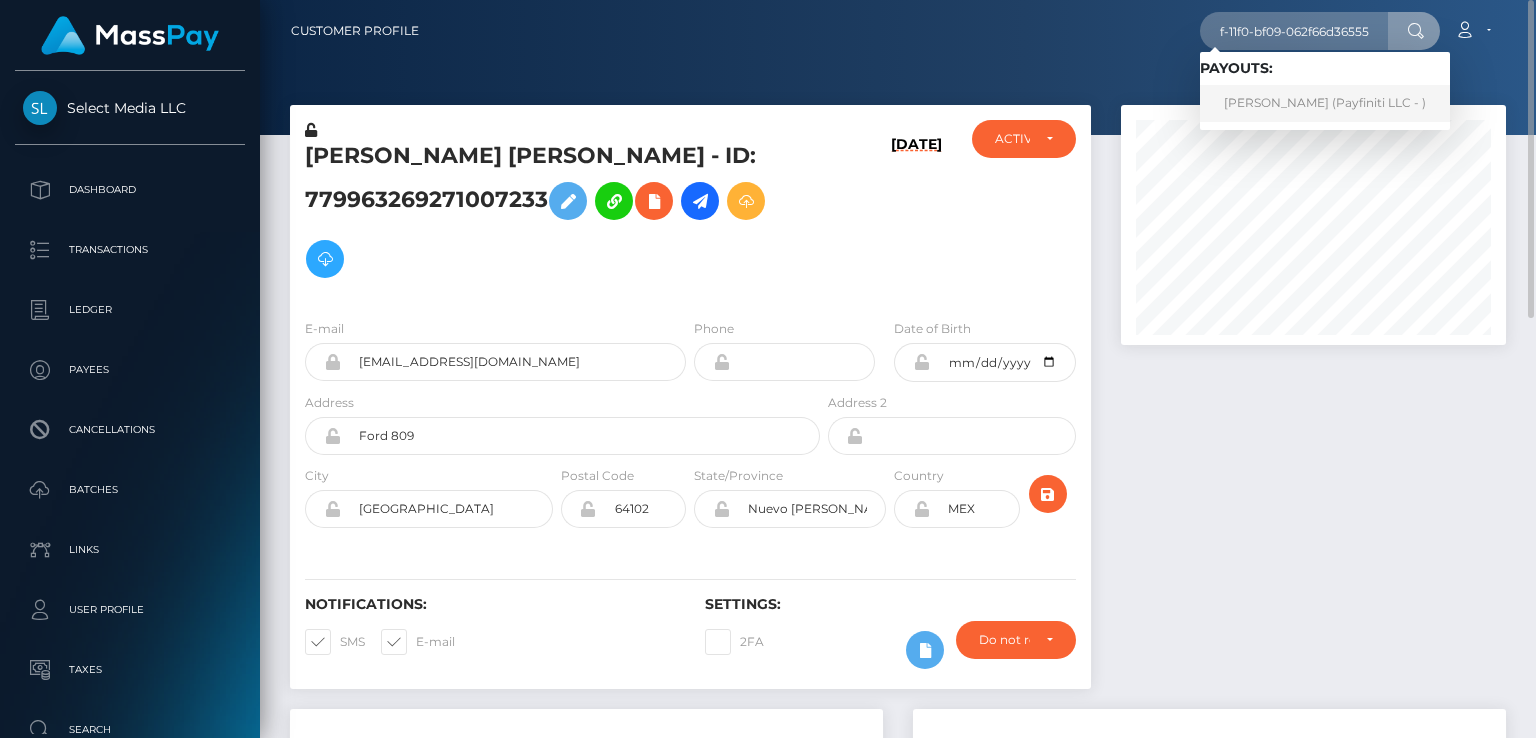 scroll, scrollTop: 0, scrollLeft: 0, axis: both 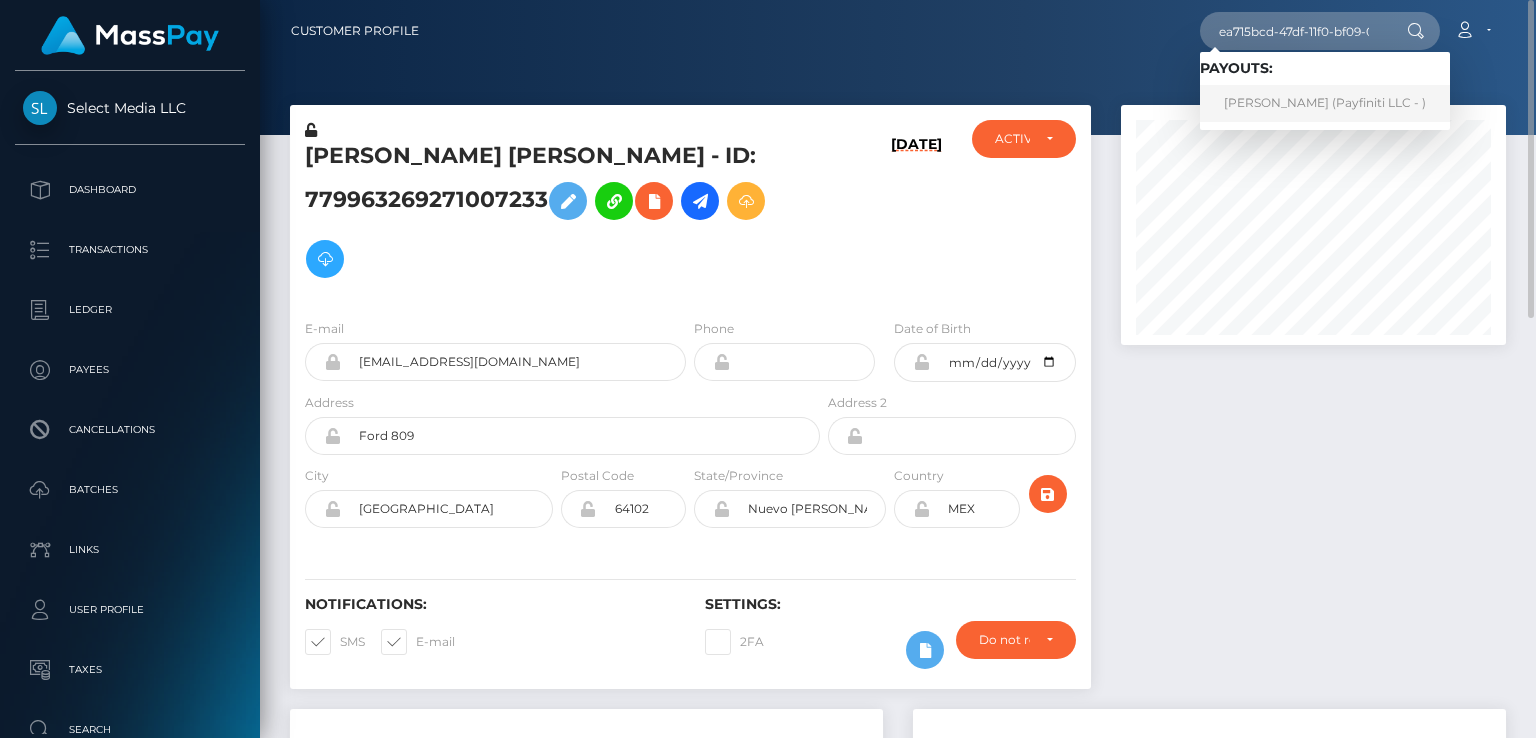 click on "Francois  Claessens (Payfiniti LLC - )" at bounding box center (1325, 103) 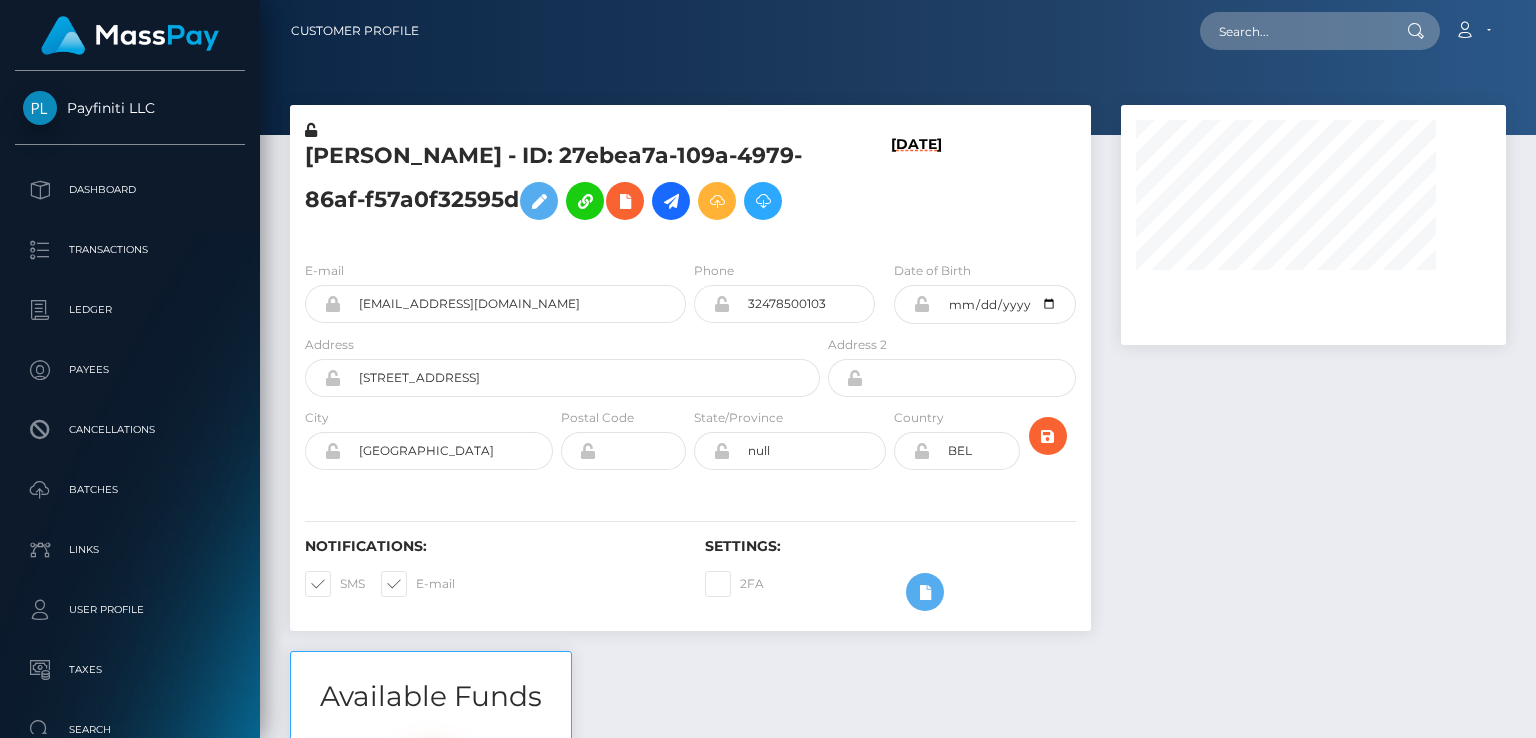 scroll, scrollTop: 0, scrollLeft: 0, axis: both 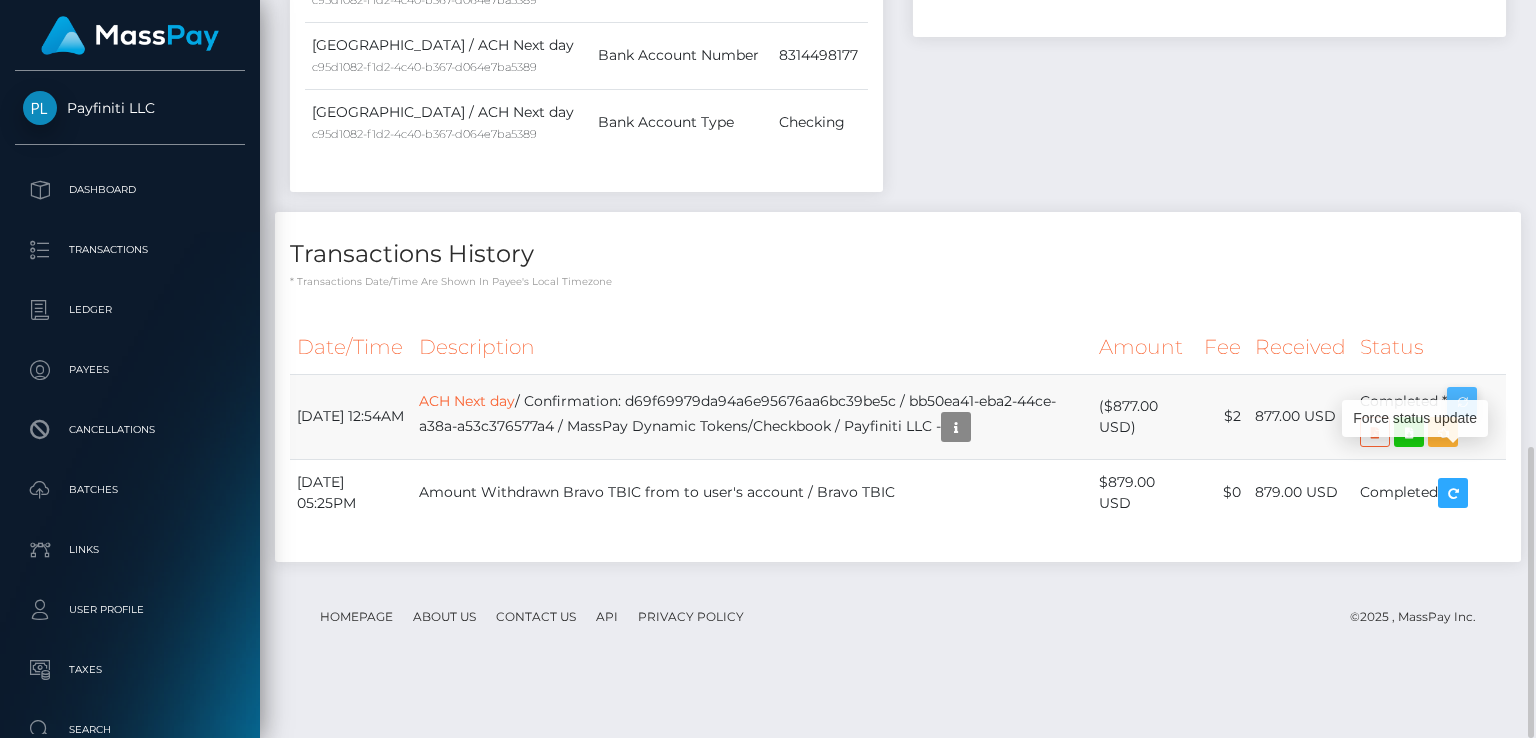 click at bounding box center [1462, 402] 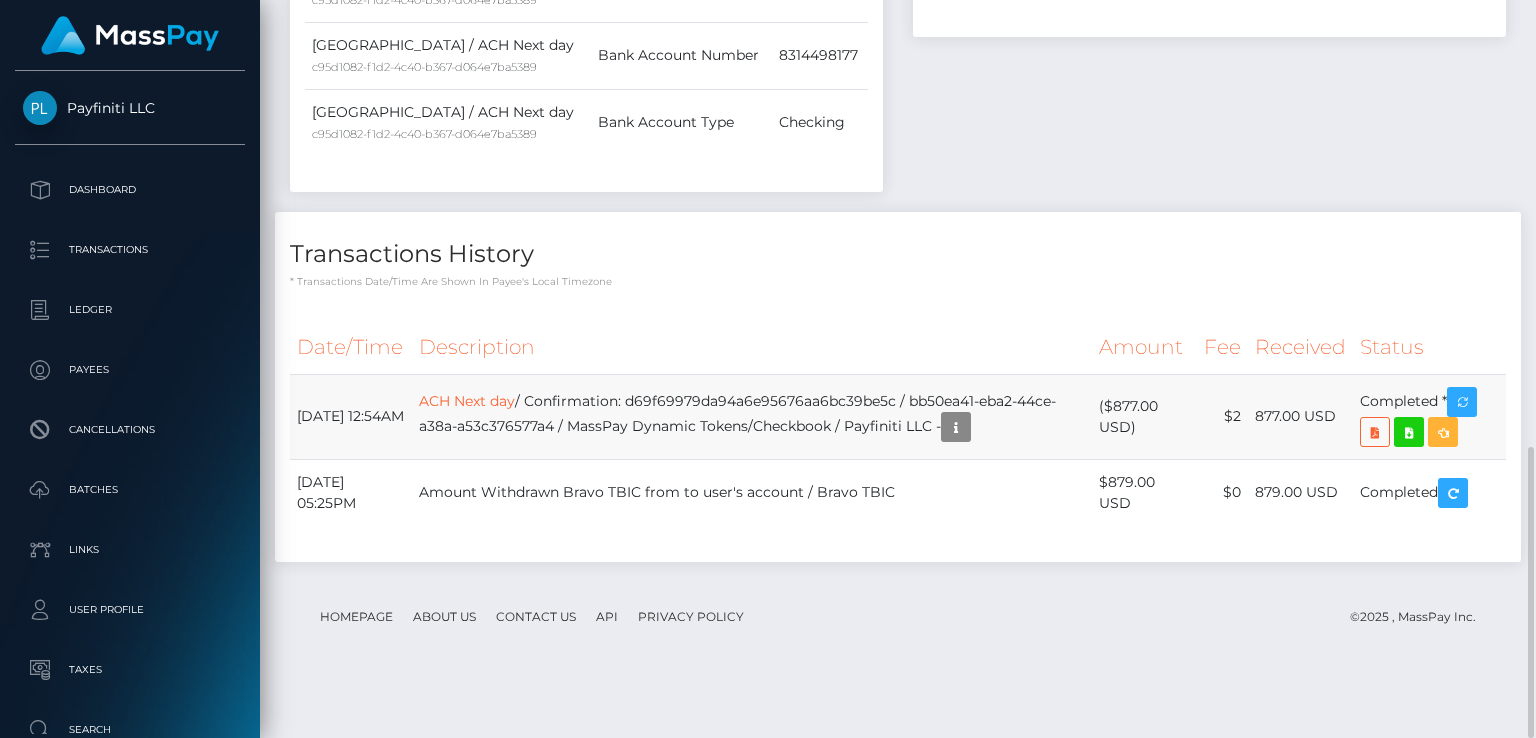scroll, scrollTop: 240, scrollLeft: 384, axis: both 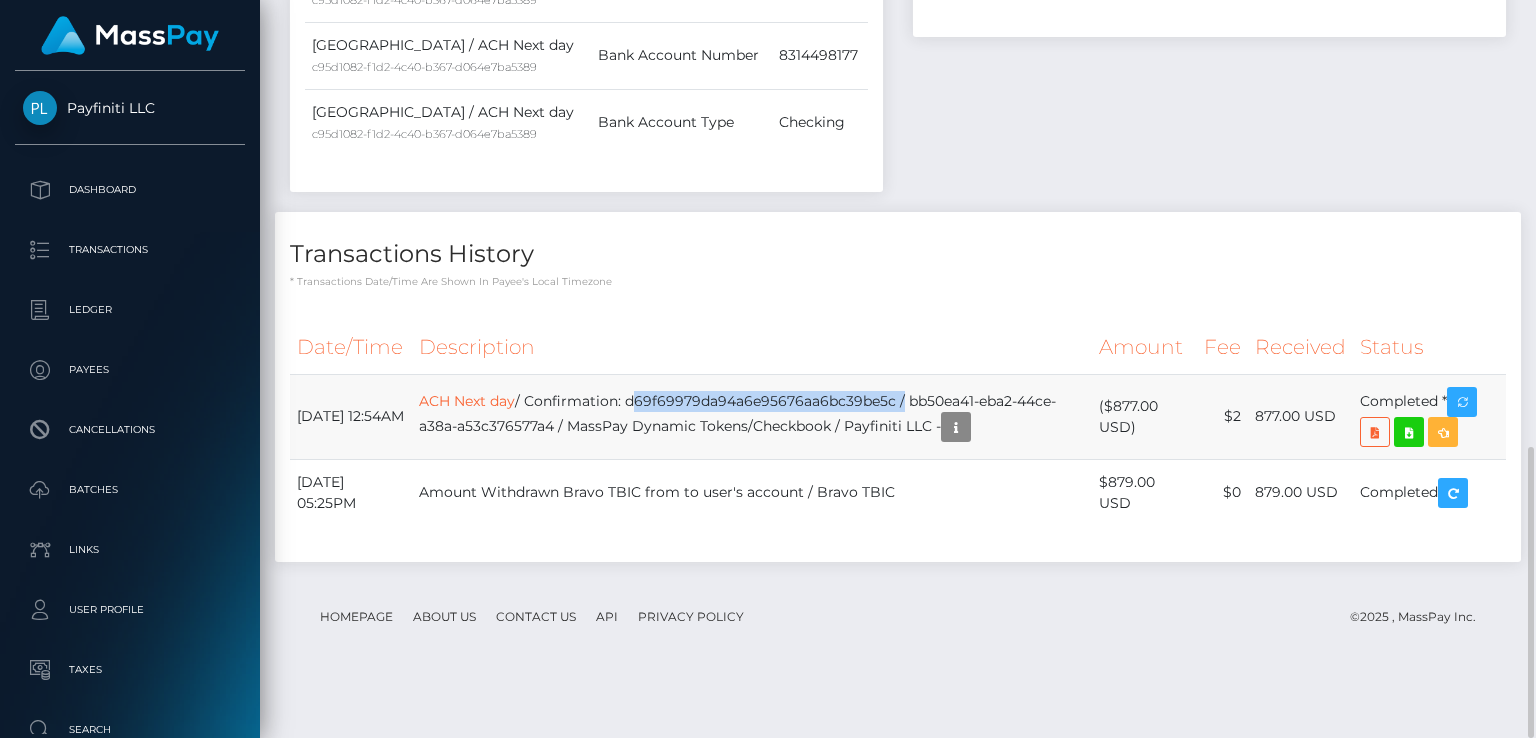 drag, startPoint x: 644, startPoint y: 460, endPoint x: 913, endPoint y: 451, distance: 269.1505 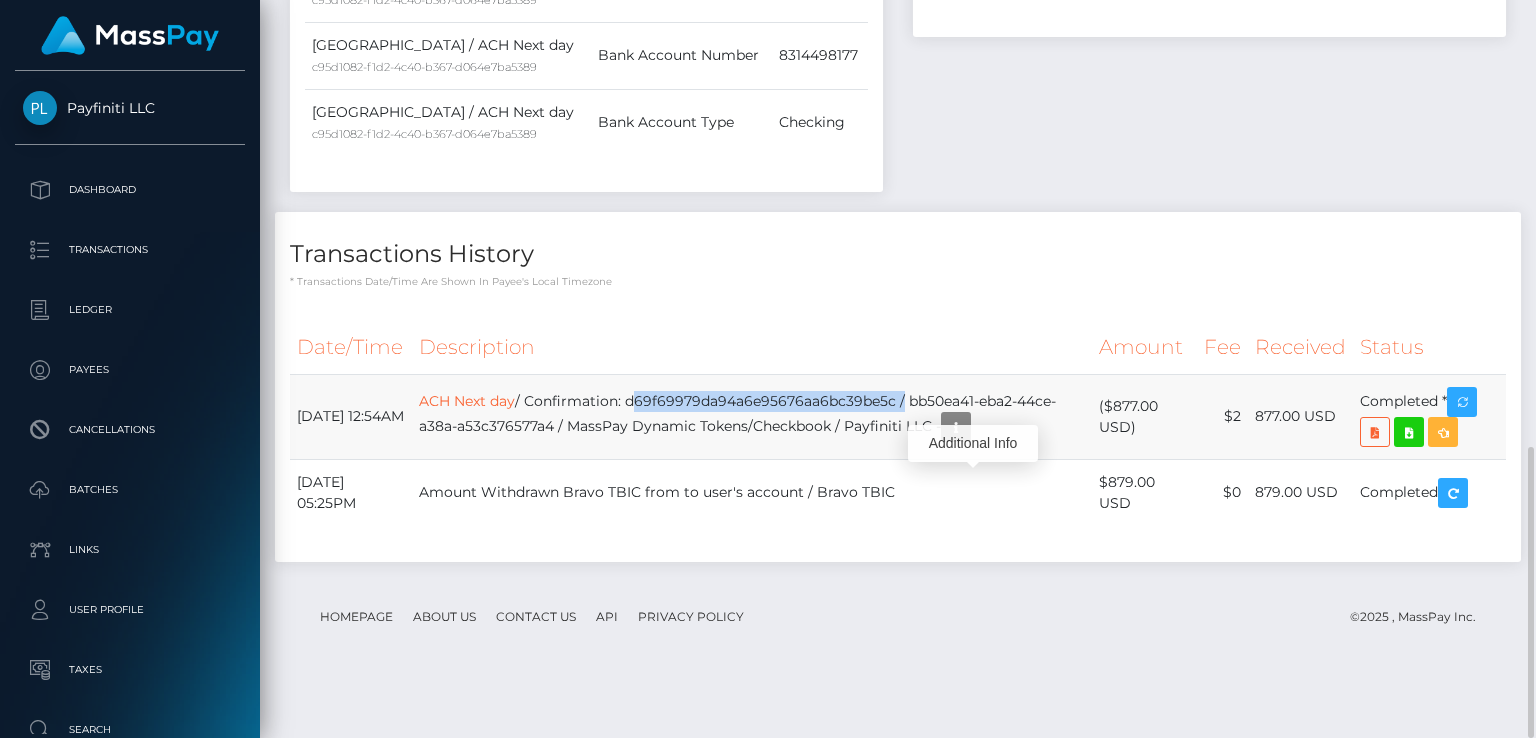 scroll, scrollTop: 240, scrollLeft: 384, axis: both 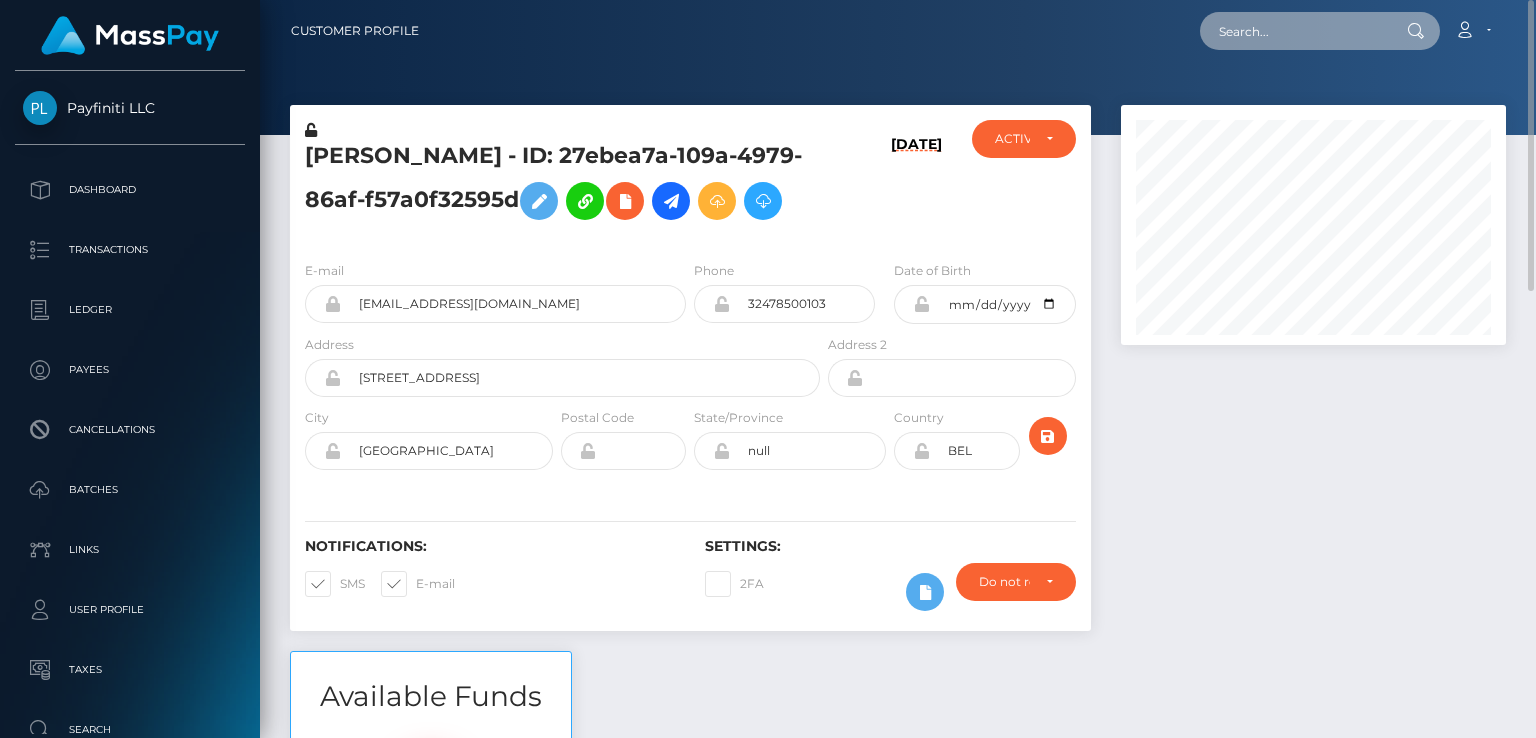 paste on "MSP648ce830d1cda9b" 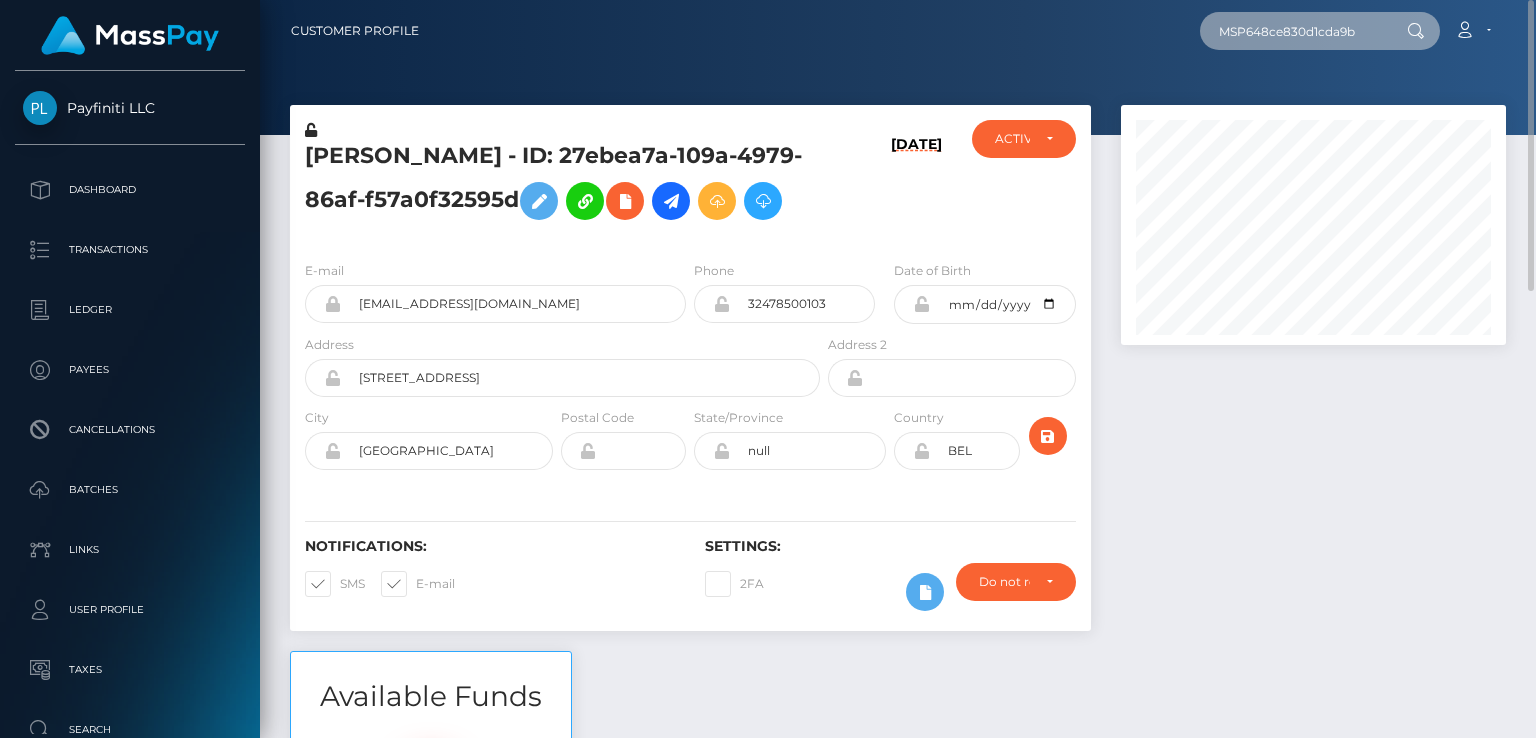 type on "MSP648ce830d1cda9b" 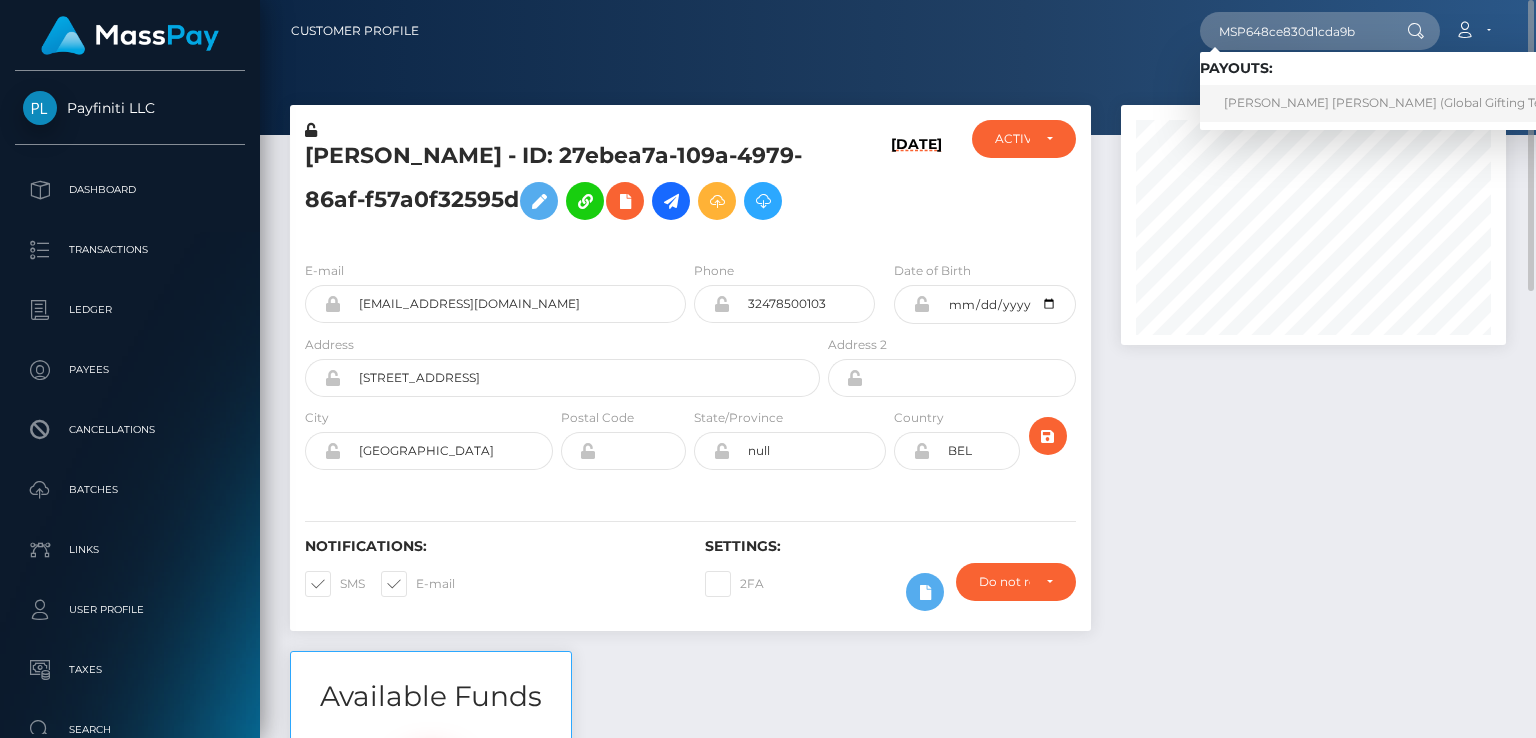 click on "LUISA FERNANDA VALLEJO PARRA (Global Gifting Technologies Inc - Throne)" at bounding box center [1455, 103] 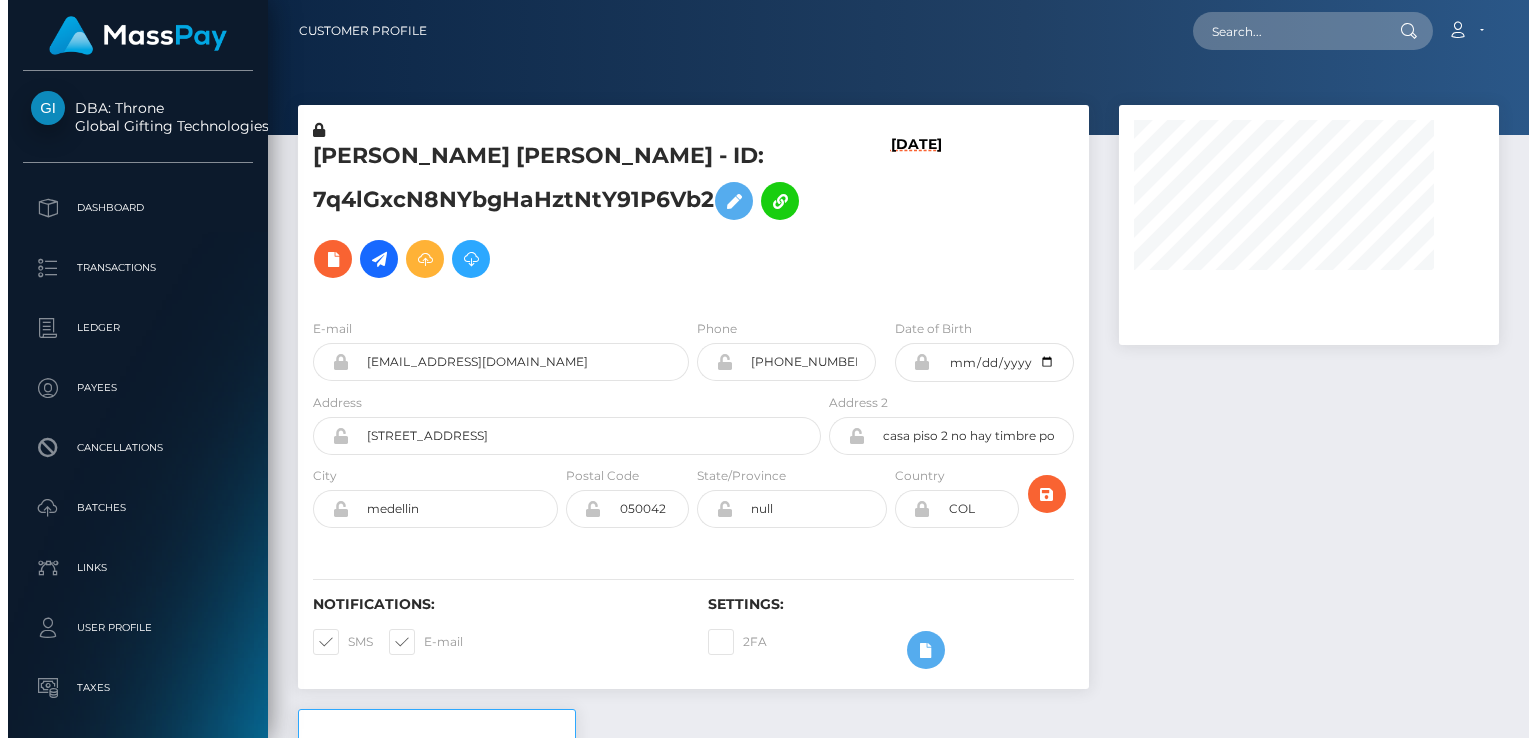 scroll, scrollTop: 0, scrollLeft: 0, axis: both 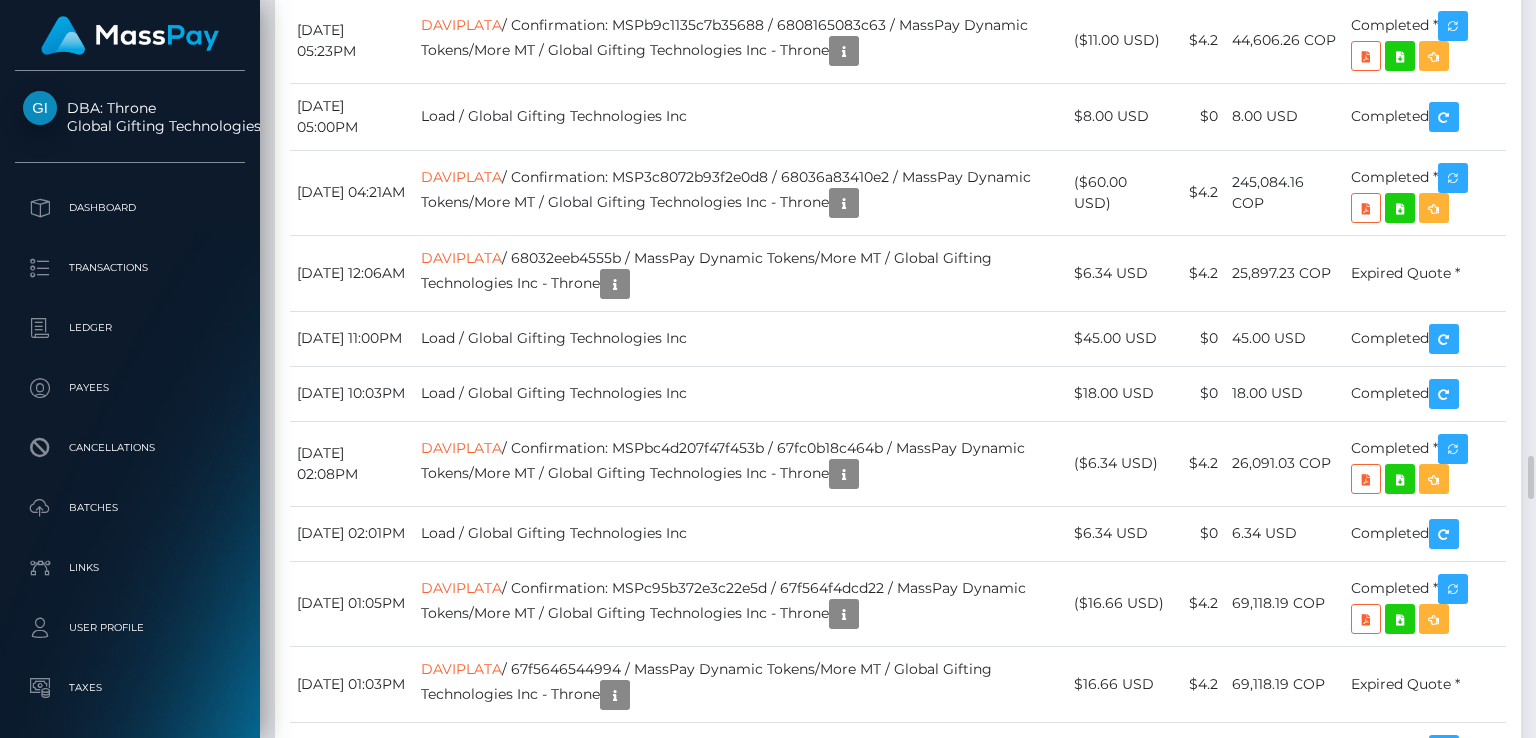 click on "Transactions History
* Transactions date/time are shown in payee's local timezone
Date/Time
Description
Amount
Fee
Received
Status
DAVIPLATA" at bounding box center (898, -1431) 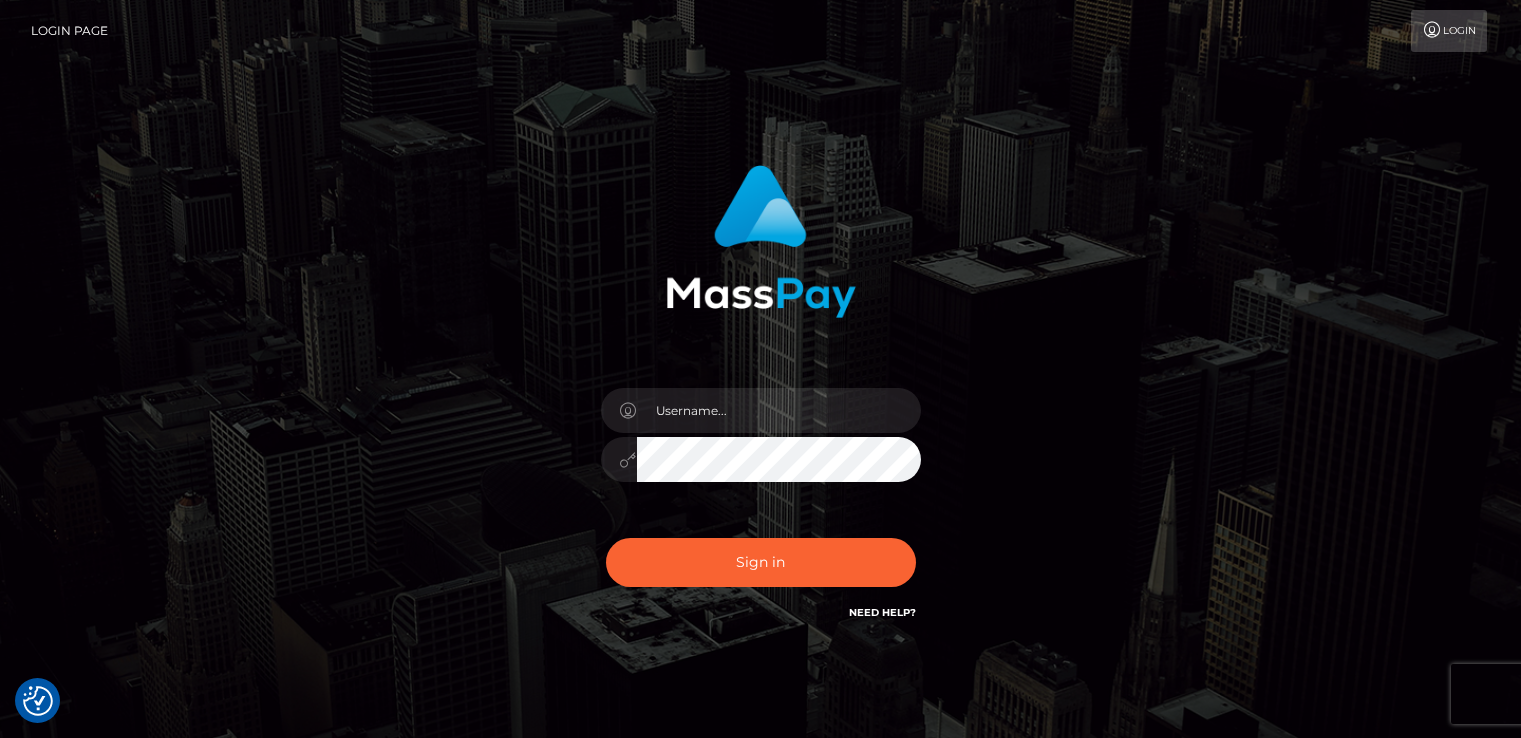 scroll, scrollTop: 0, scrollLeft: 0, axis: both 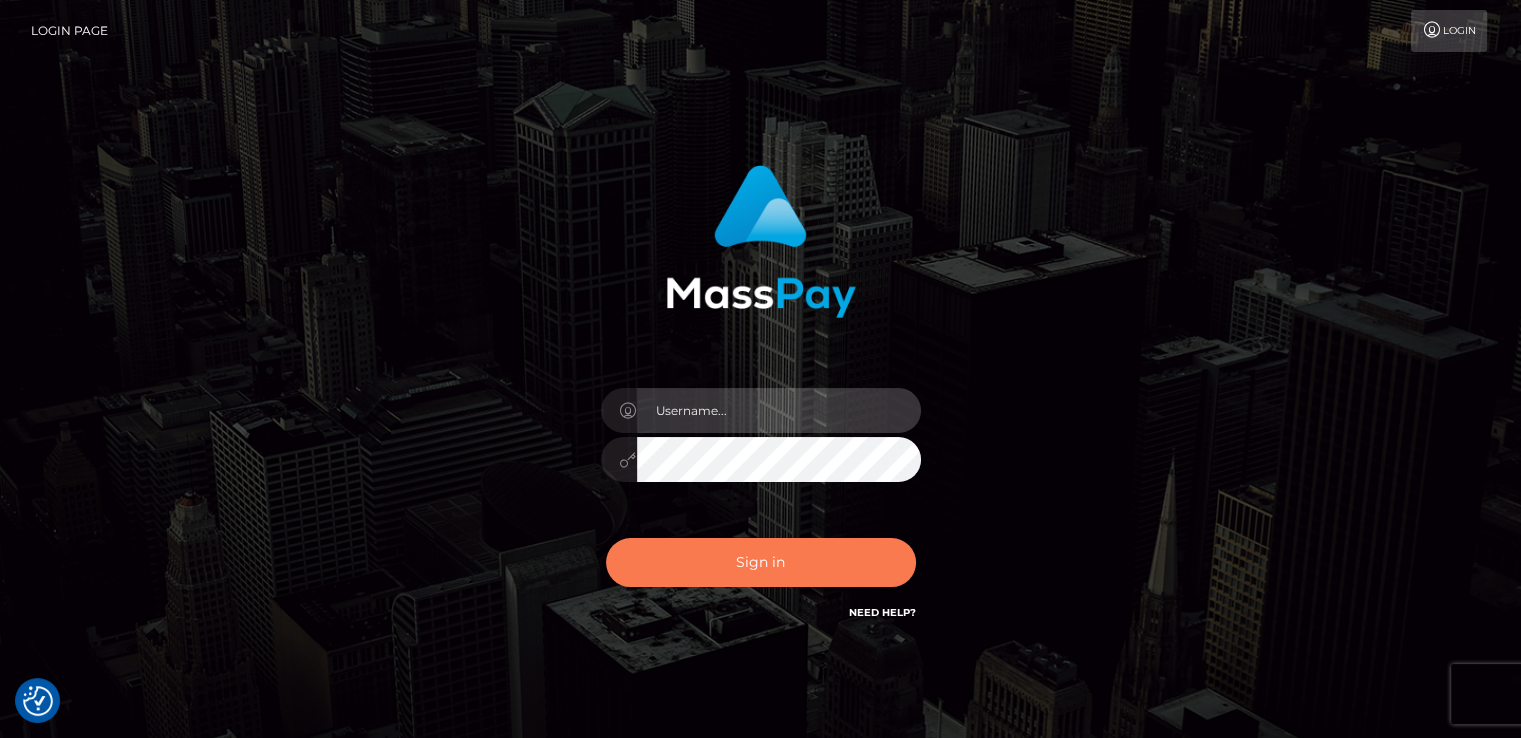 type on "catalinad" 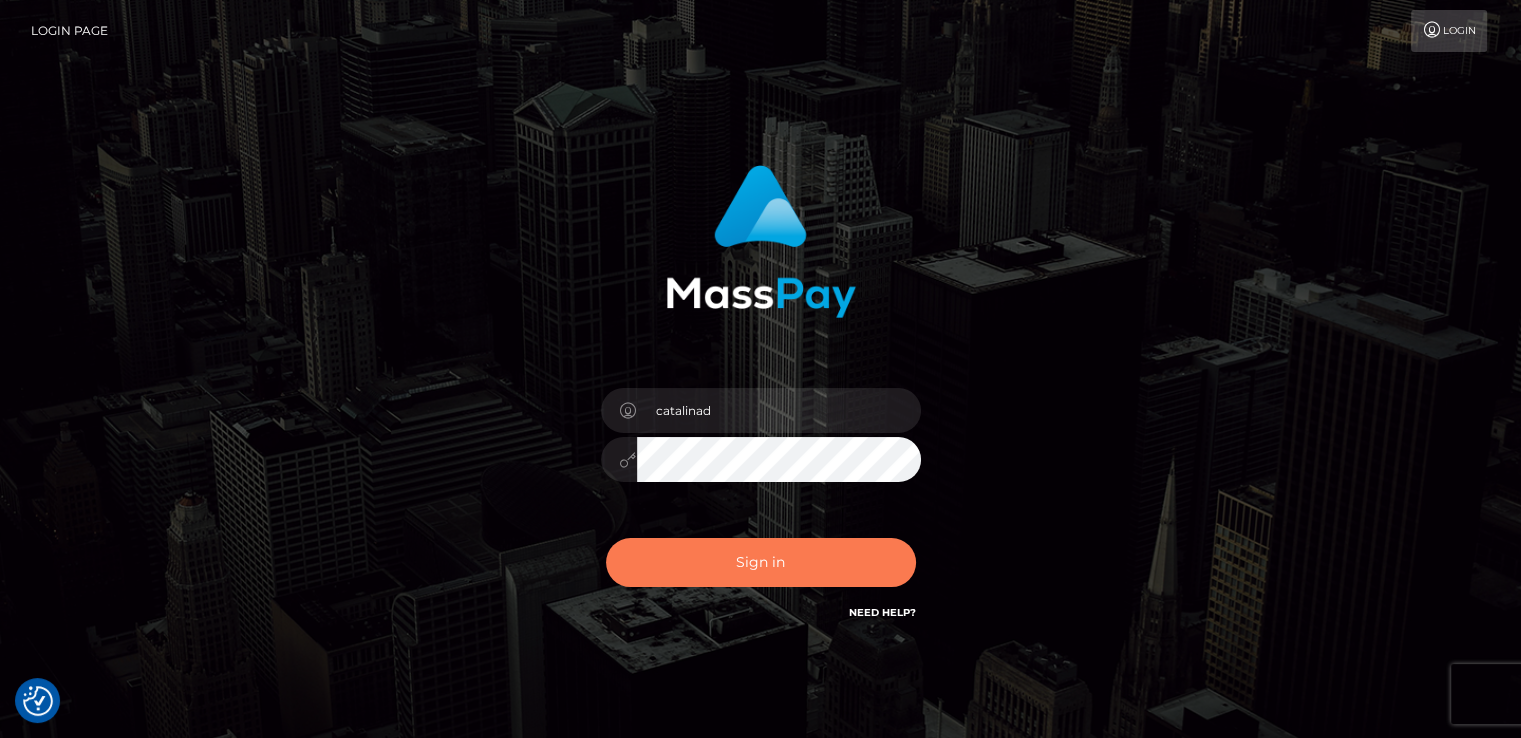 click on "Sign in" at bounding box center [761, 562] 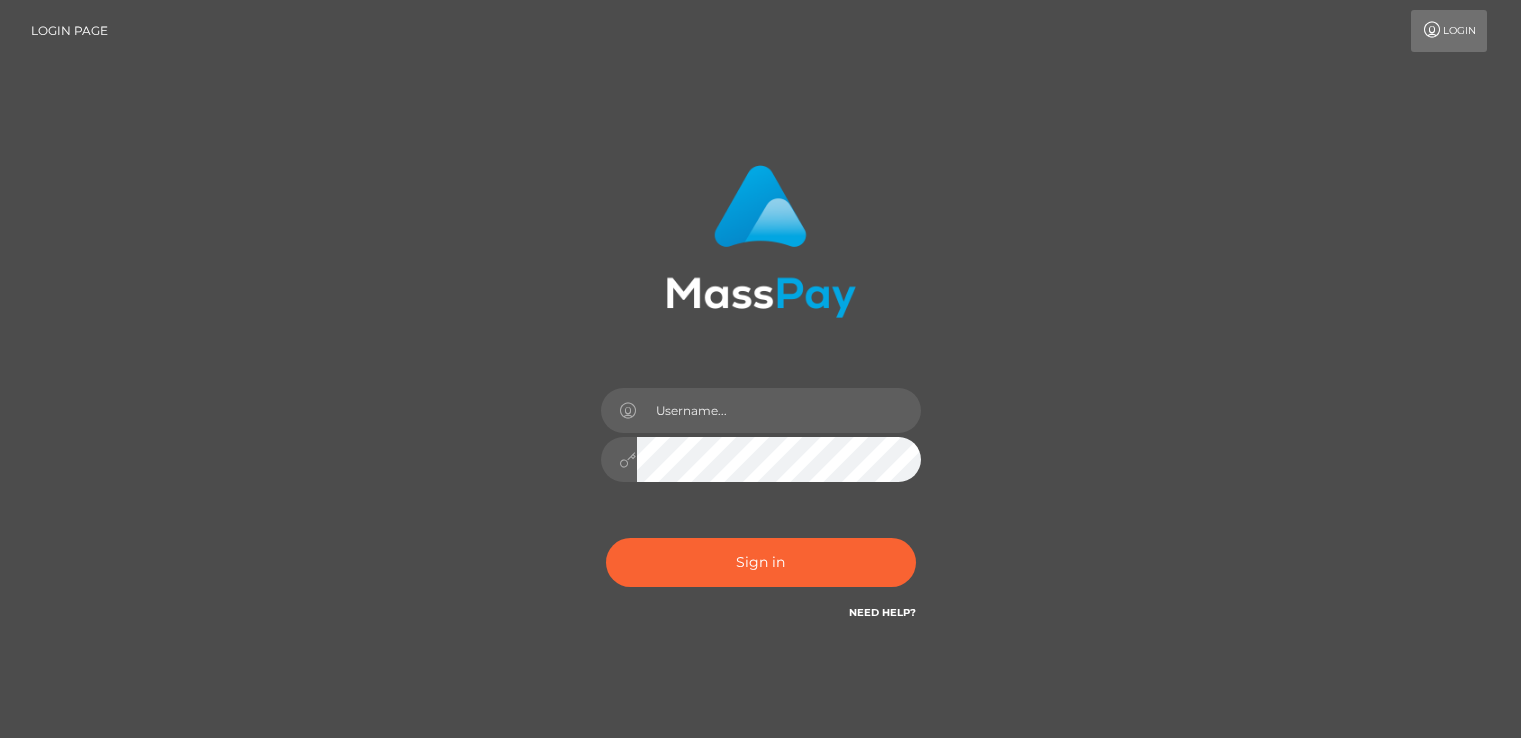 scroll, scrollTop: 0, scrollLeft: 0, axis: both 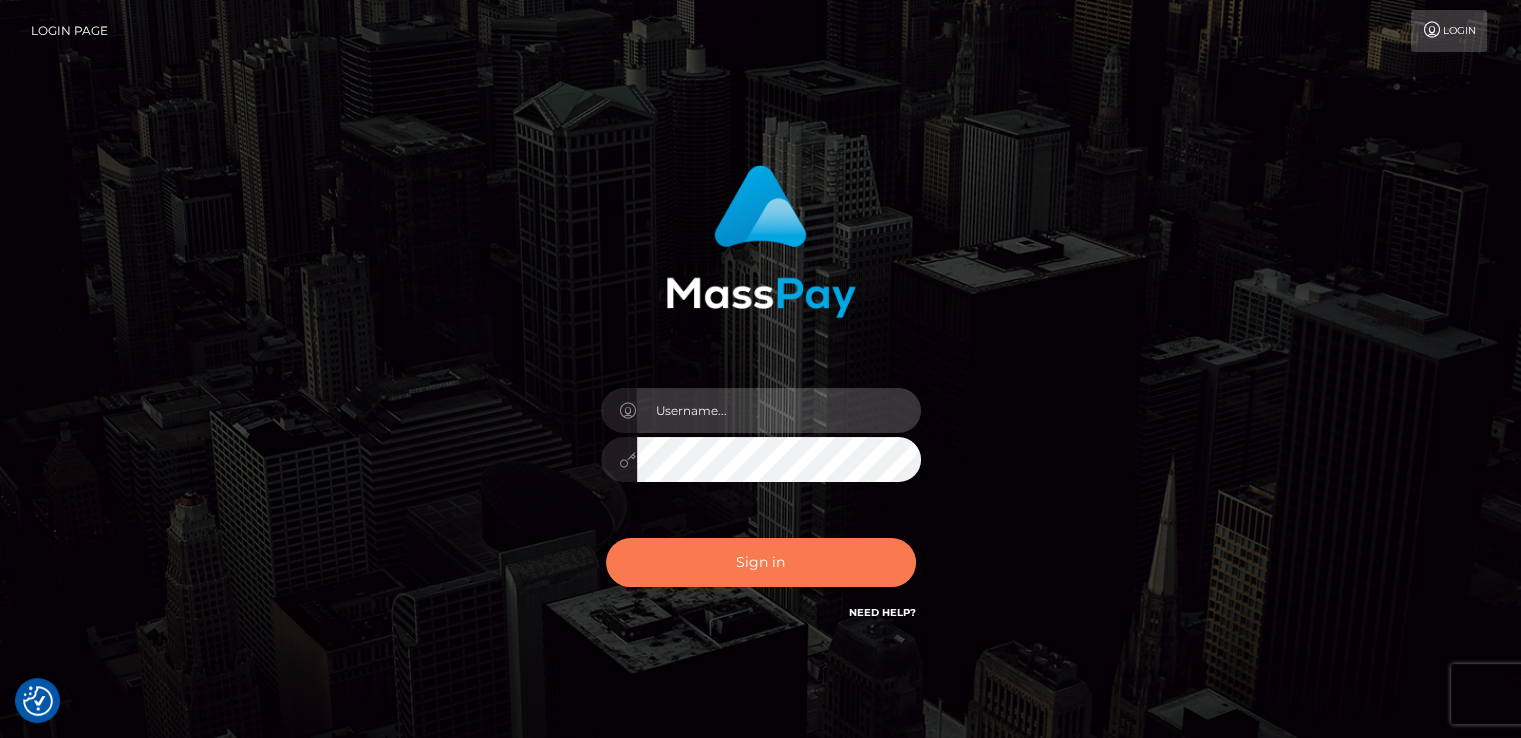type on "catalinad" 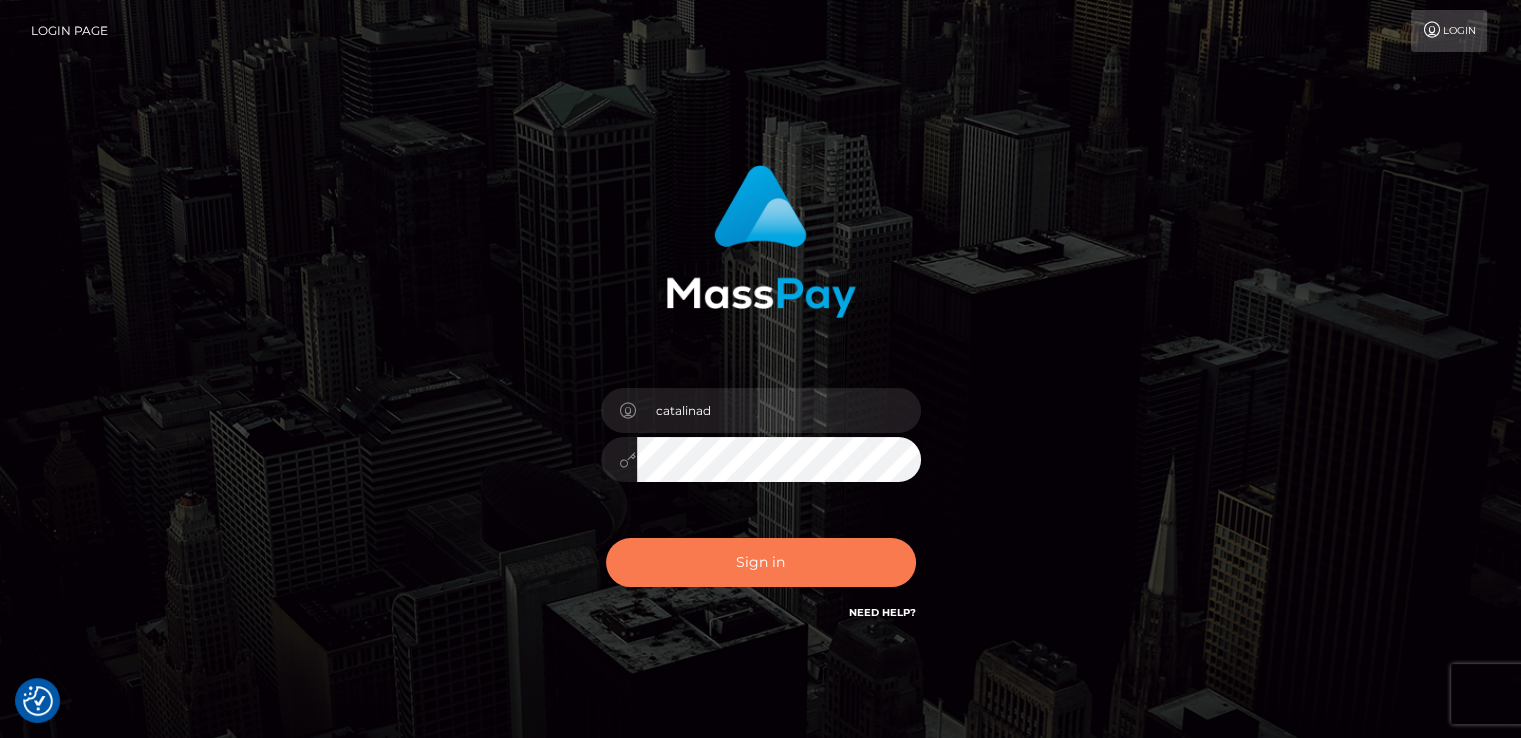 click on "Sign in" at bounding box center (761, 562) 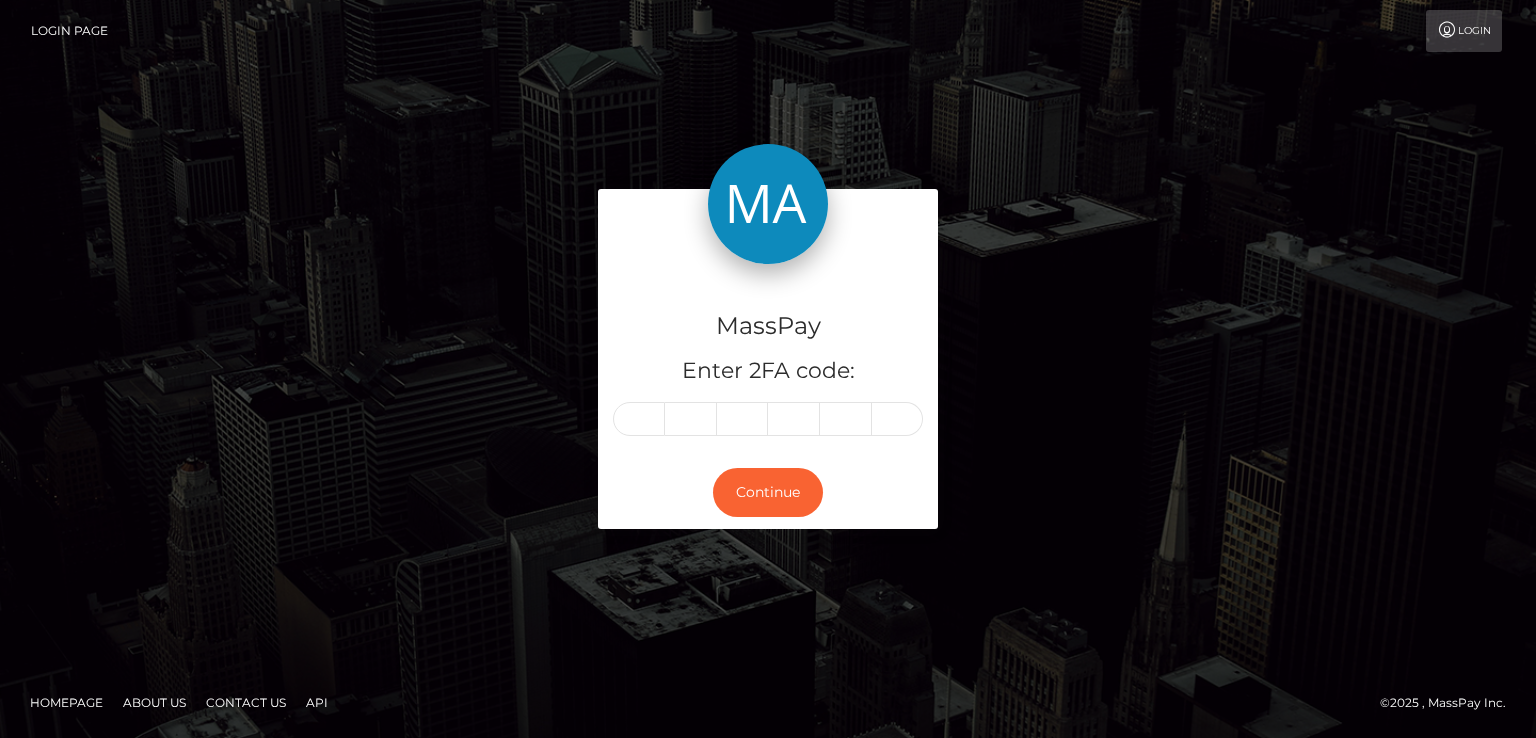 scroll, scrollTop: 0, scrollLeft: 0, axis: both 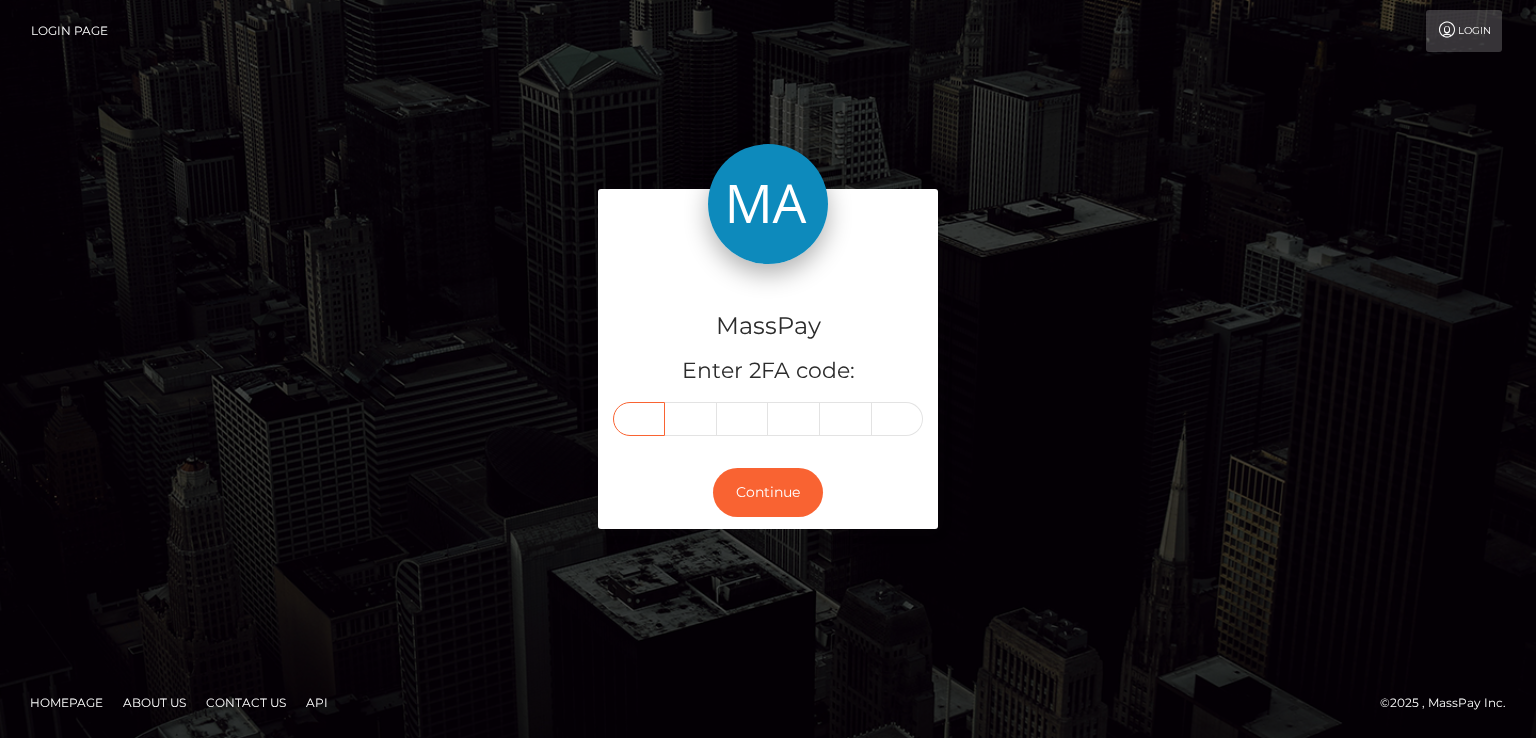click at bounding box center (639, 419) 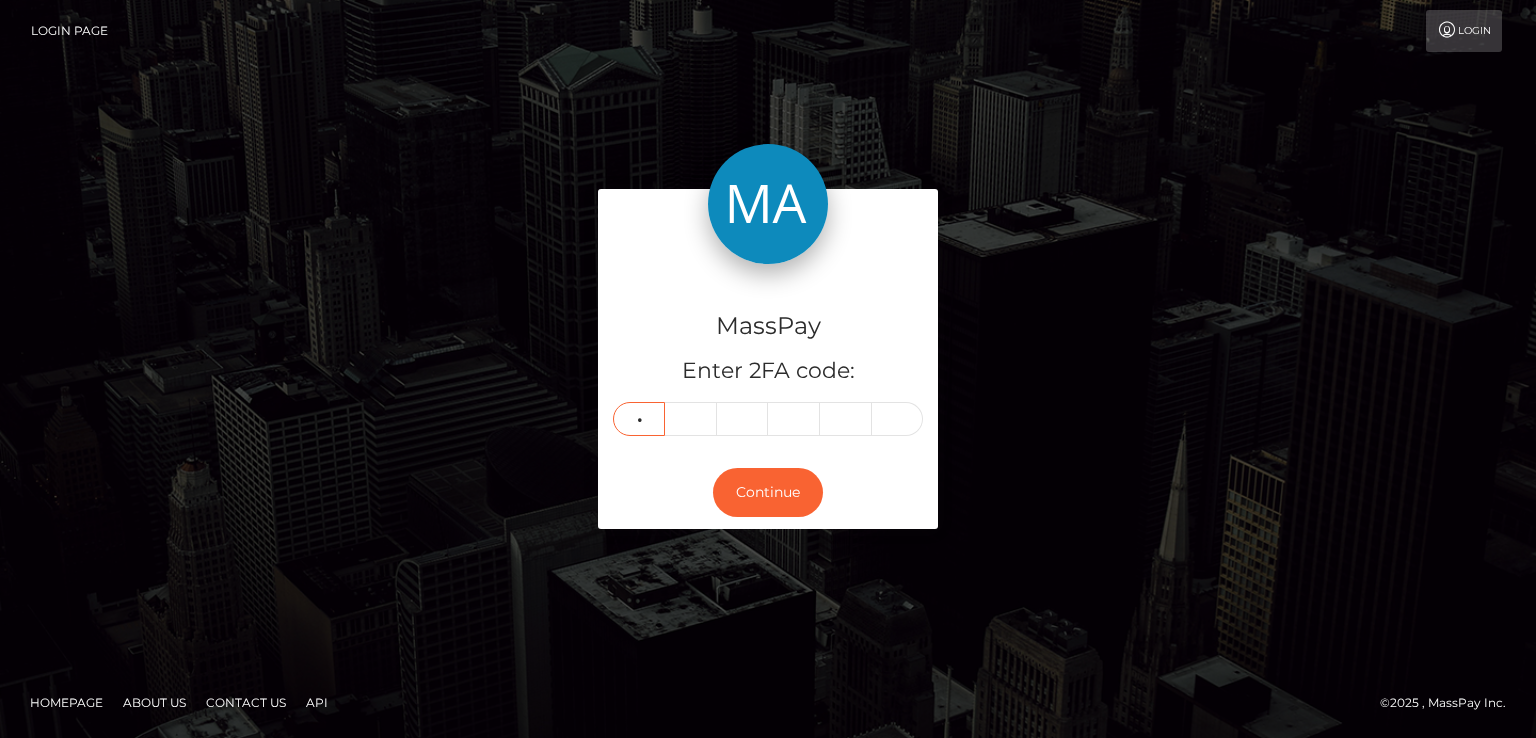 type on "2" 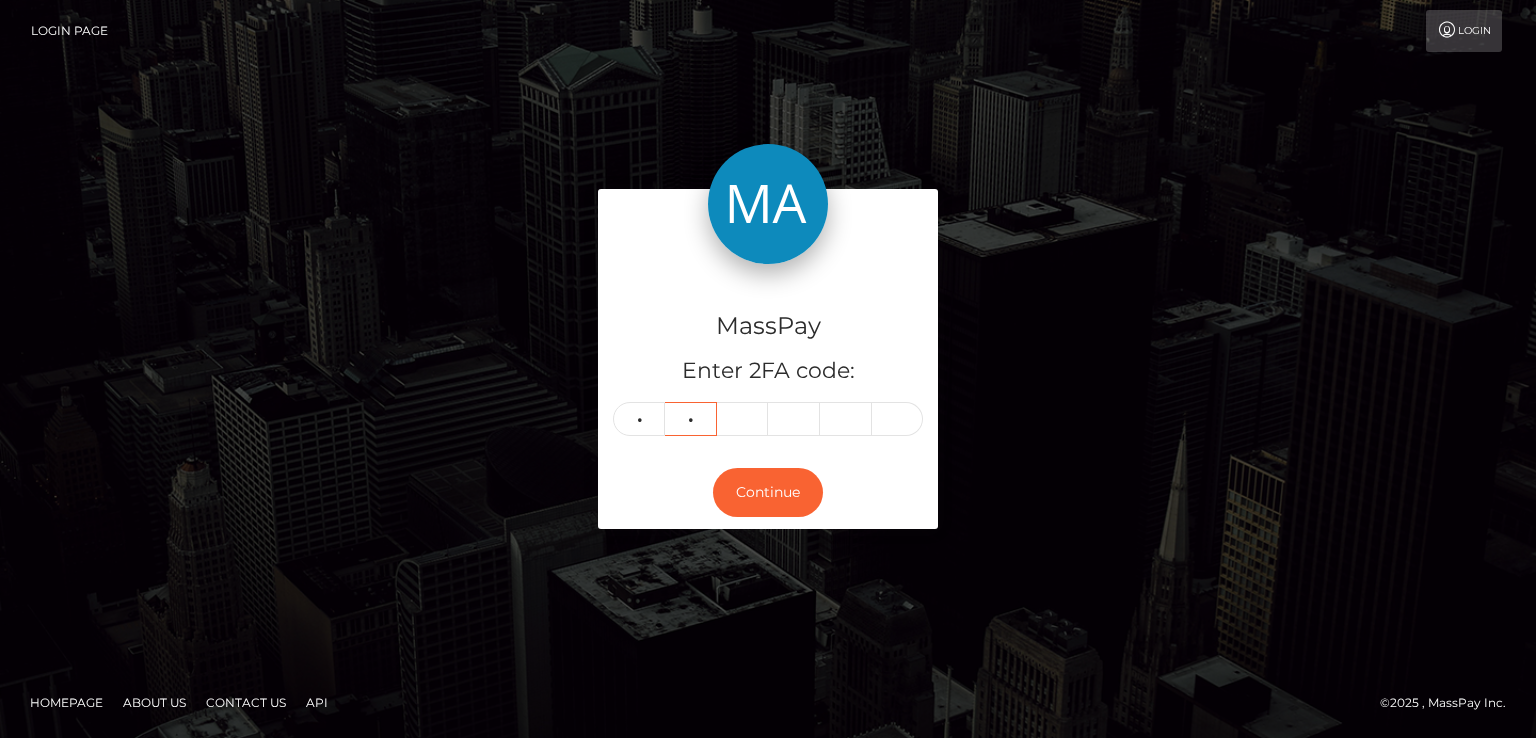 type on "8" 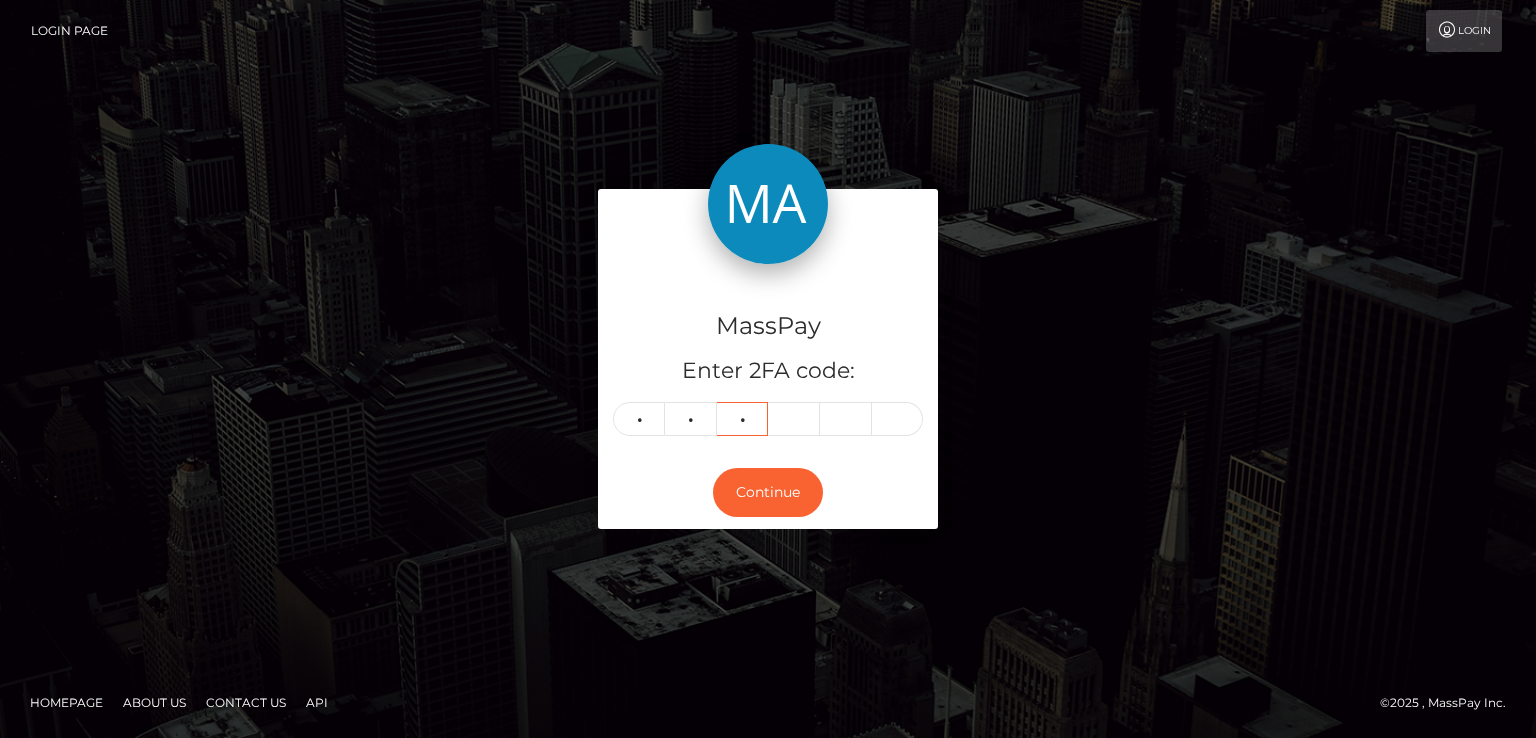 type on "0" 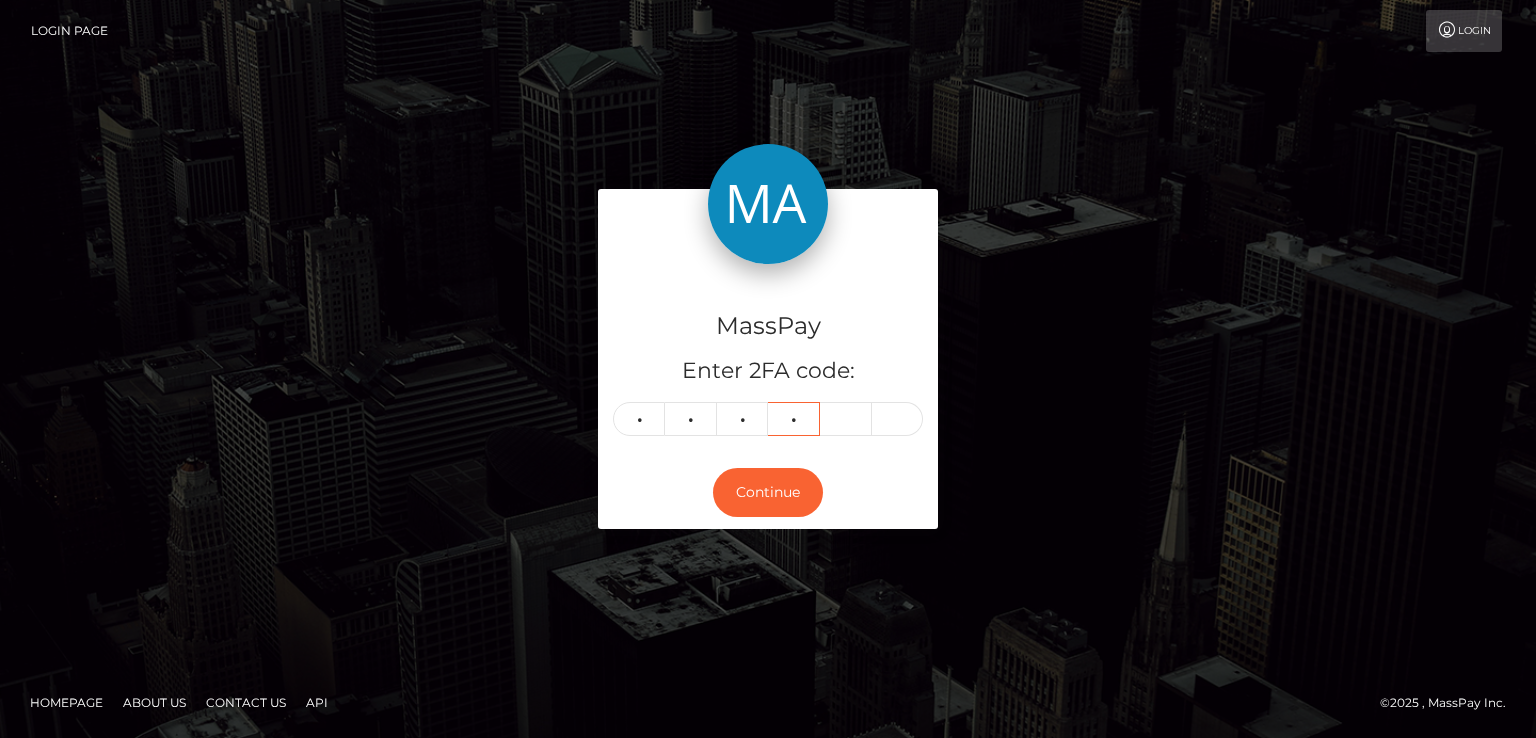 type on "3" 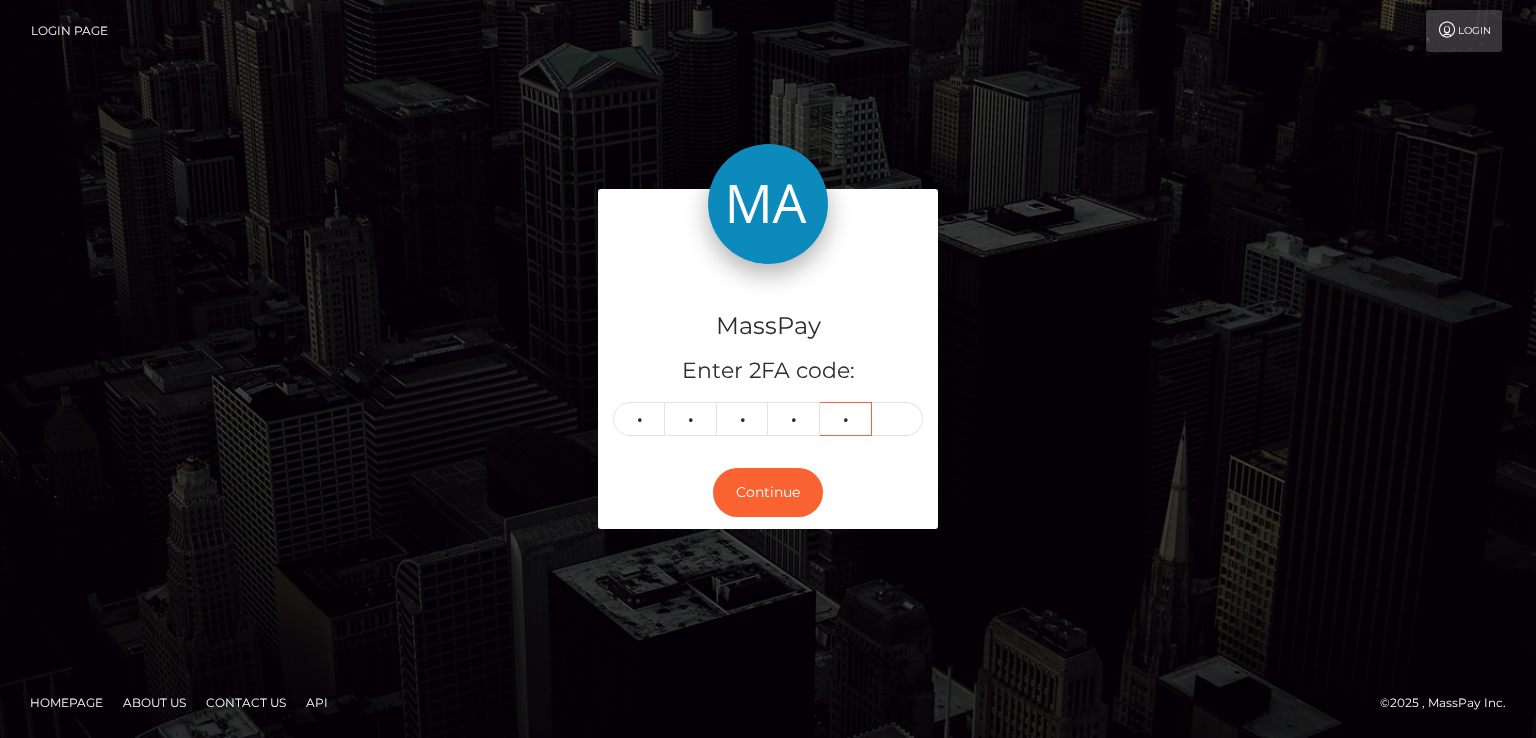 type on "2" 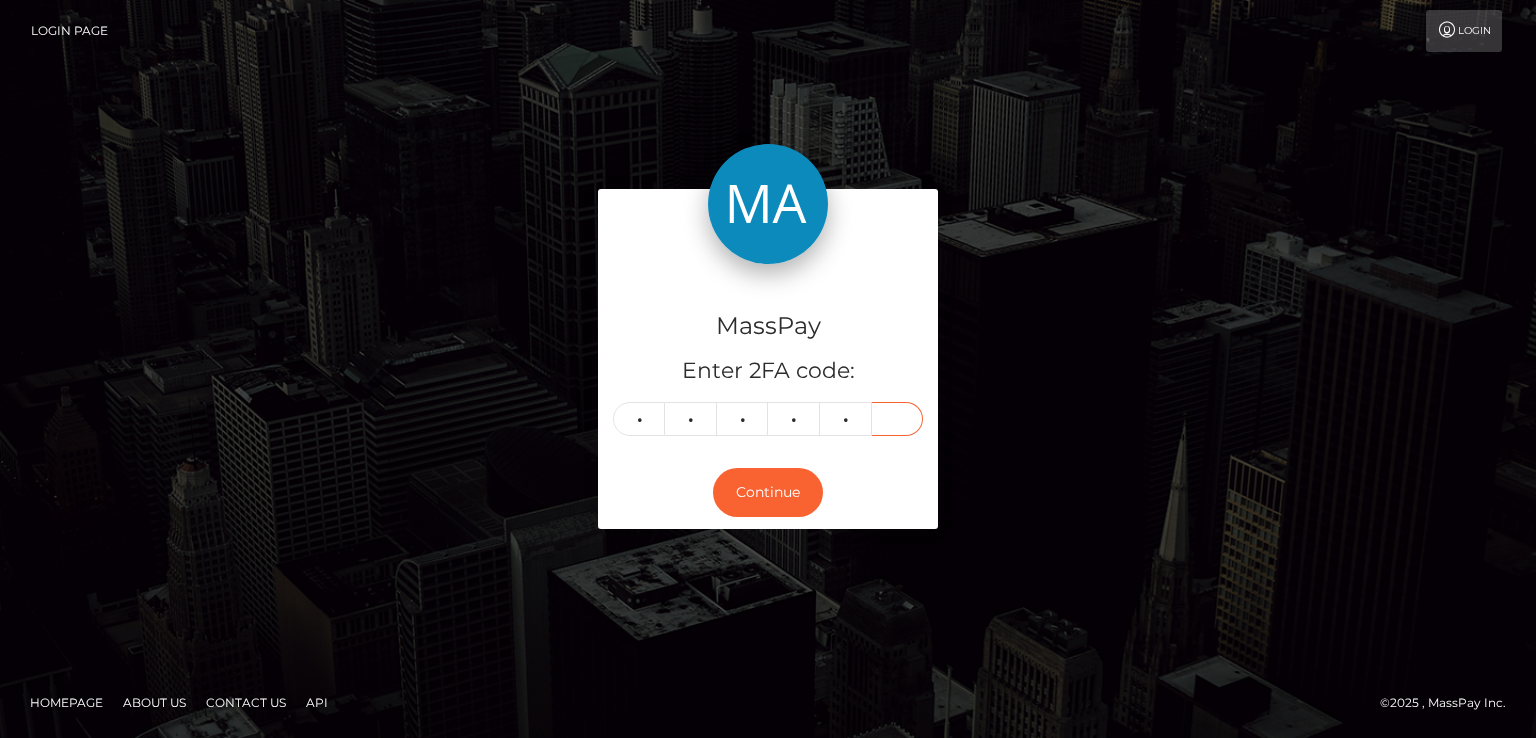 type on "1" 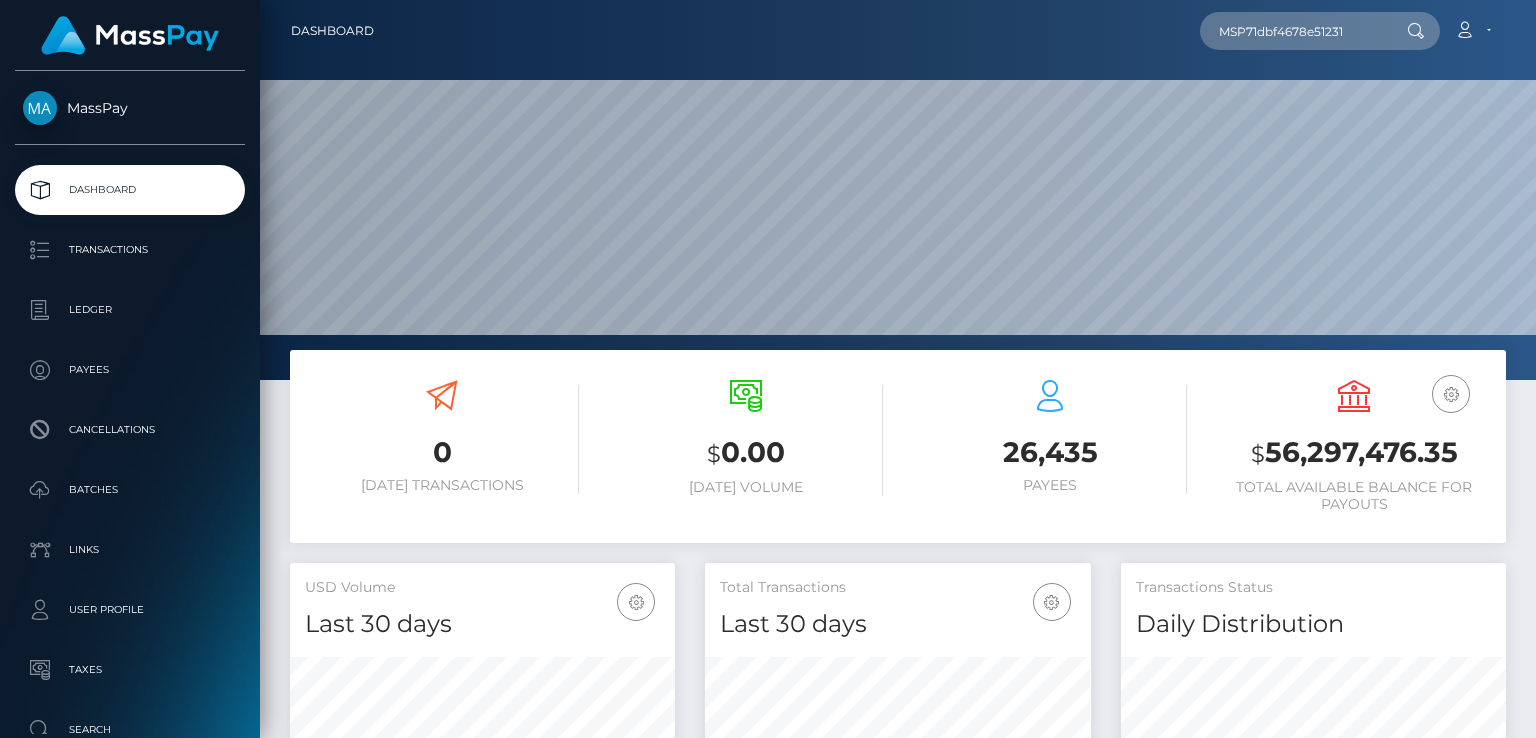scroll, scrollTop: 0, scrollLeft: 0, axis: both 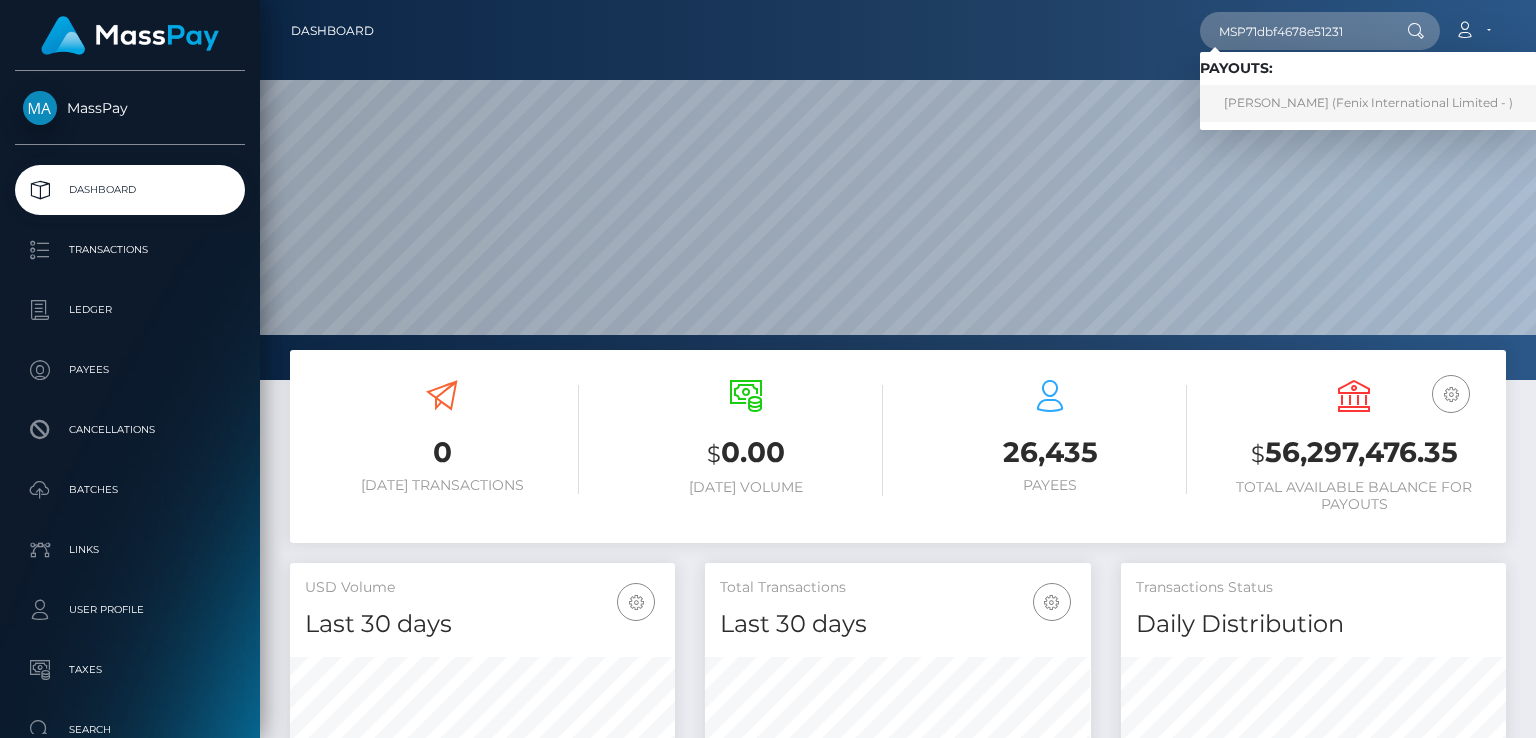 click on "RATTANA  LAPORTE (Fenix International Limited - )" at bounding box center [1368, 103] 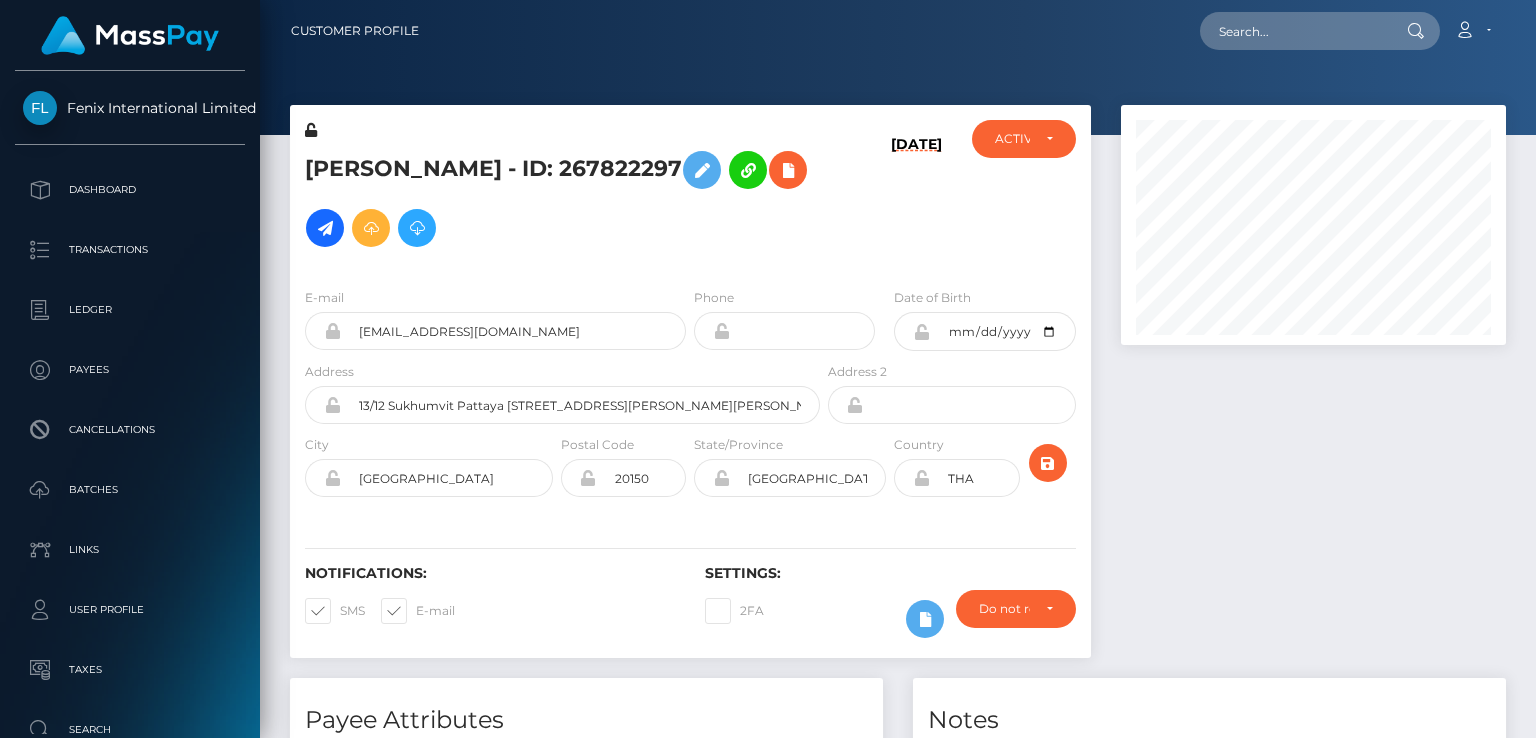 scroll, scrollTop: 0, scrollLeft: 0, axis: both 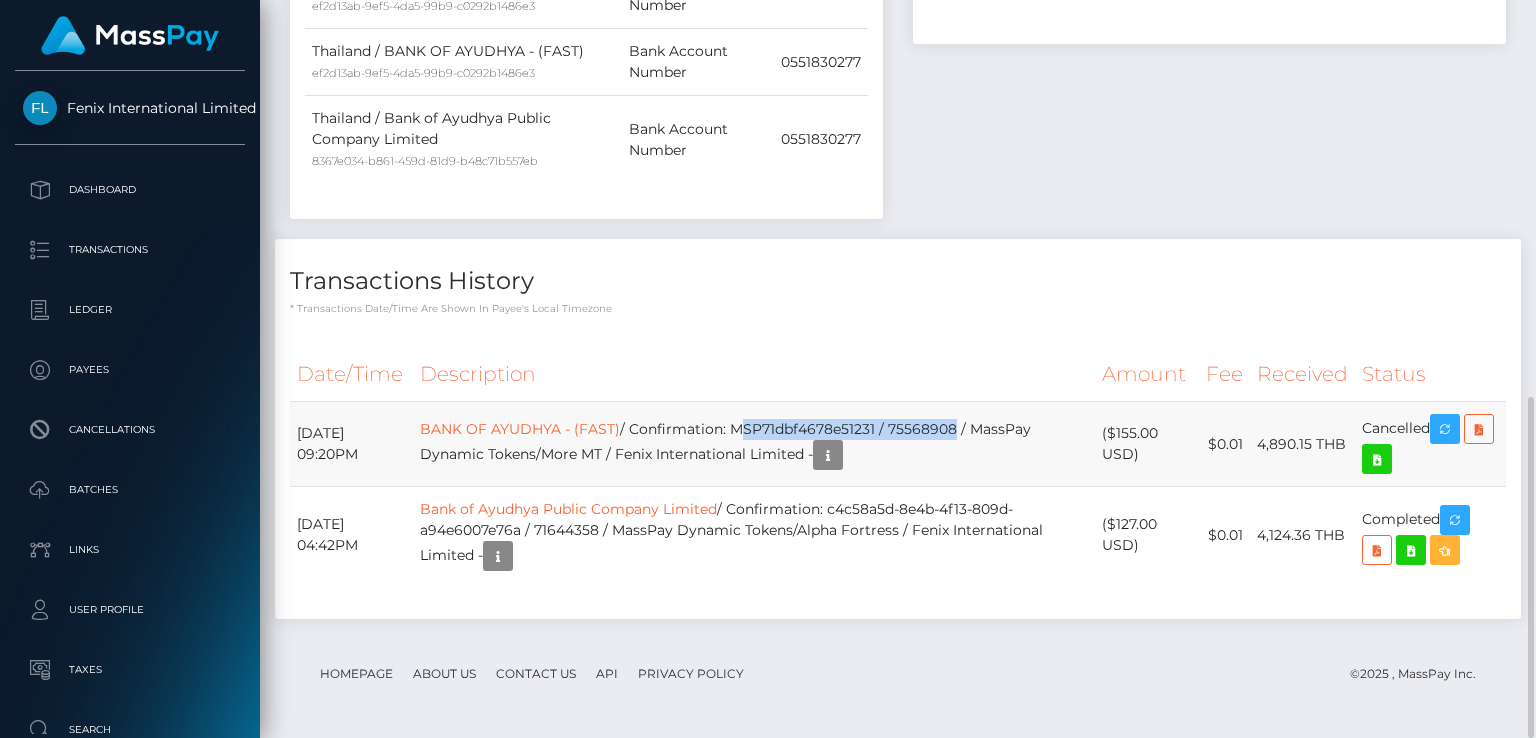 drag, startPoint x: 754, startPoint y: 425, endPoint x: 972, endPoint y: 425, distance: 218 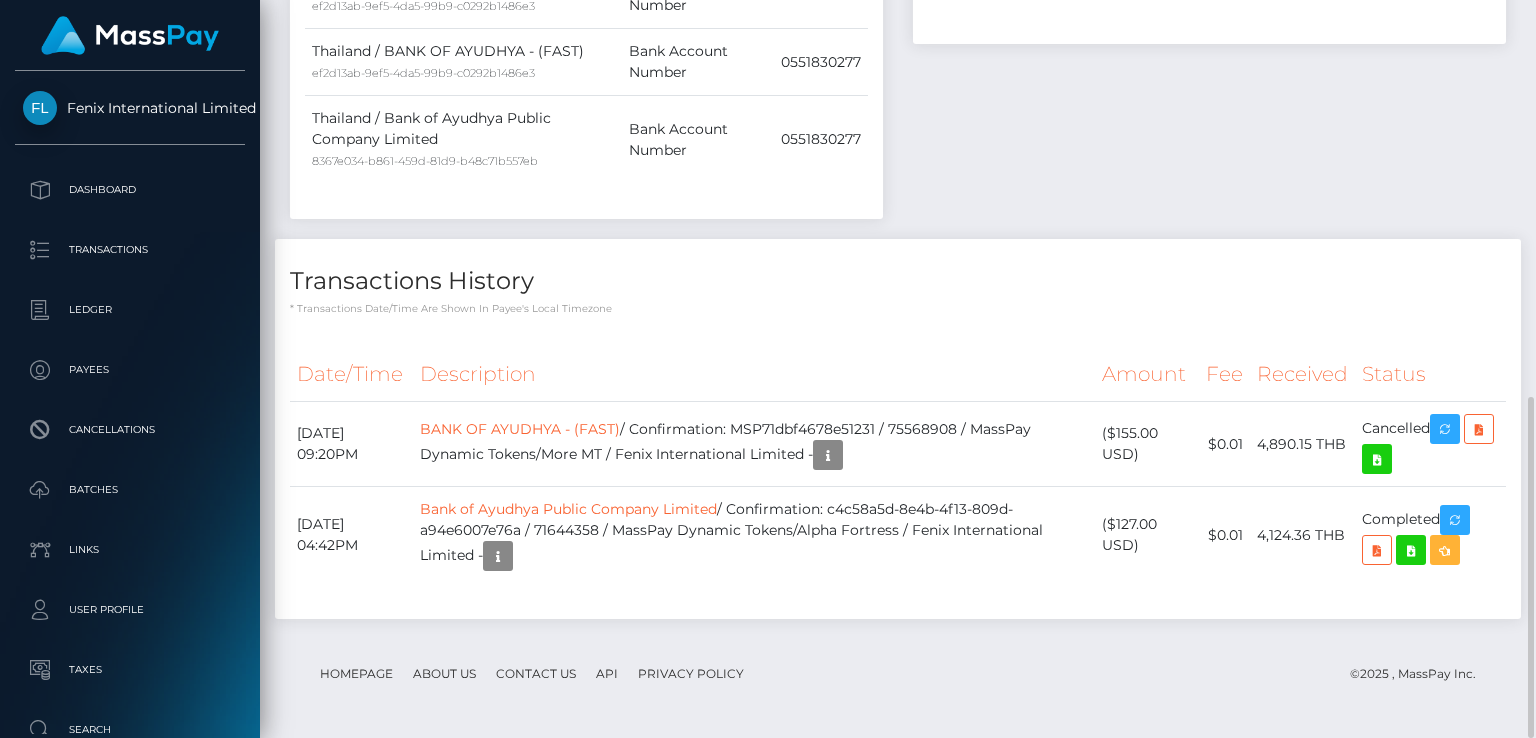 click on "Description" at bounding box center [754, 374] 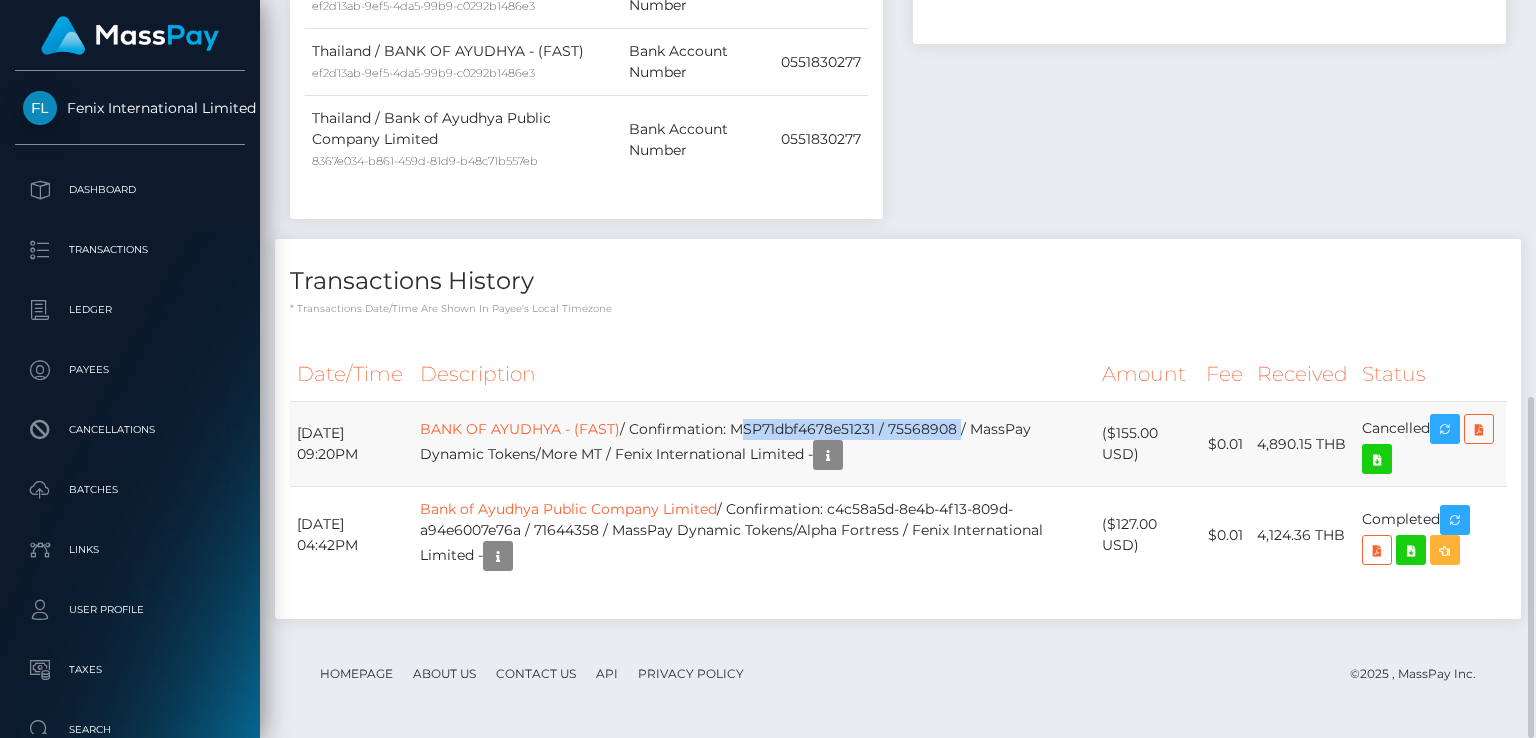 drag, startPoint x: 752, startPoint y: 426, endPoint x: 978, endPoint y: 424, distance: 226.00885 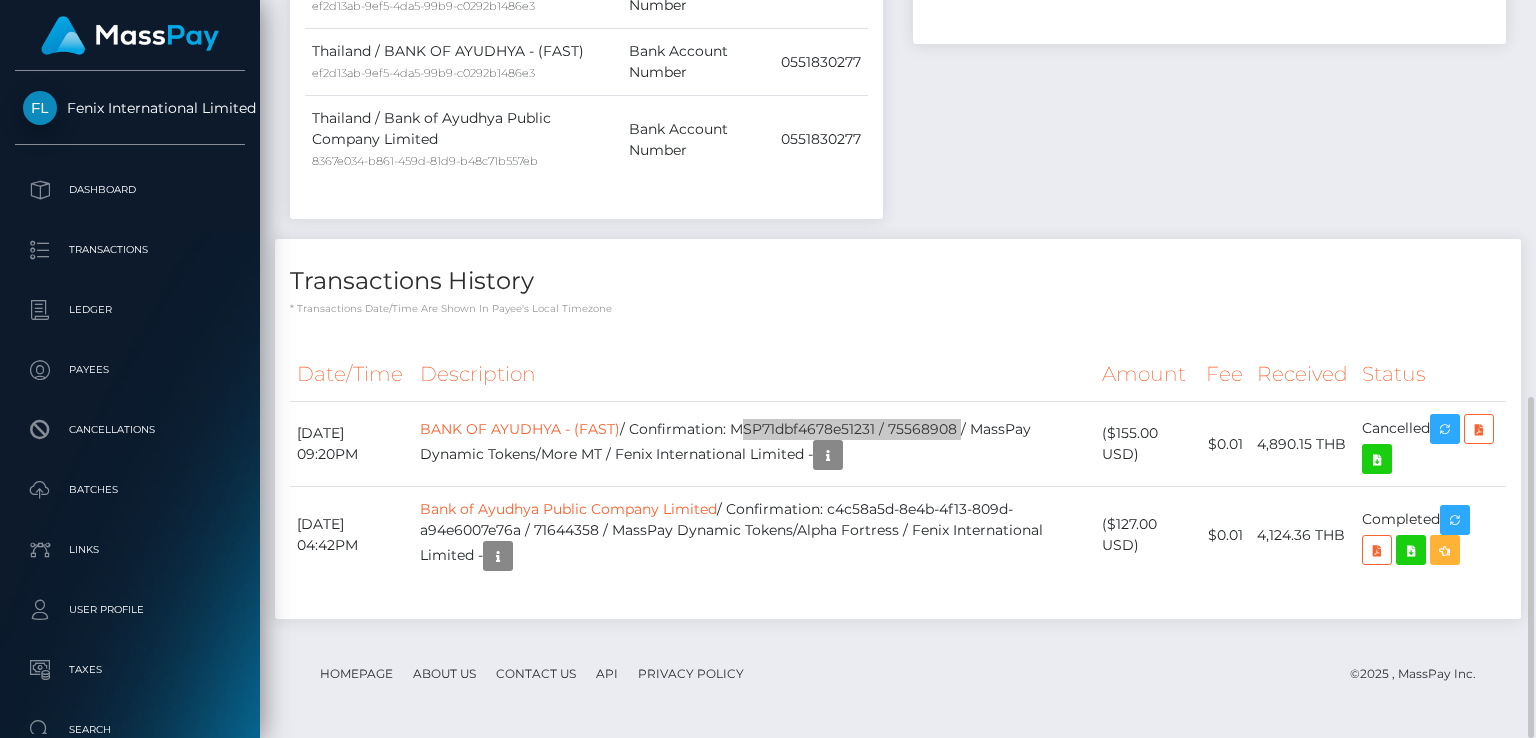 scroll, scrollTop: 240, scrollLeft: 384, axis: both 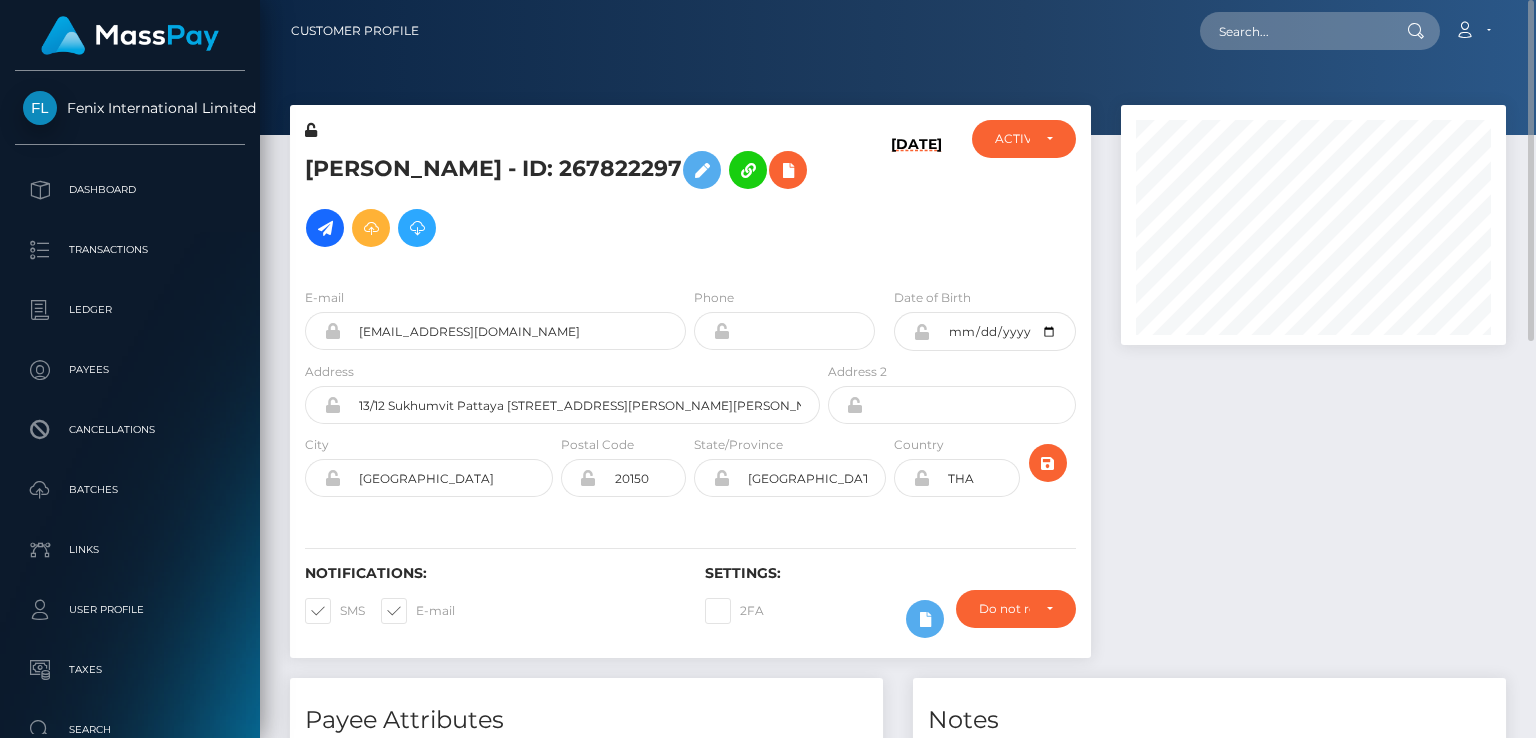 click on "RATTANA  LAPORTE
- ID: 267822297" at bounding box center (557, 199) 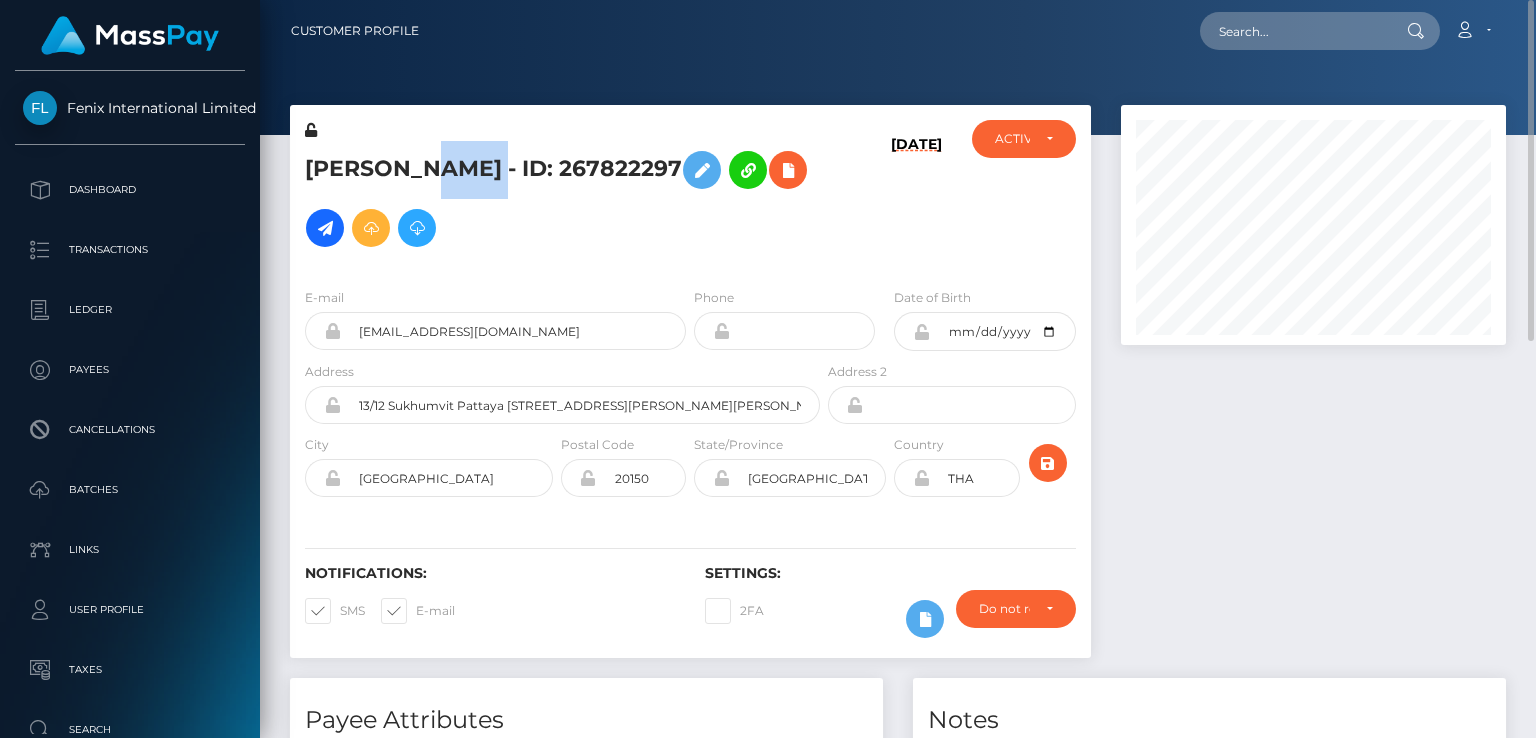 click on "RATTANA  LAPORTE
- ID: 267822297" at bounding box center (557, 199) 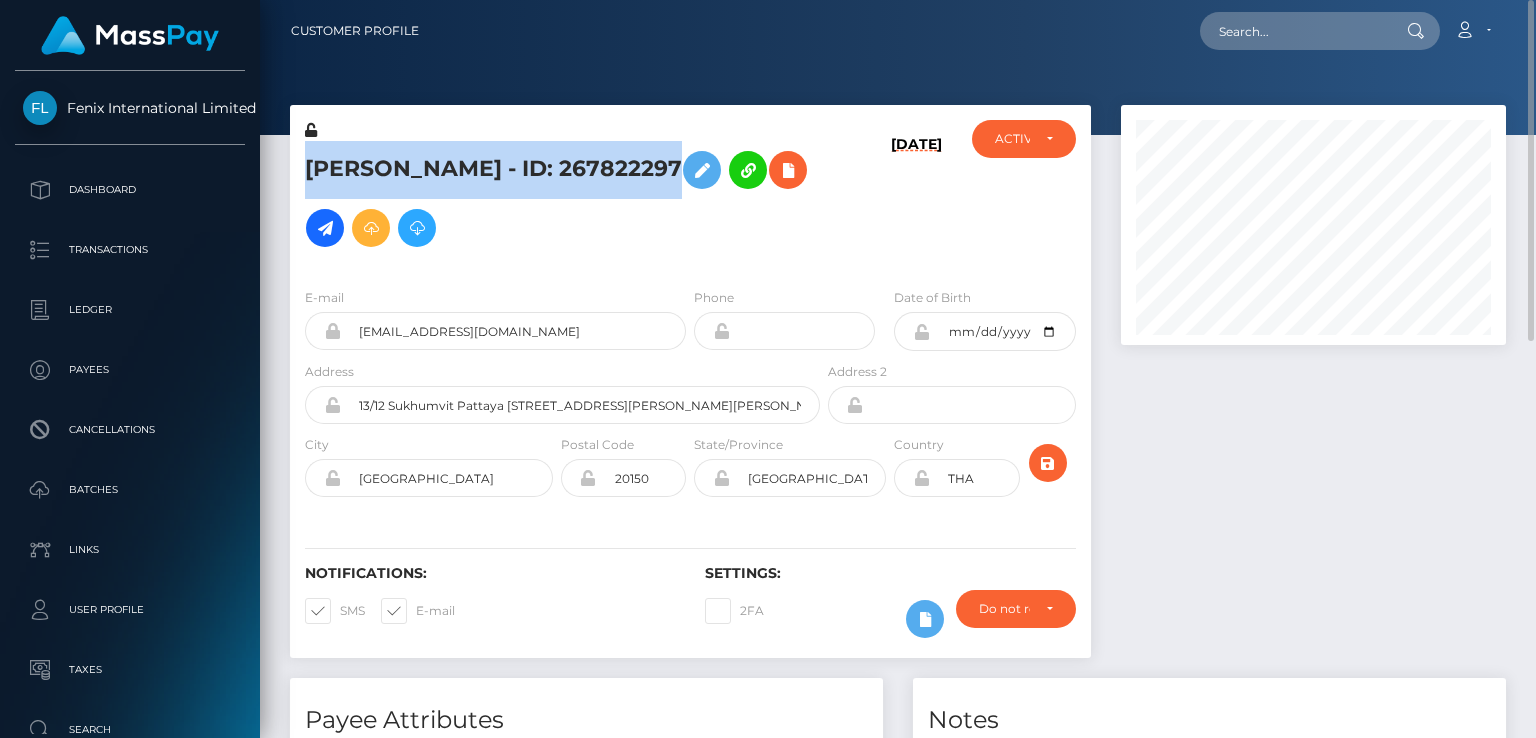 click on "RATTANA  LAPORTE
- ID: 267822297" at bounding box center (557, 199) 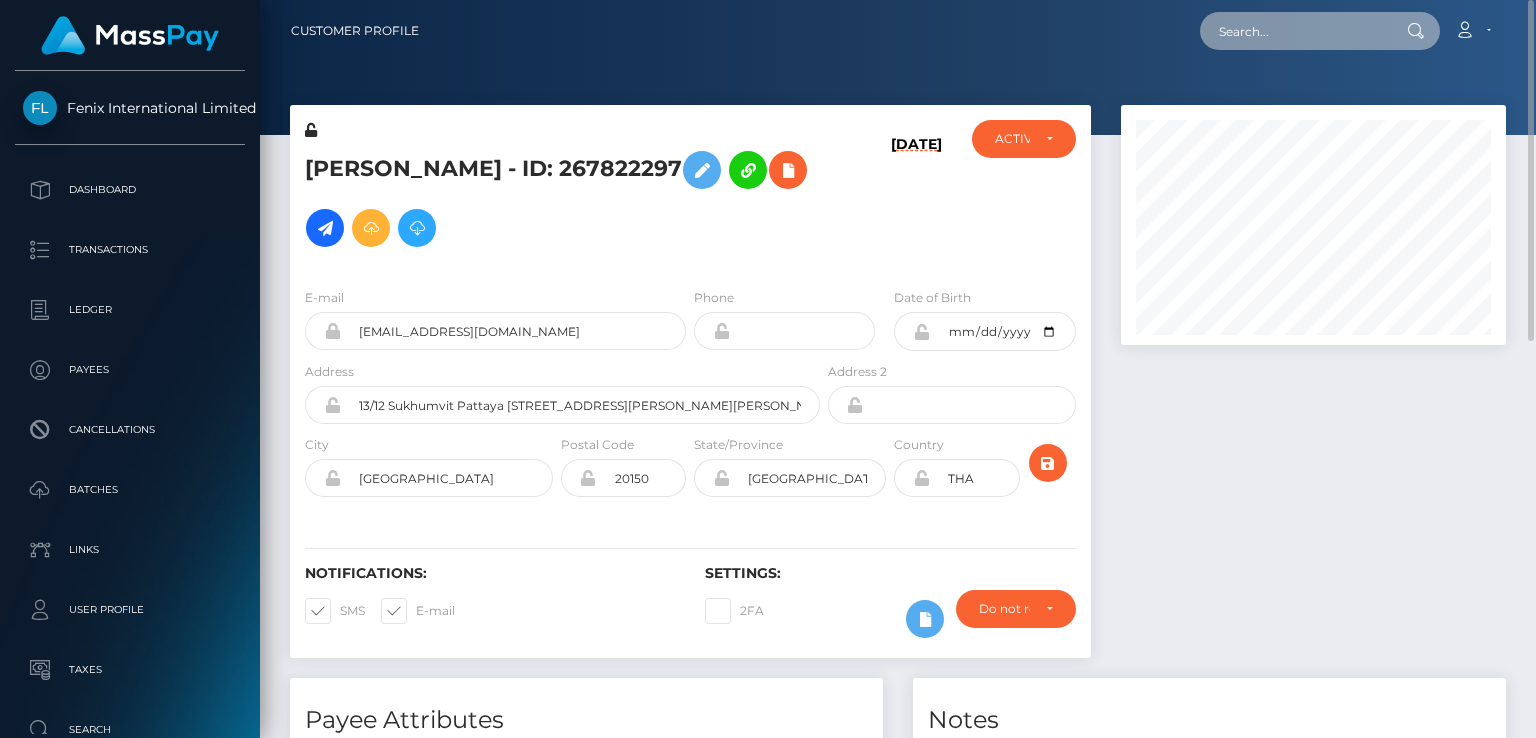paste on "MSPdee41780d157b6c" 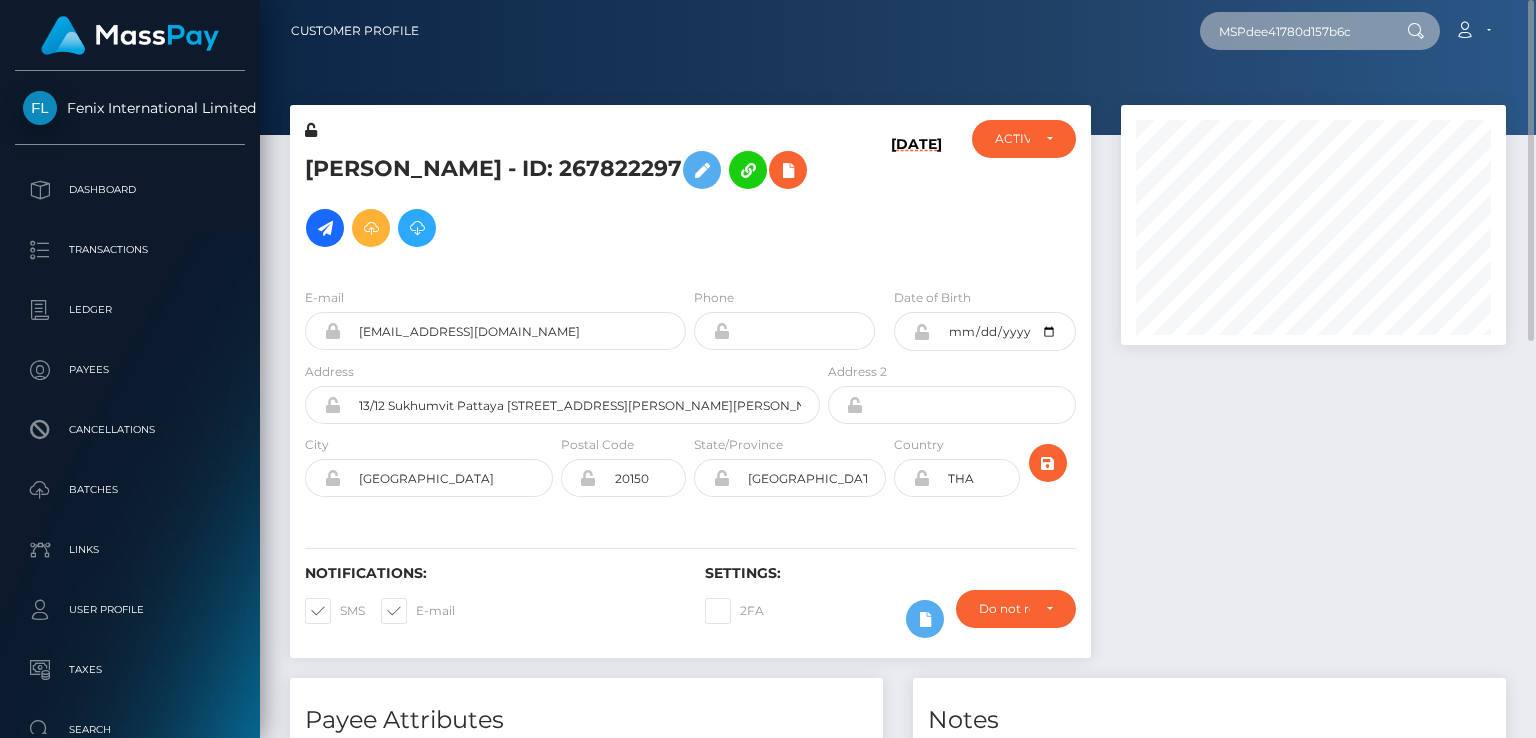 type on "MSPdee41780d157b6c" 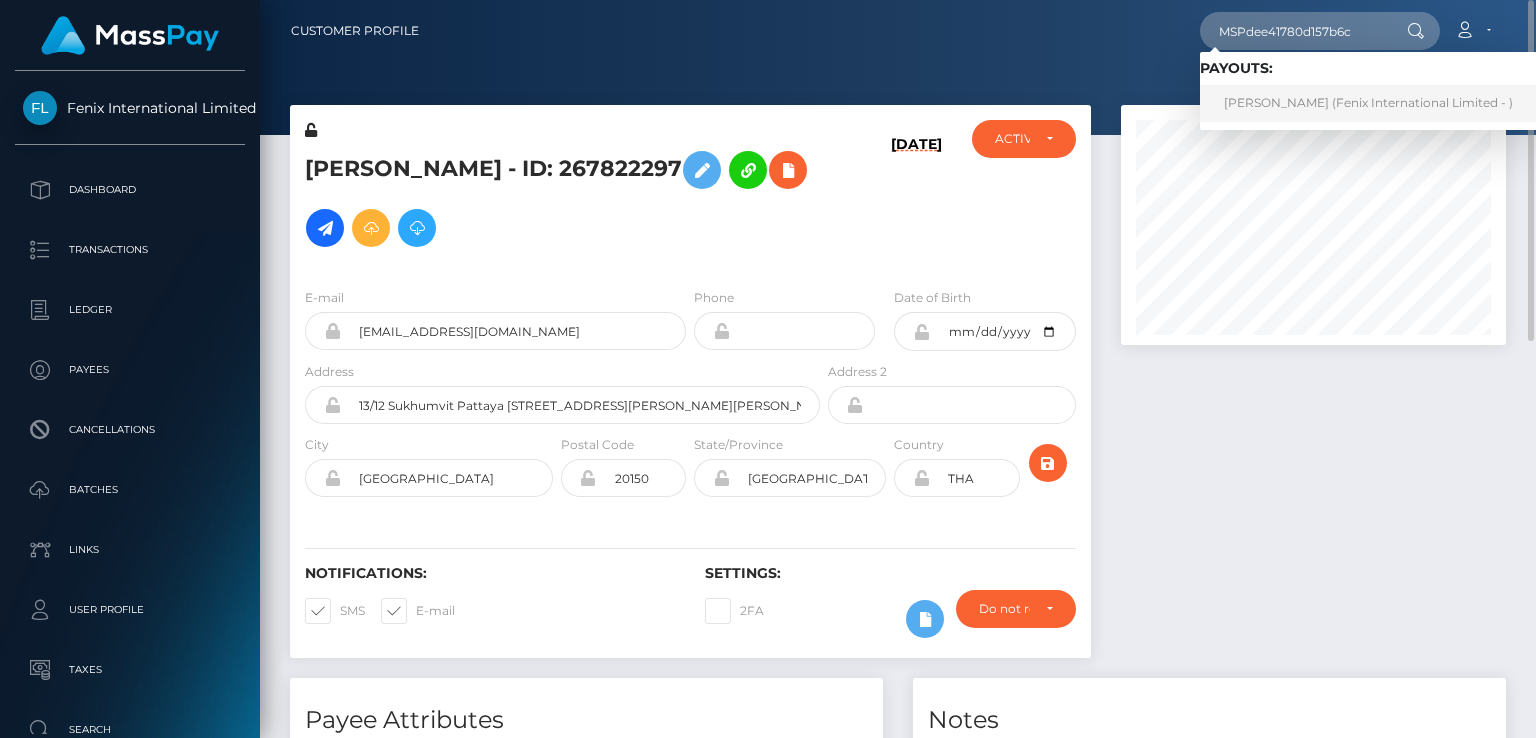 click on "SUNISA  DETKUNRAM (Fenix International Limited - )" at bounding box center [1368, 103] 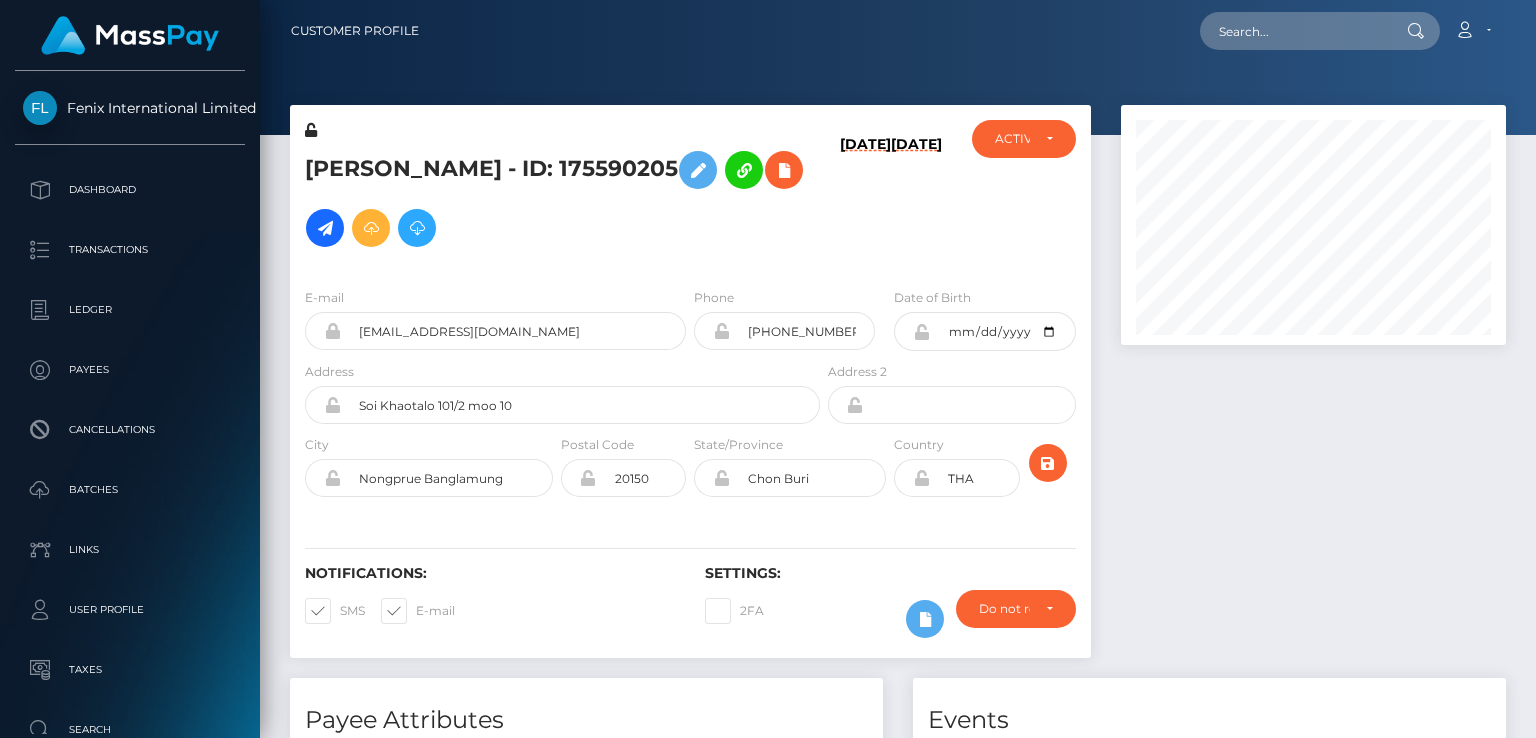 scroll, scrollTop: 0, scrollLeft: 0, axis: both 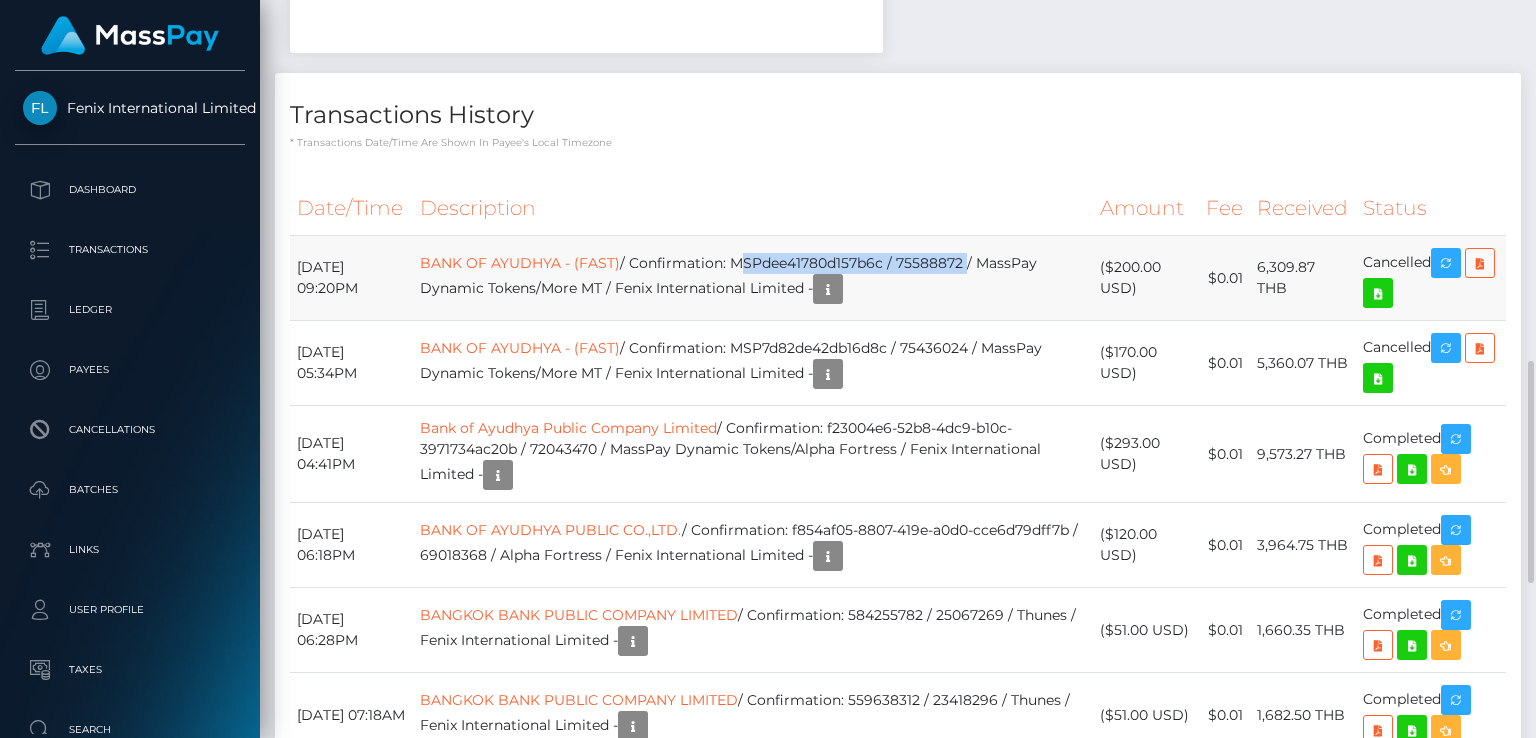 drag, startPoint x: 760, startPoint y: 260, endPoint x: 982, endPoint y: 262, distance: 222.009 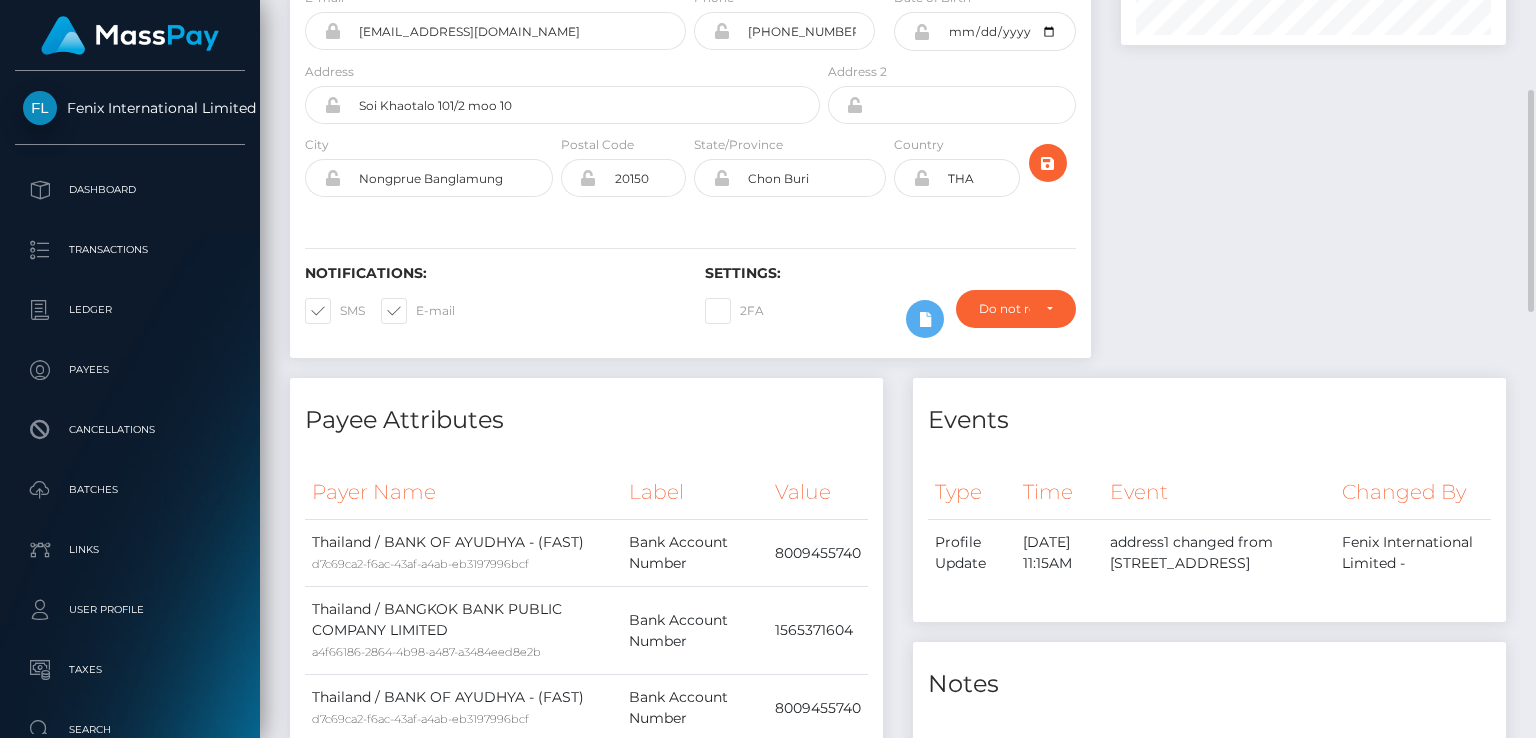 scroll, scrollTop: 0, scrollLeft: 0, axis: both 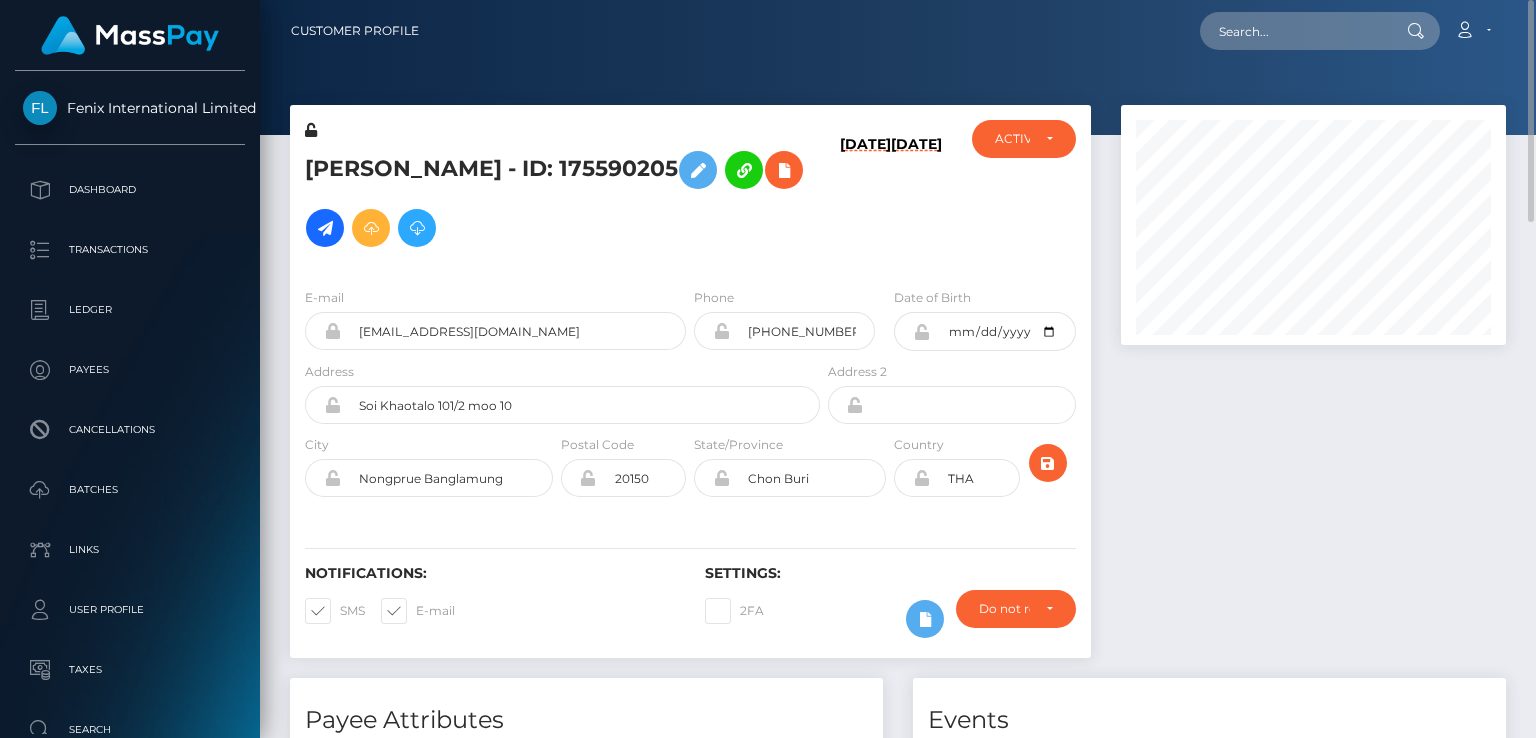 click on "SUNISA  DETKUNRAM
- ID: 175590205" at bounding box center [557, 199] 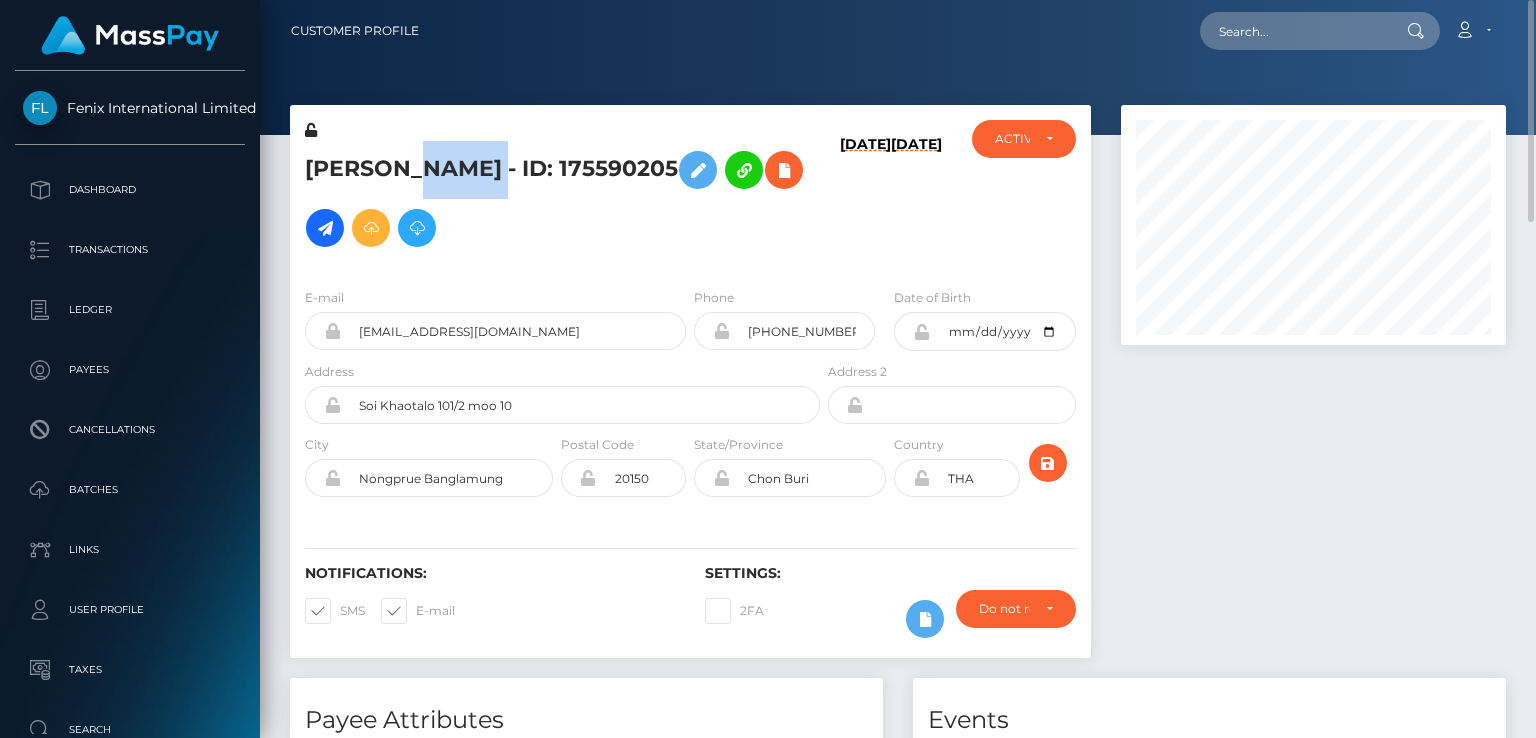 click on "SUNISA  DETKUNRAM
- ID: 175590205" at bounding box center (557, 199) 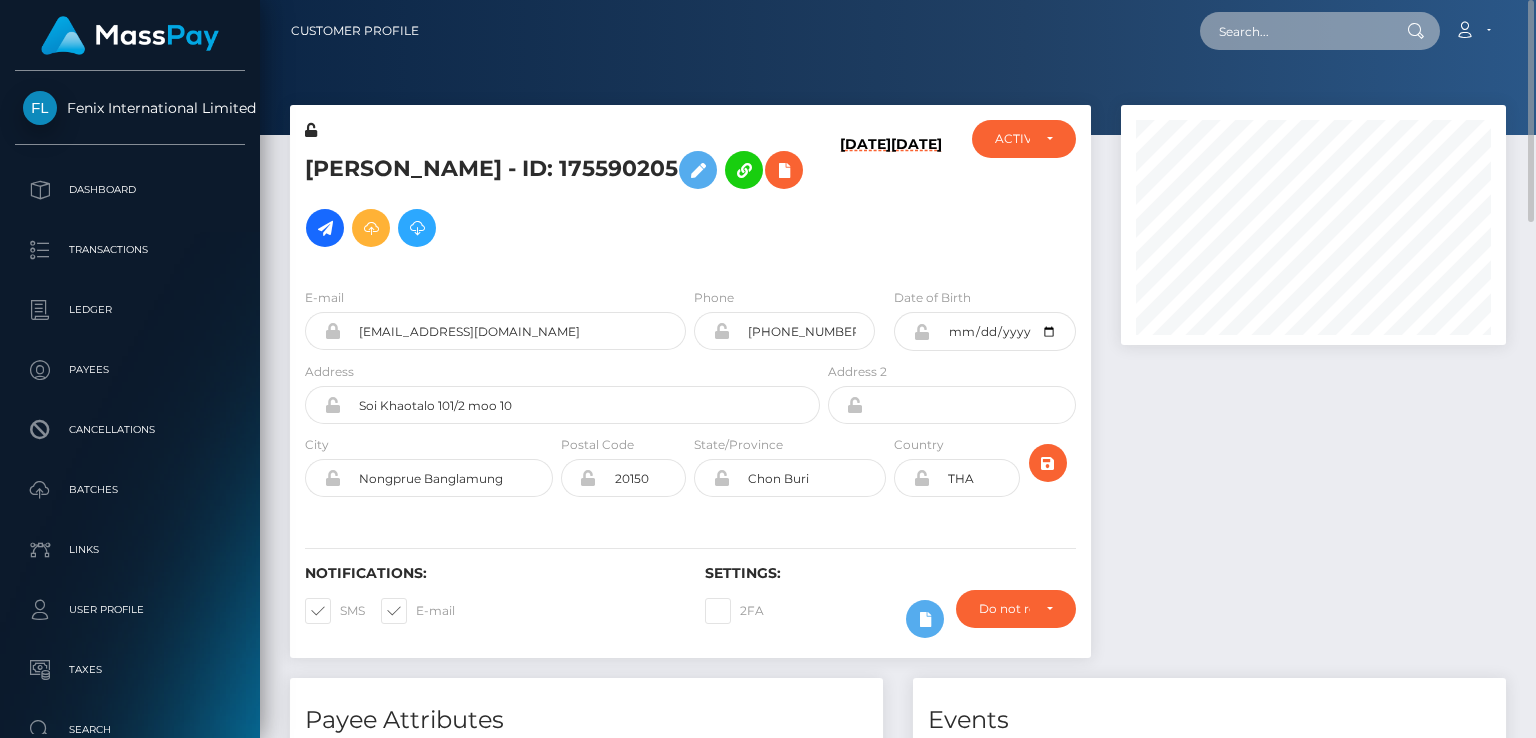 paste on "12bc54ef-611f-11f0-b1fb-02a8c2768cb9" 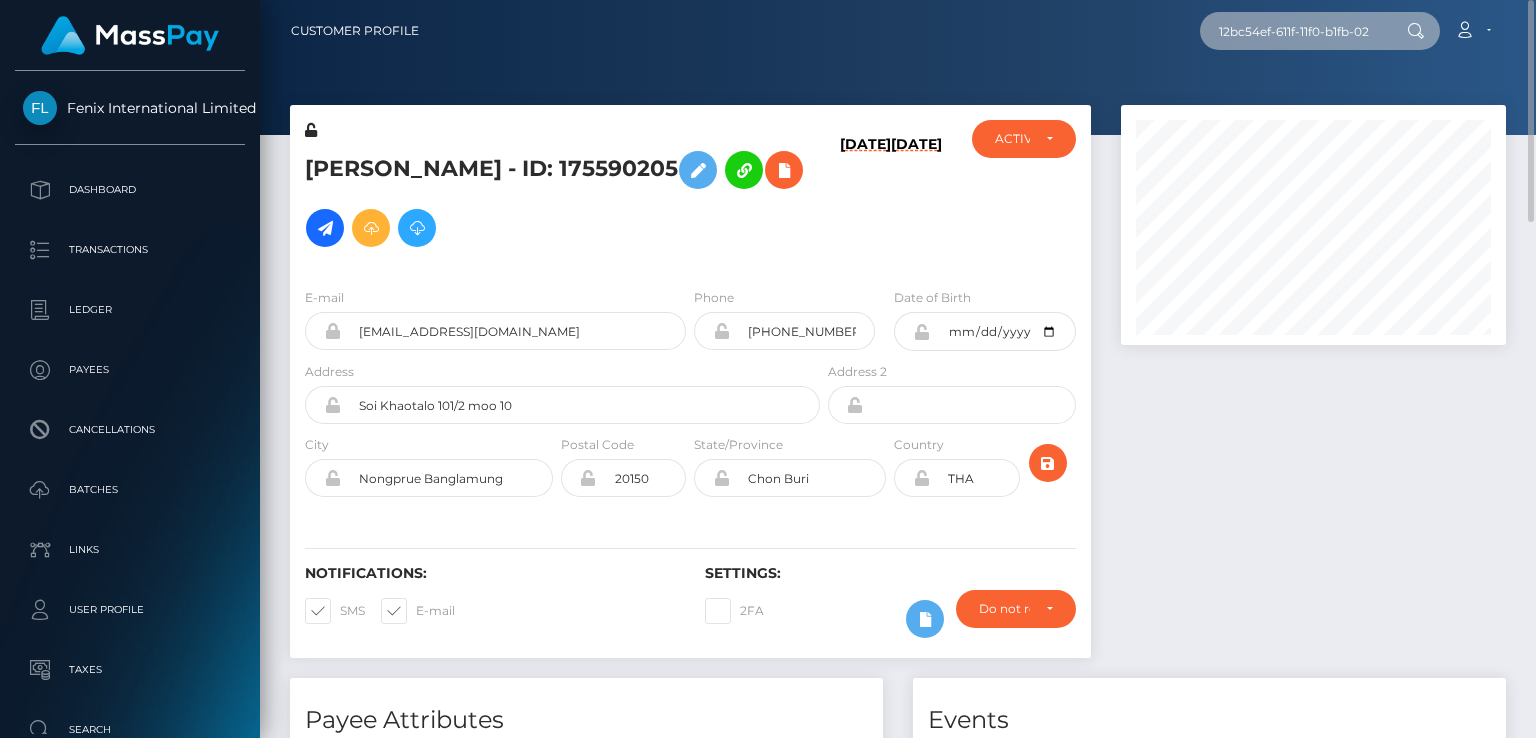 scroll, scrollTop: 0, scrollLeft: 74, axis: horizontal 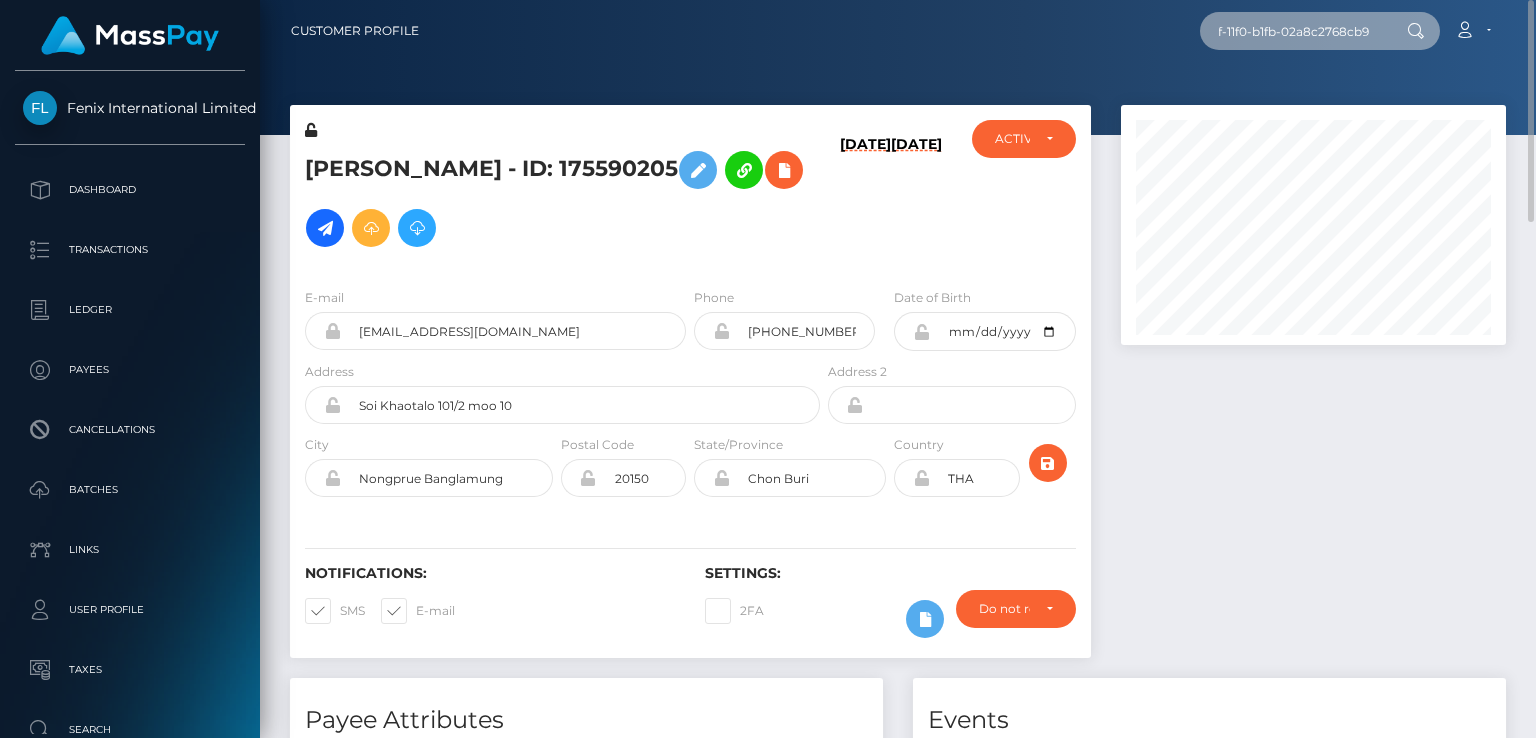 type on "12bc54ef-611f-11f0-b1fb-02a8c2768cb9" 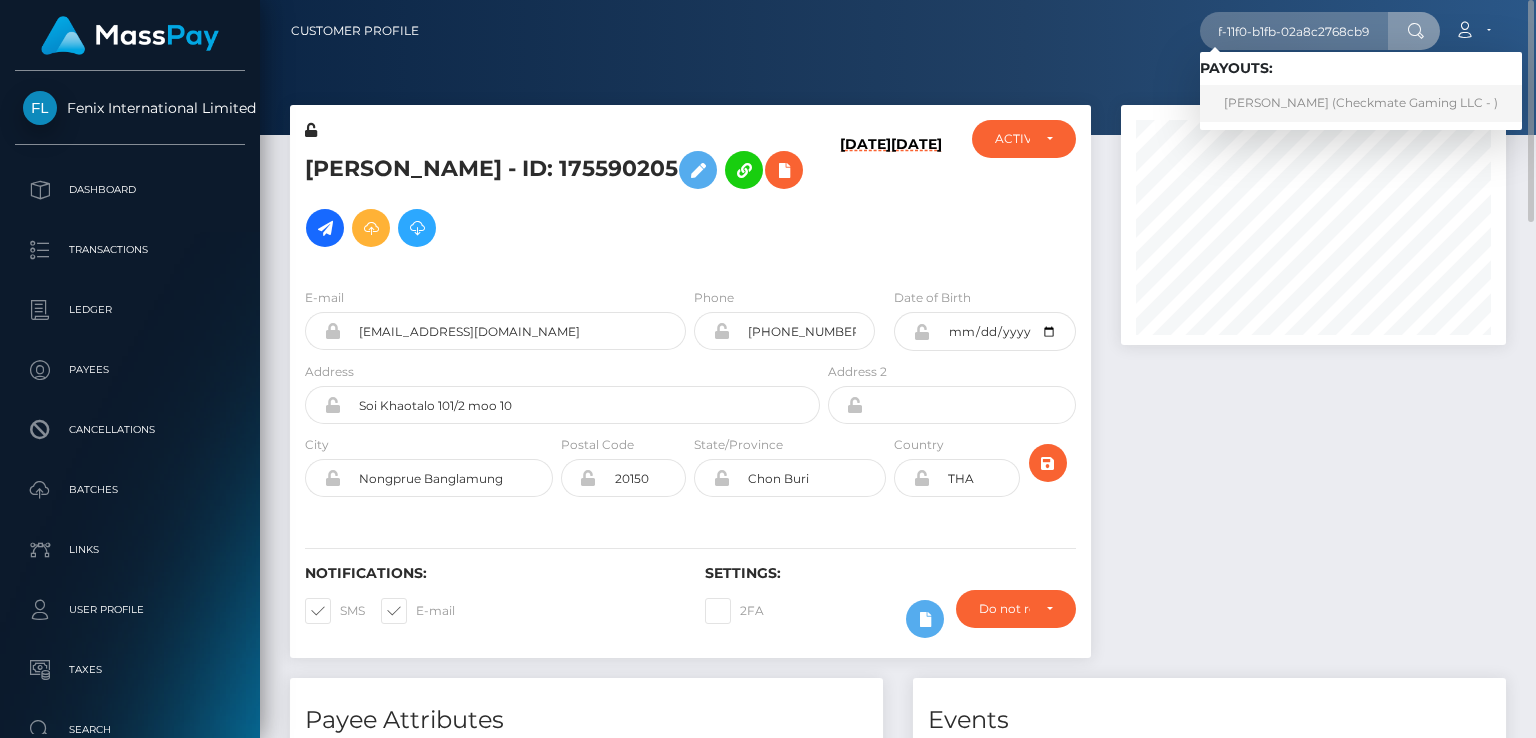 scroll, scrollTop: 0, scrollLeft: 0, axis: both 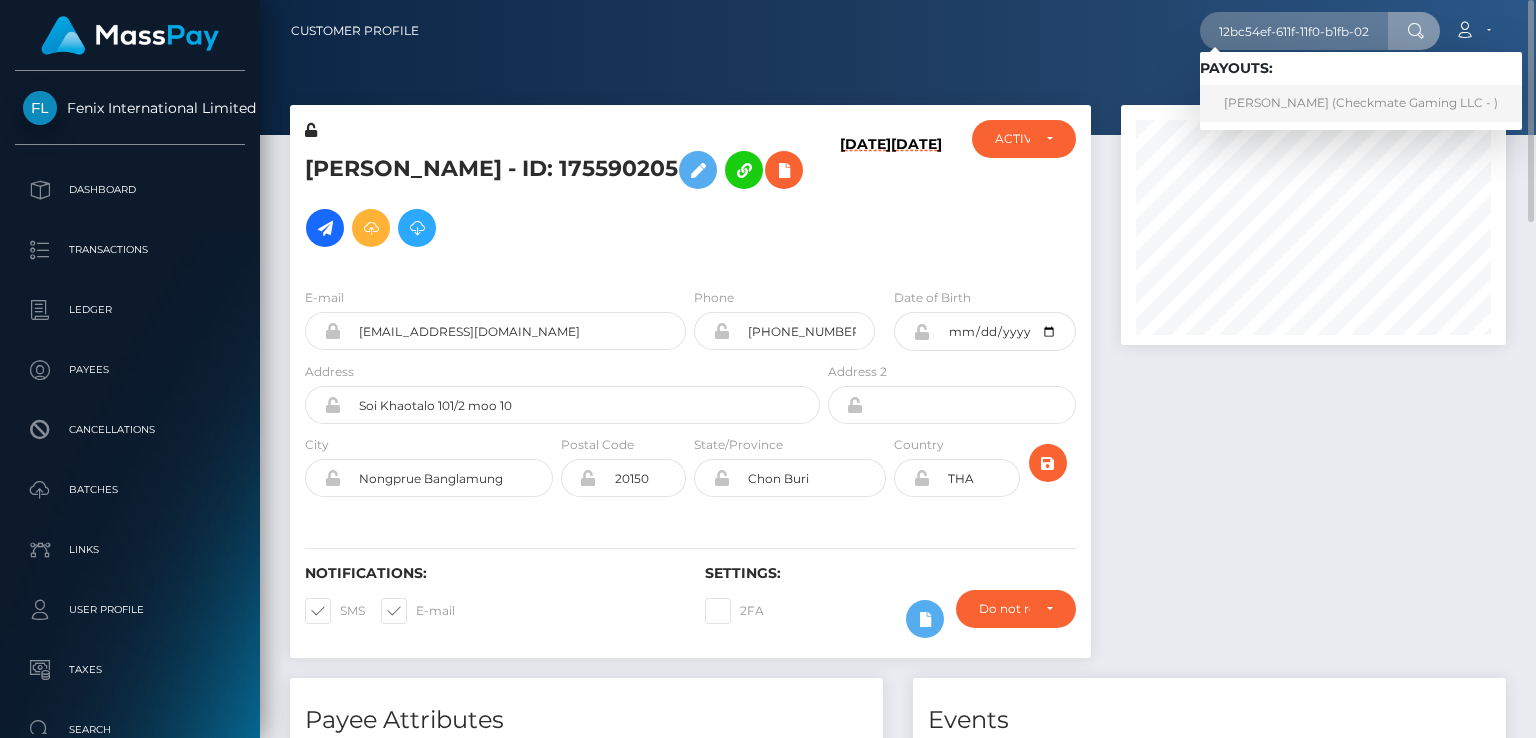 click on "Yehya  Hassan (Checkmate Gaming LLC - )" at bounding box center [1361, 103] 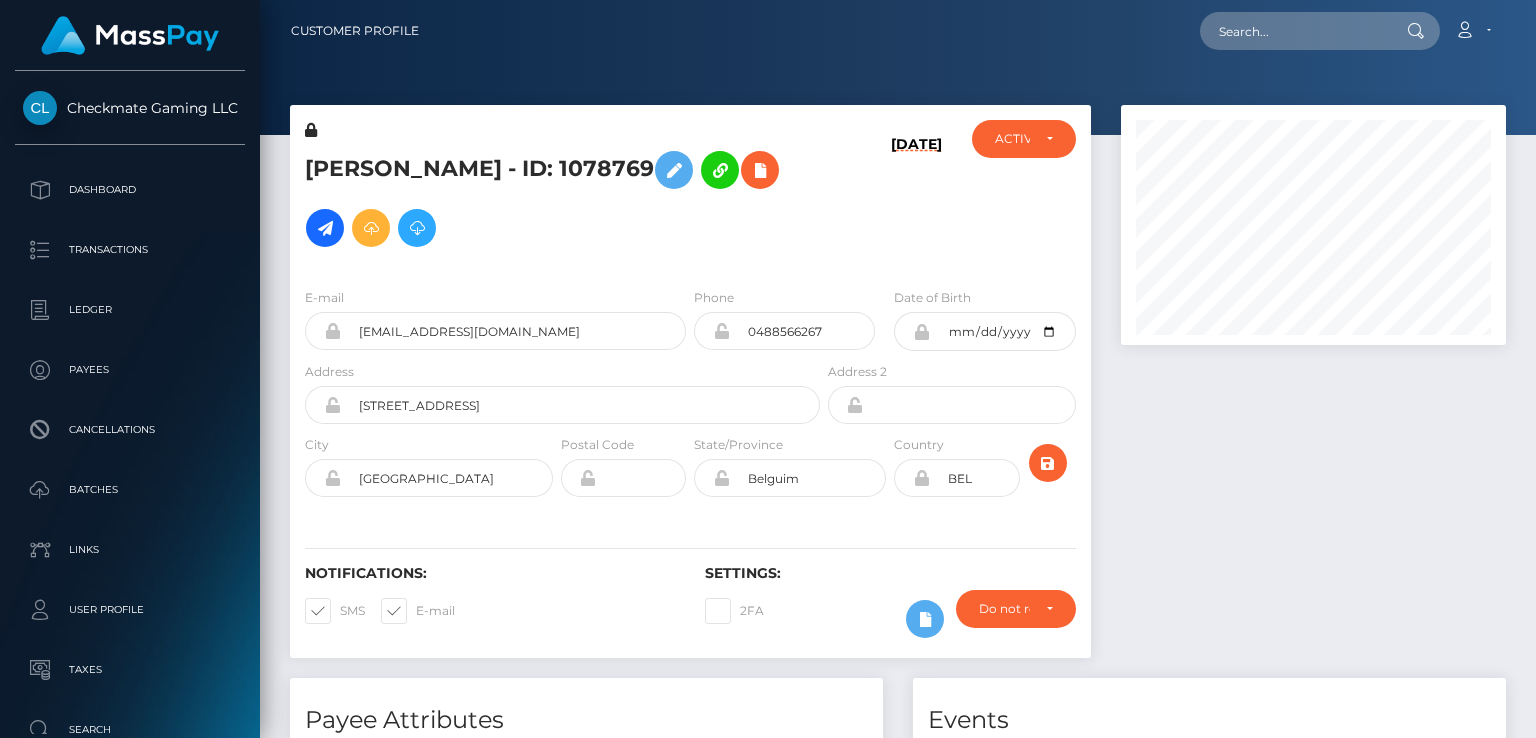 scroll, scrollTop: 0, scrollLeft: 0, axis: both 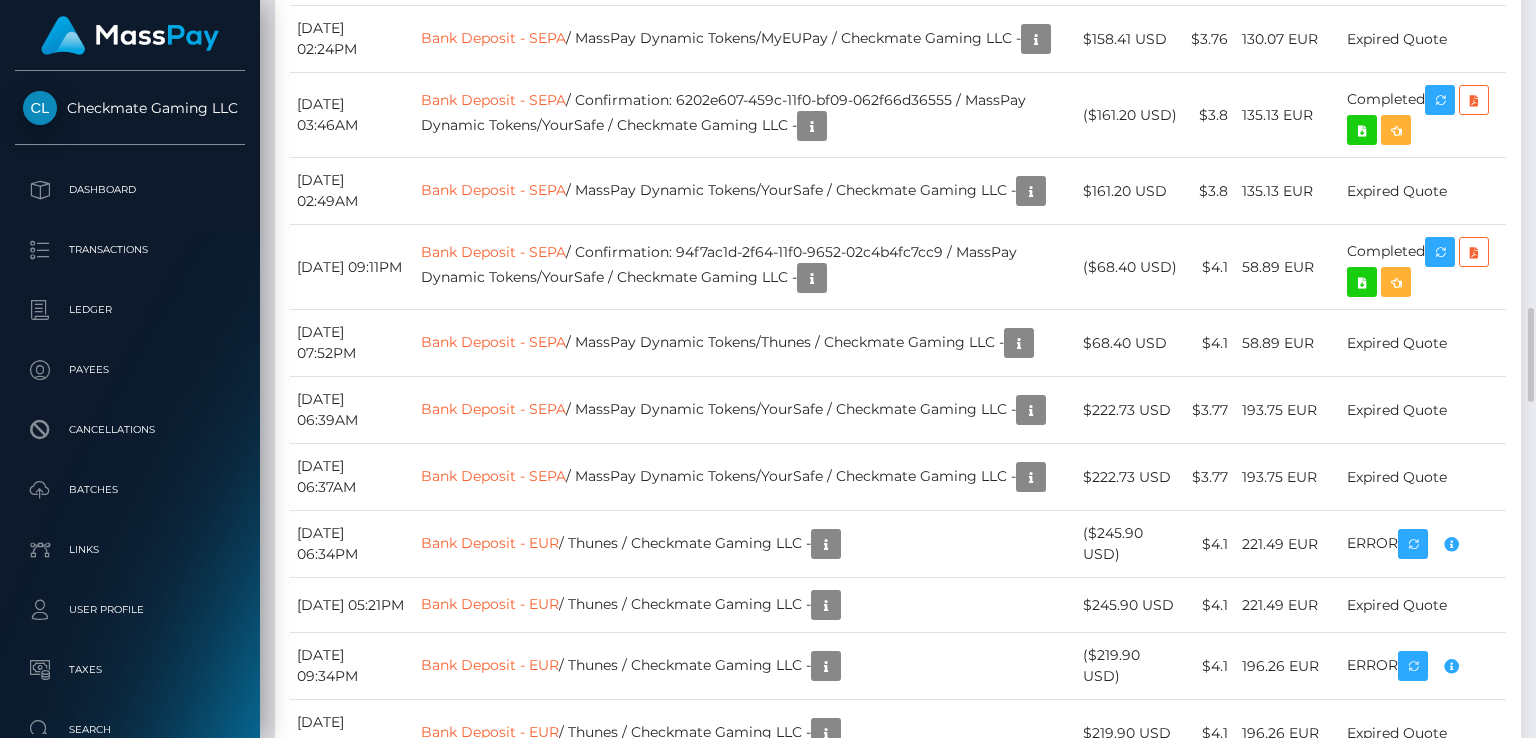 click on "Transactions History" at bounding box center [898, -255] 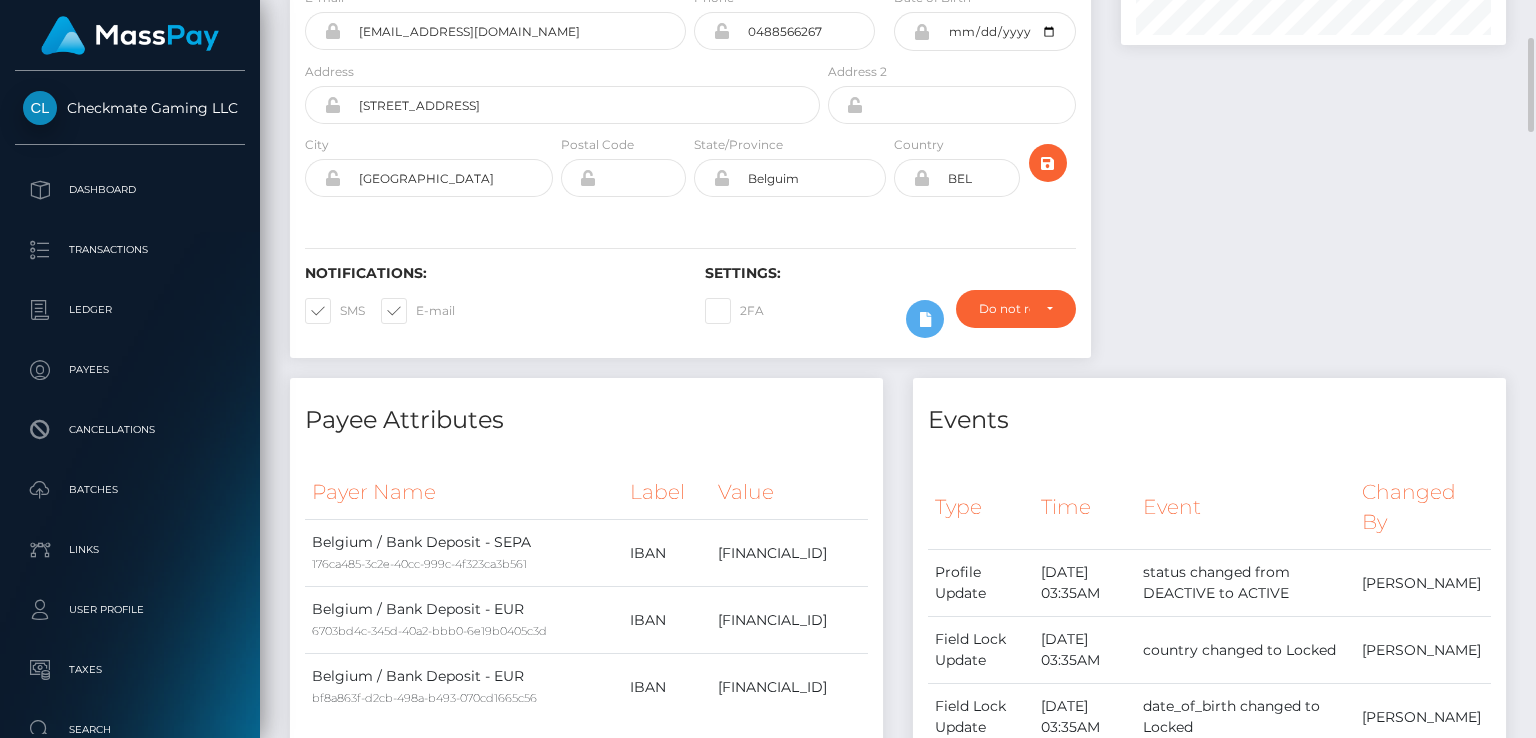 scroll, scrollTop: 0, scrollLeft: 0, axis: both 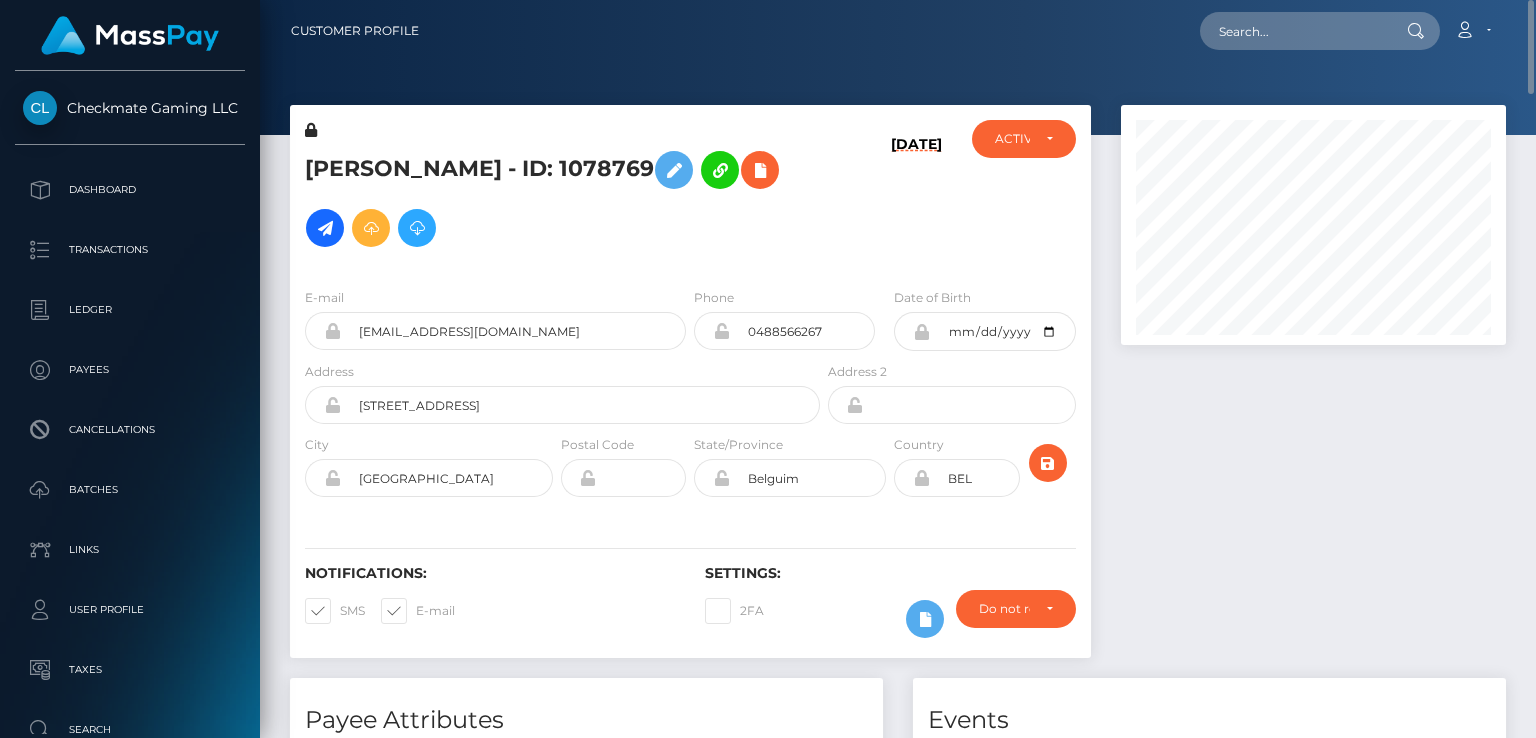 click on "Yehya  Hassan
- ID: 1078769" at bounding box center [557, 199] 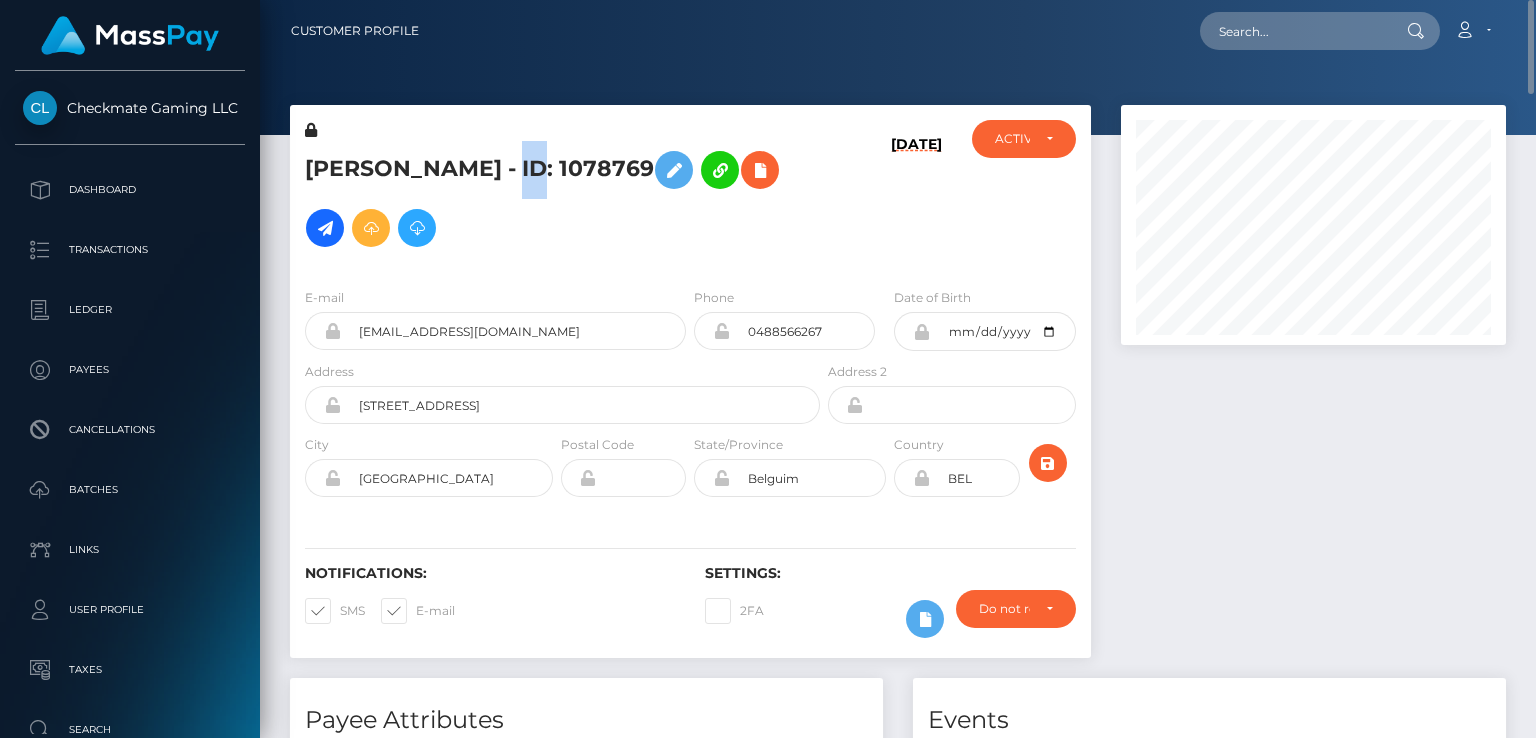 click on "Yehya  Hassan
- ID: 1078769" at bounding box center [557, 199] 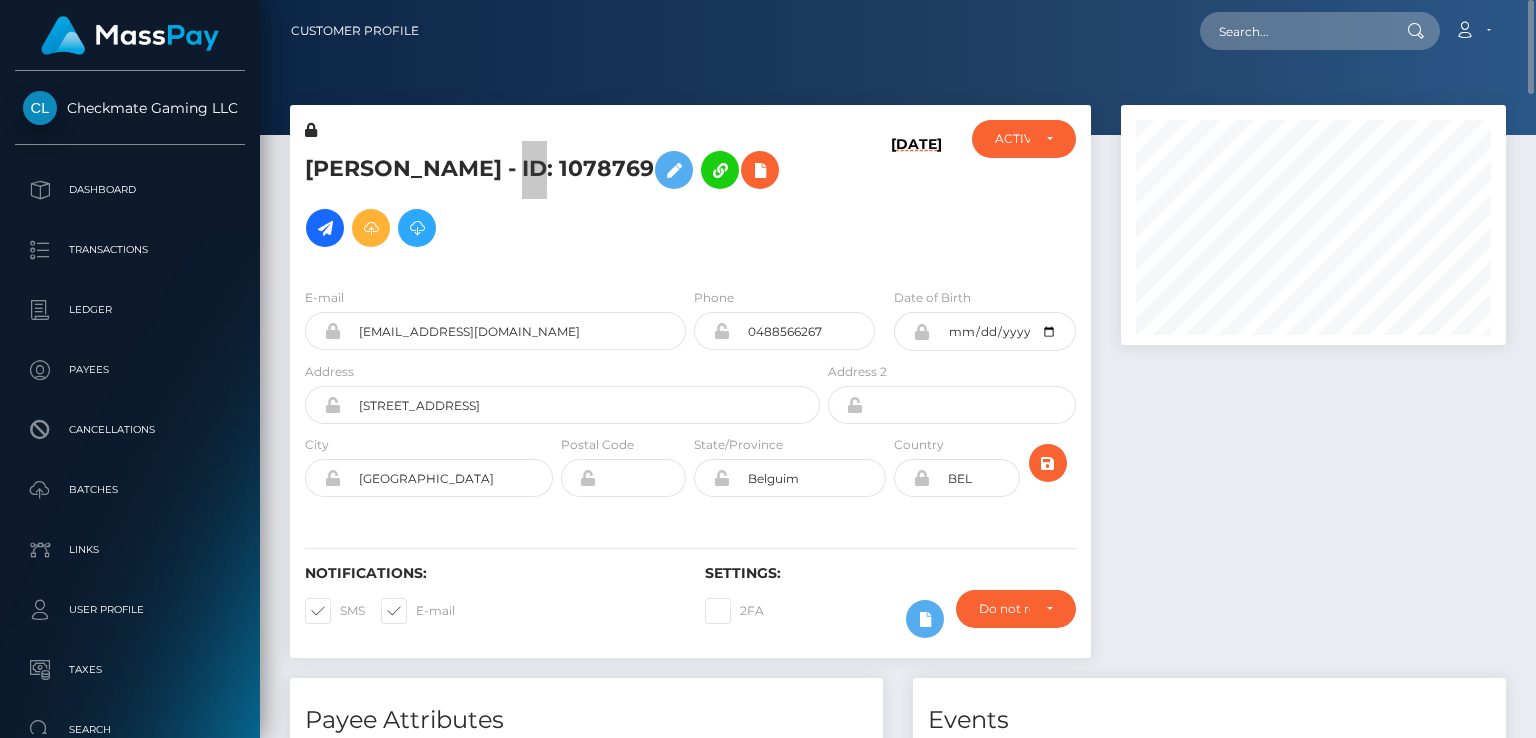 scroll, scrollTop: 600, scrollLeft: 0, axis: vertical 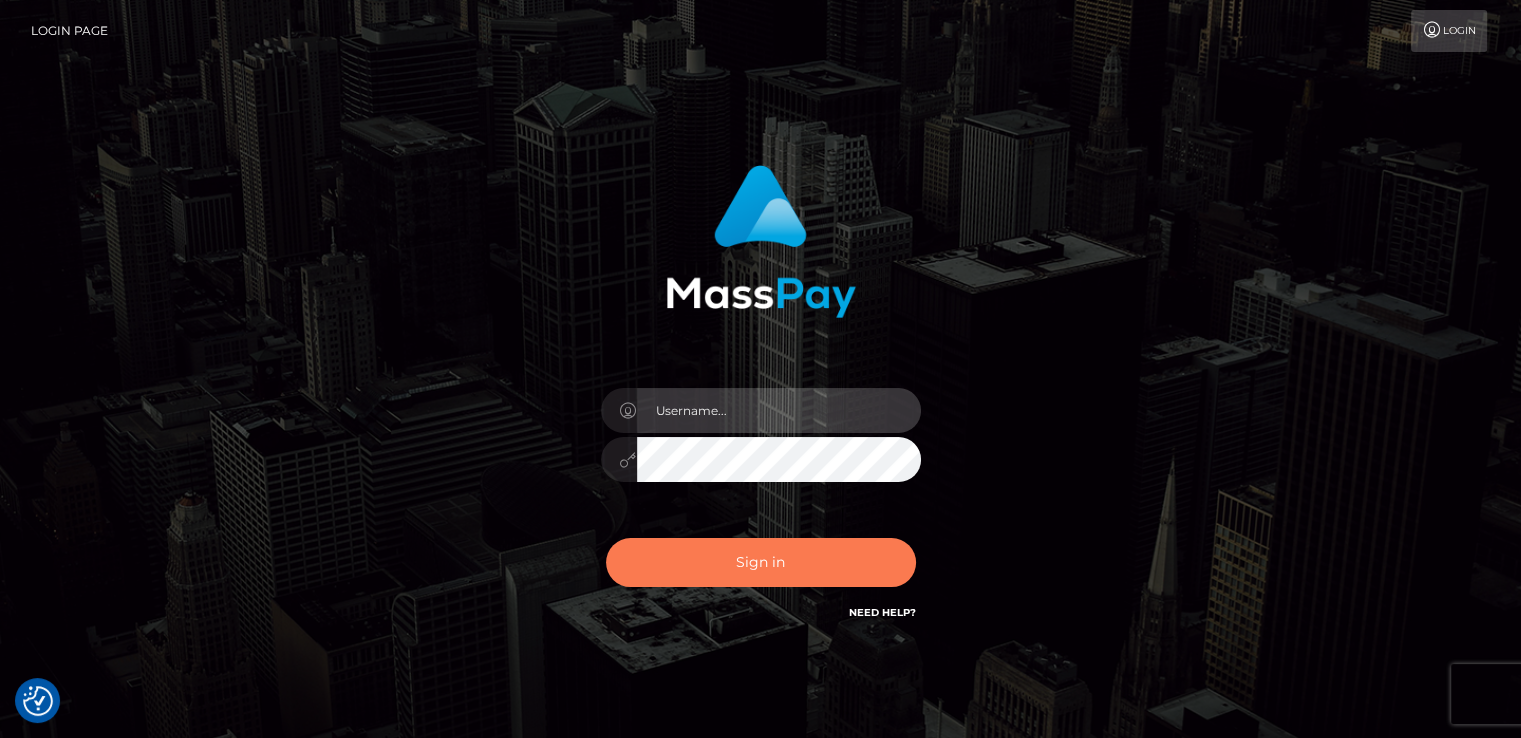 type on "catalinad" 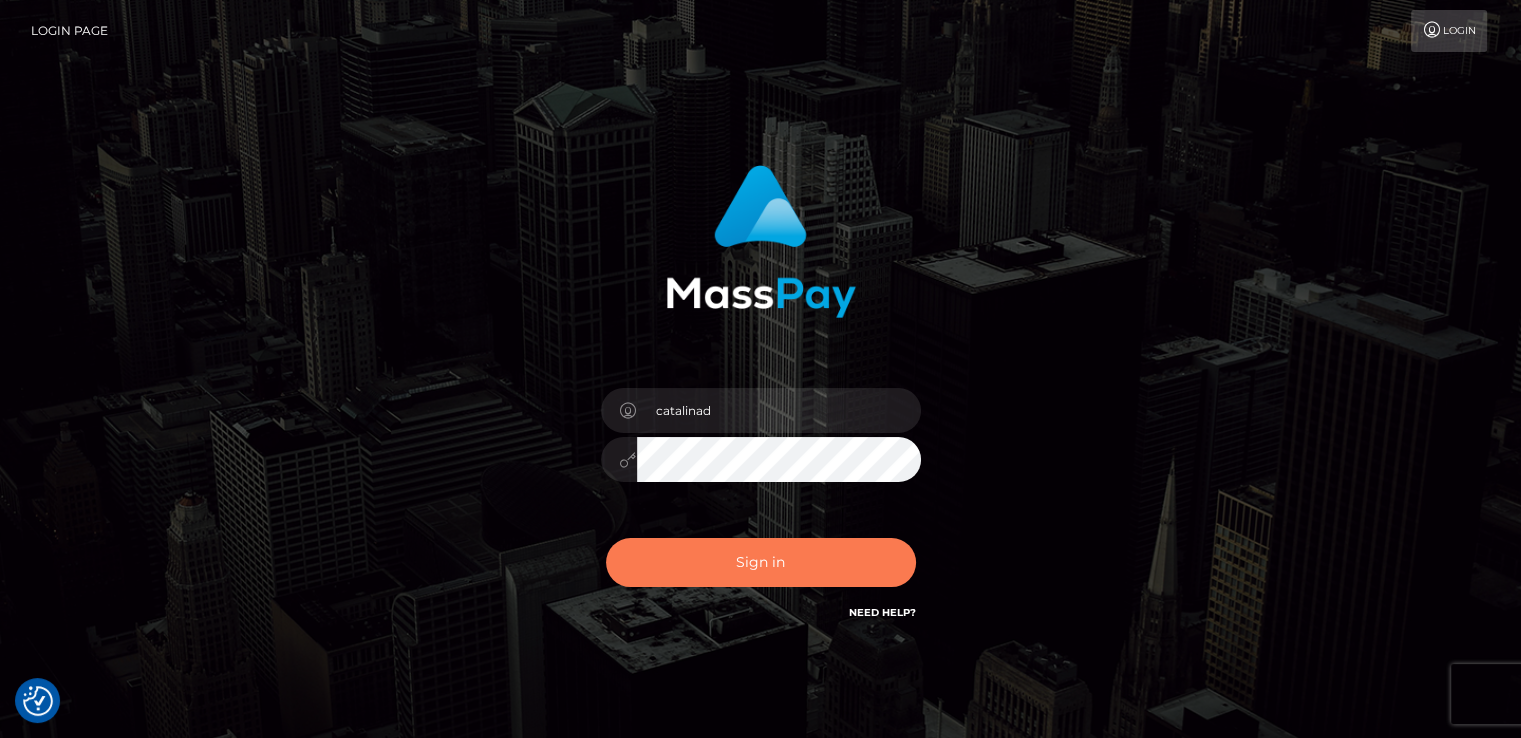 click on "Sign in" at bounding box center (761, 562) 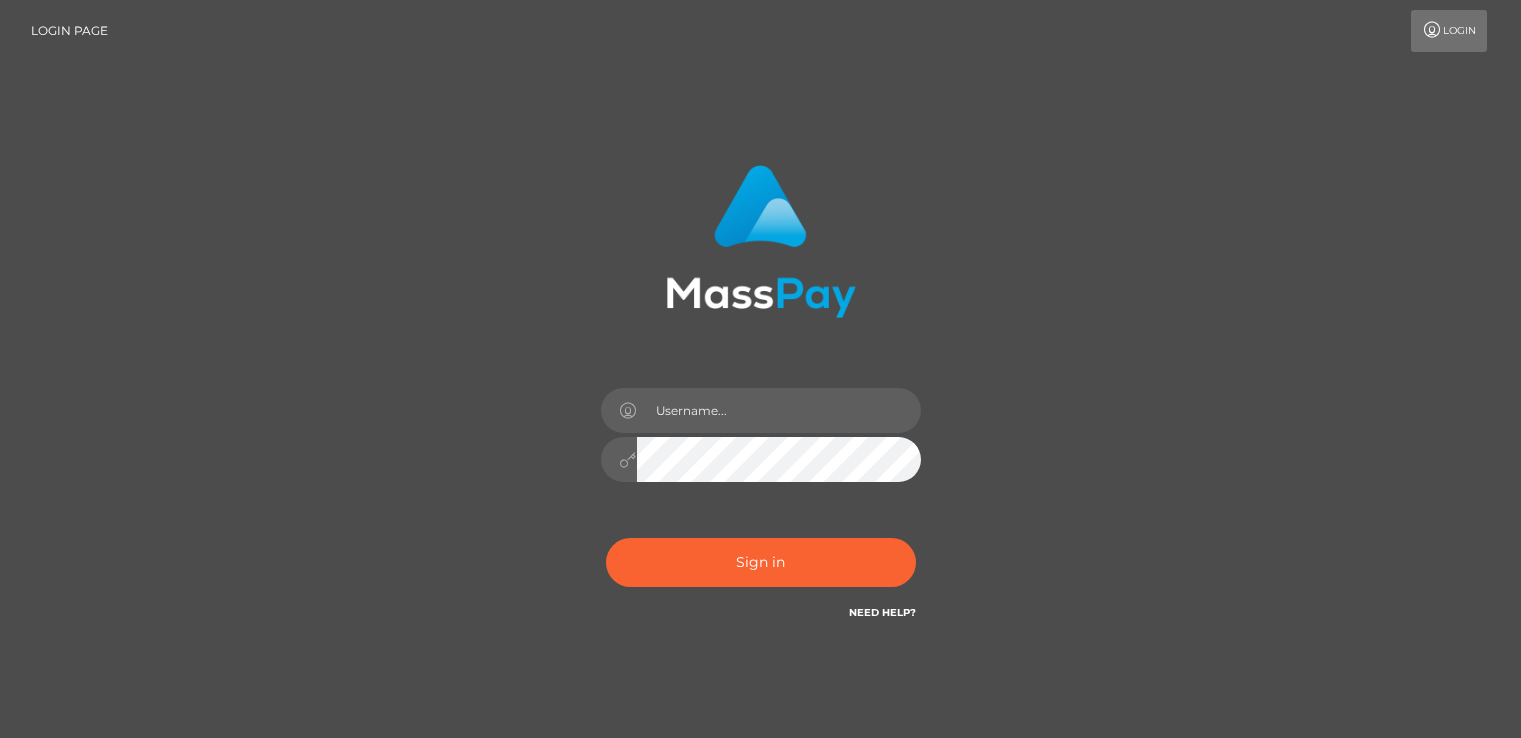 scroll, scrollTop: 0, scrollLeft: 0, axis: both 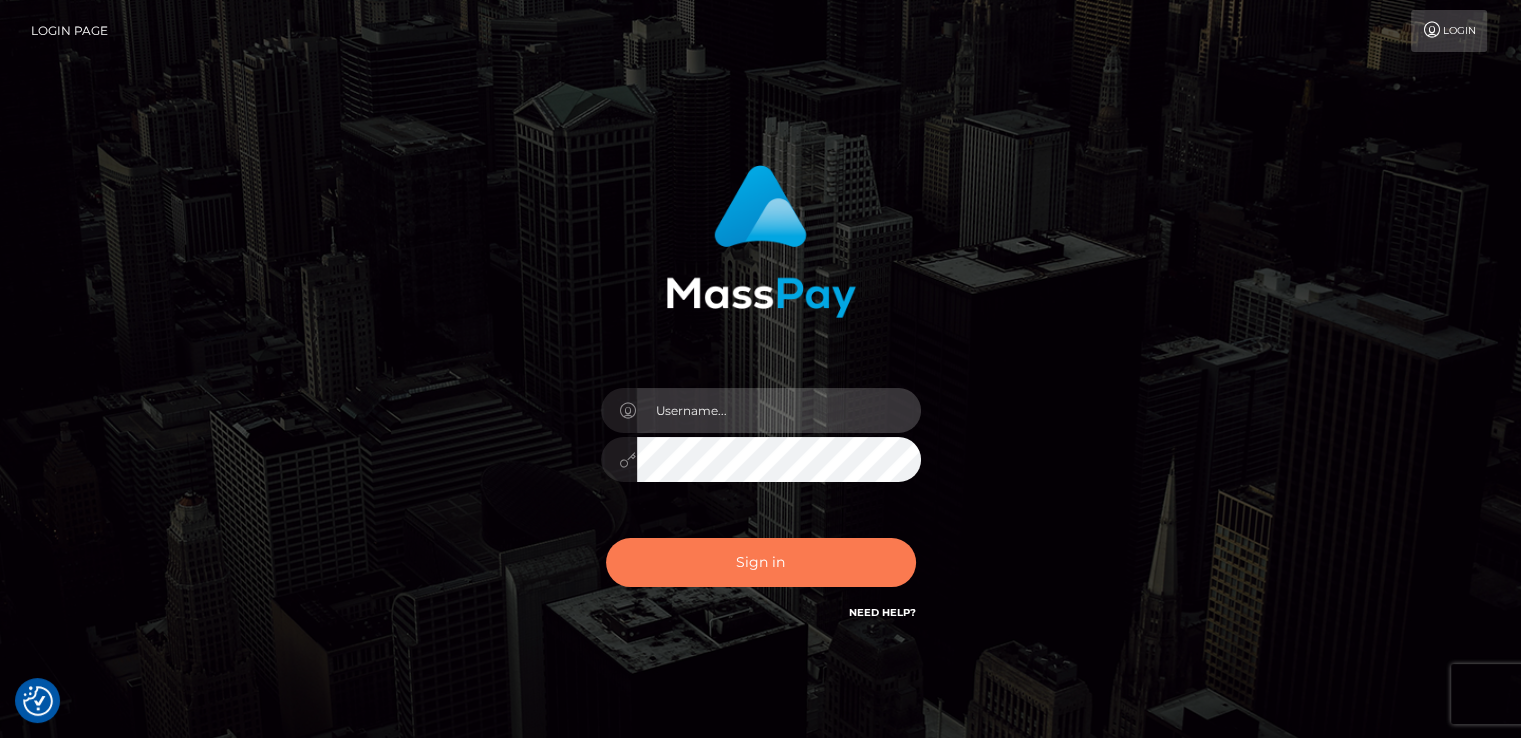 type on "catalinad" 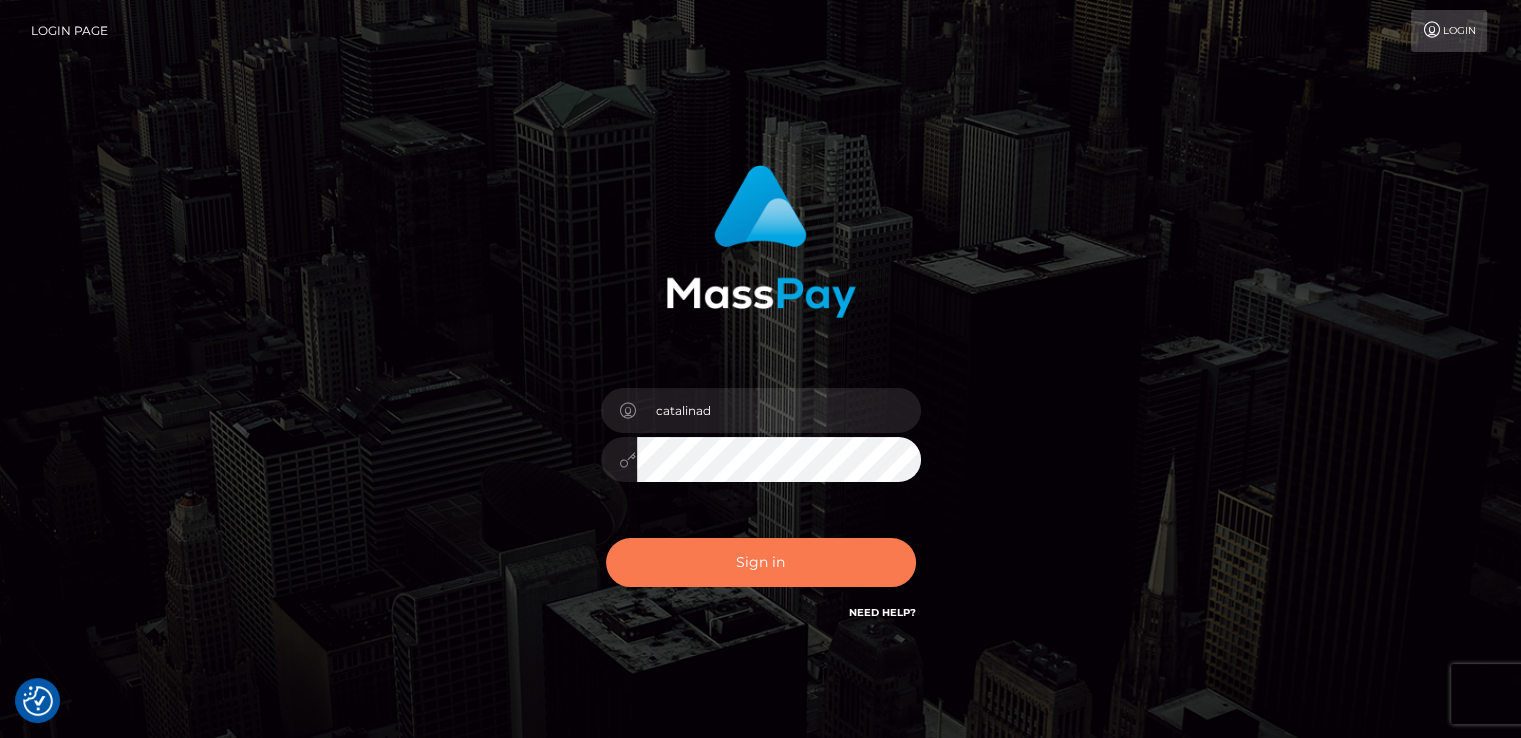 click on "Sign in" at bounding box center [761, 562] 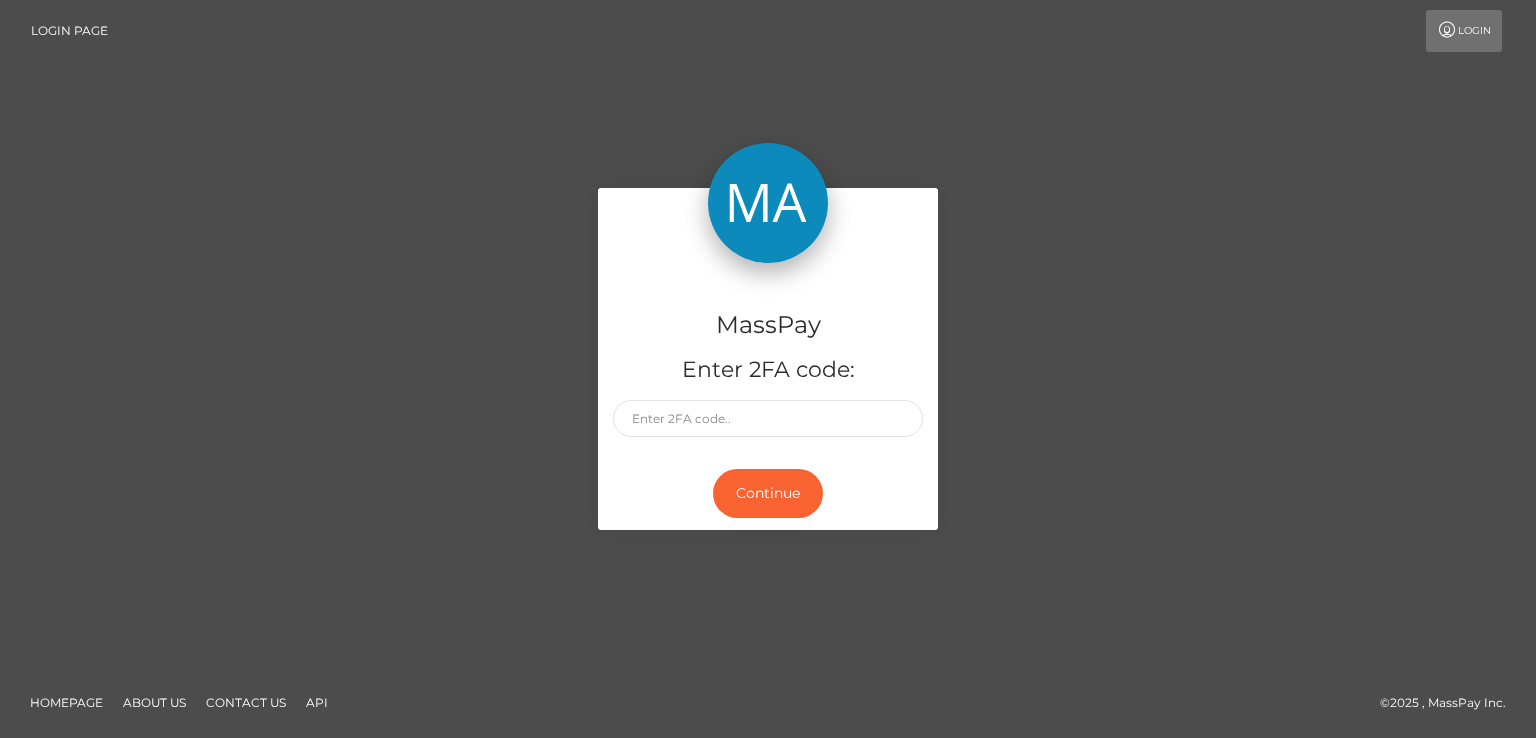 scroll, scrollTop: 0, scrollLeft: 0, axis: both 